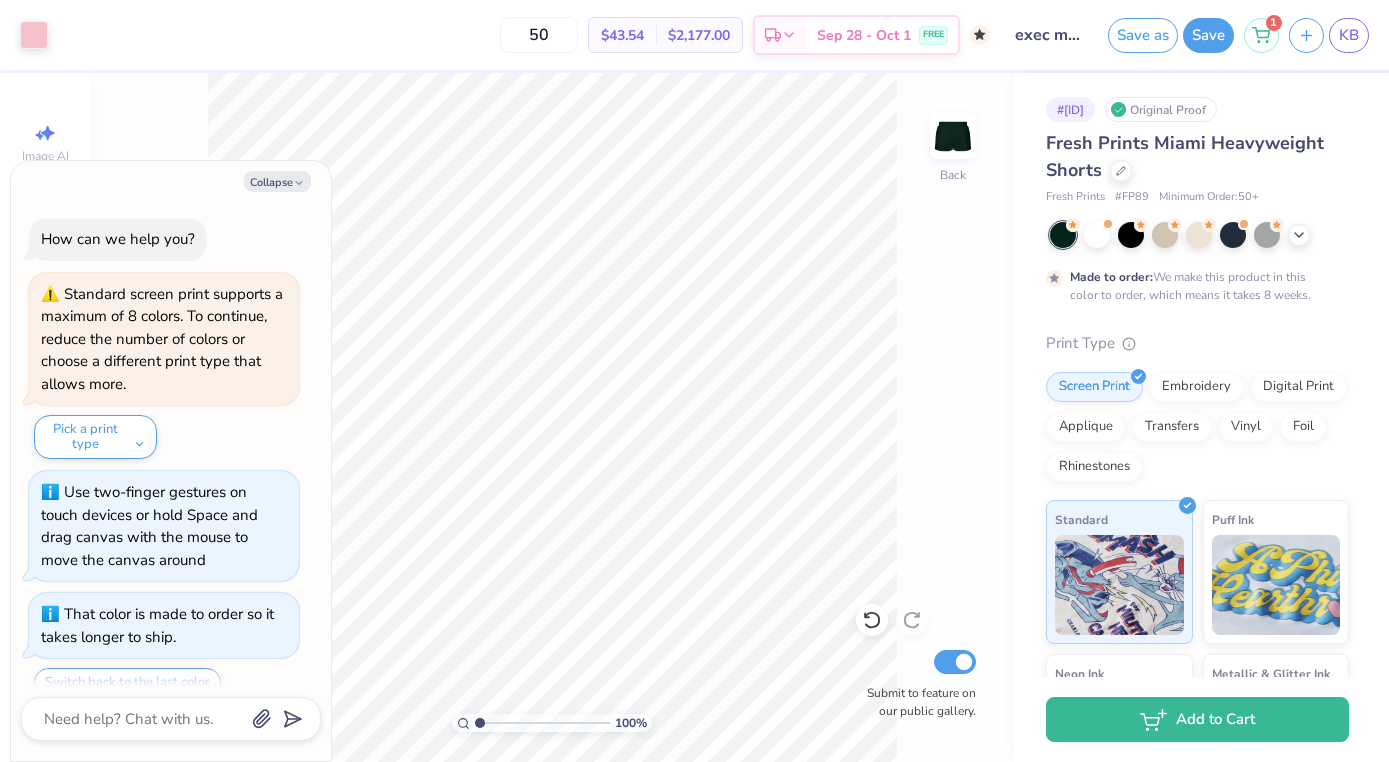 scroll, scrollTop: 0, scrollLeft: 0, axis: both 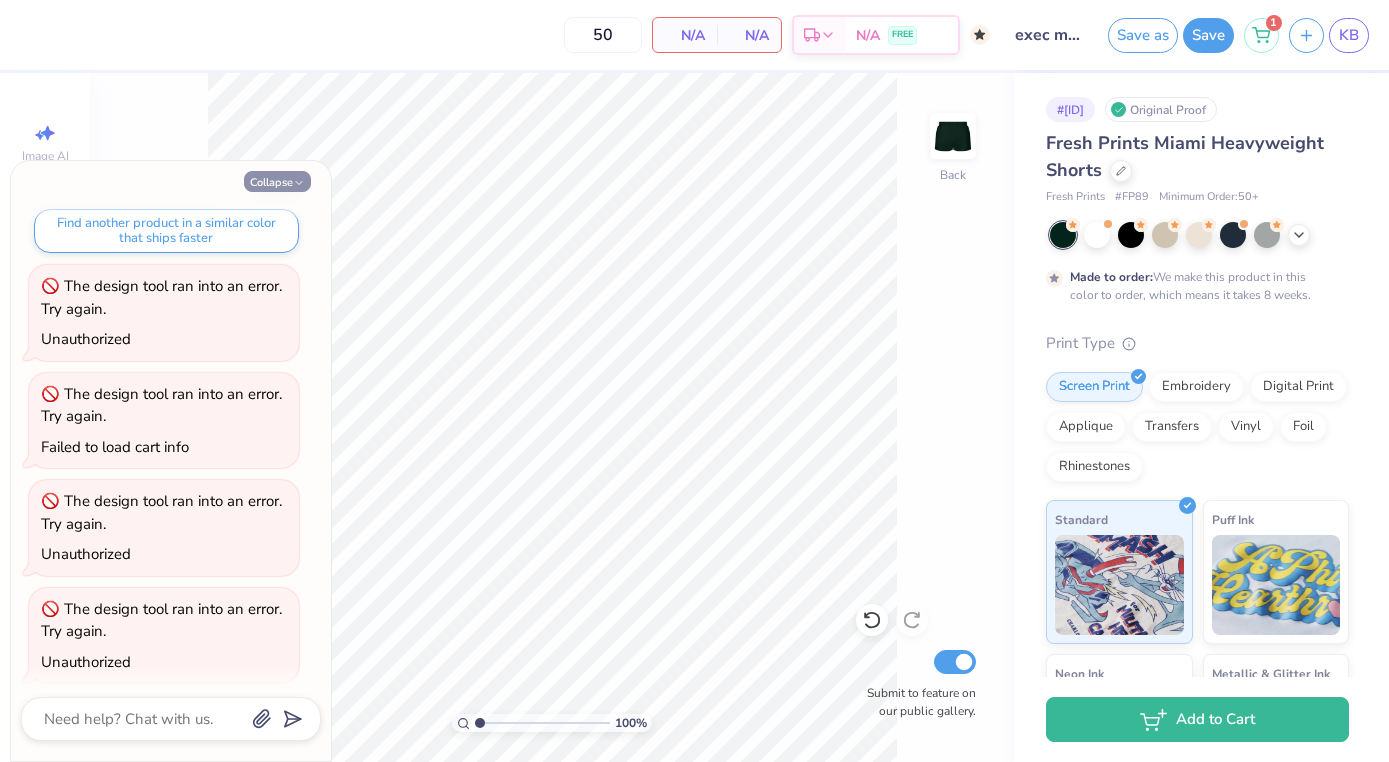 click on "Collapse" at bounding box center [277, 181] 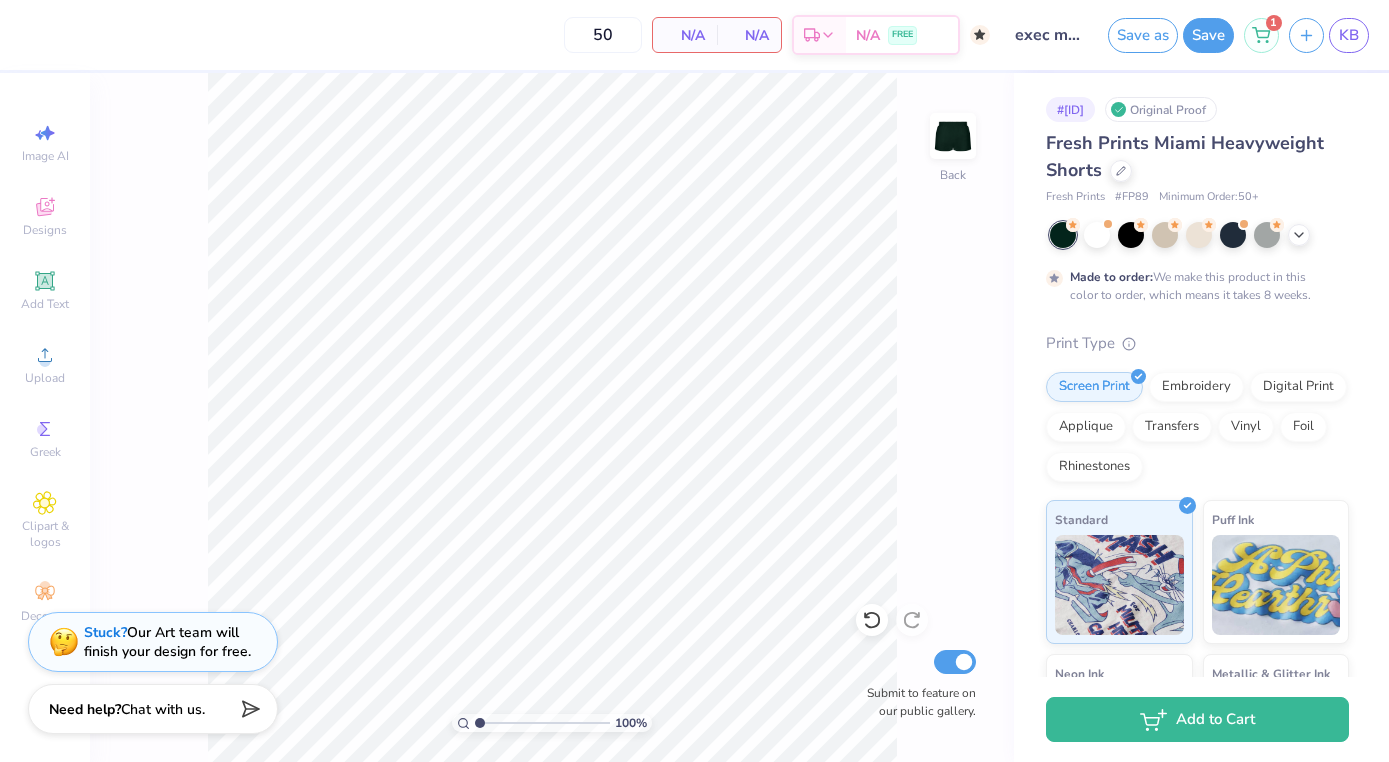 type on "x" 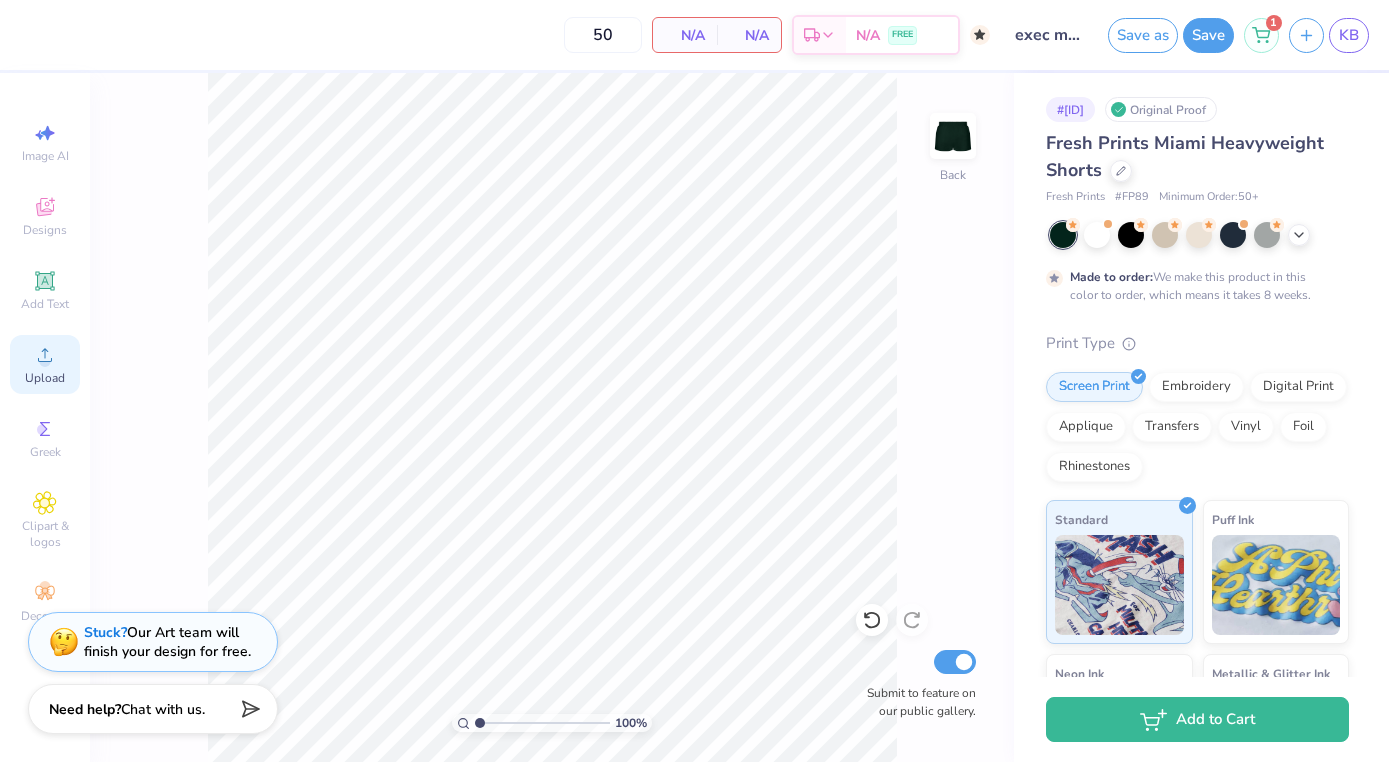 click 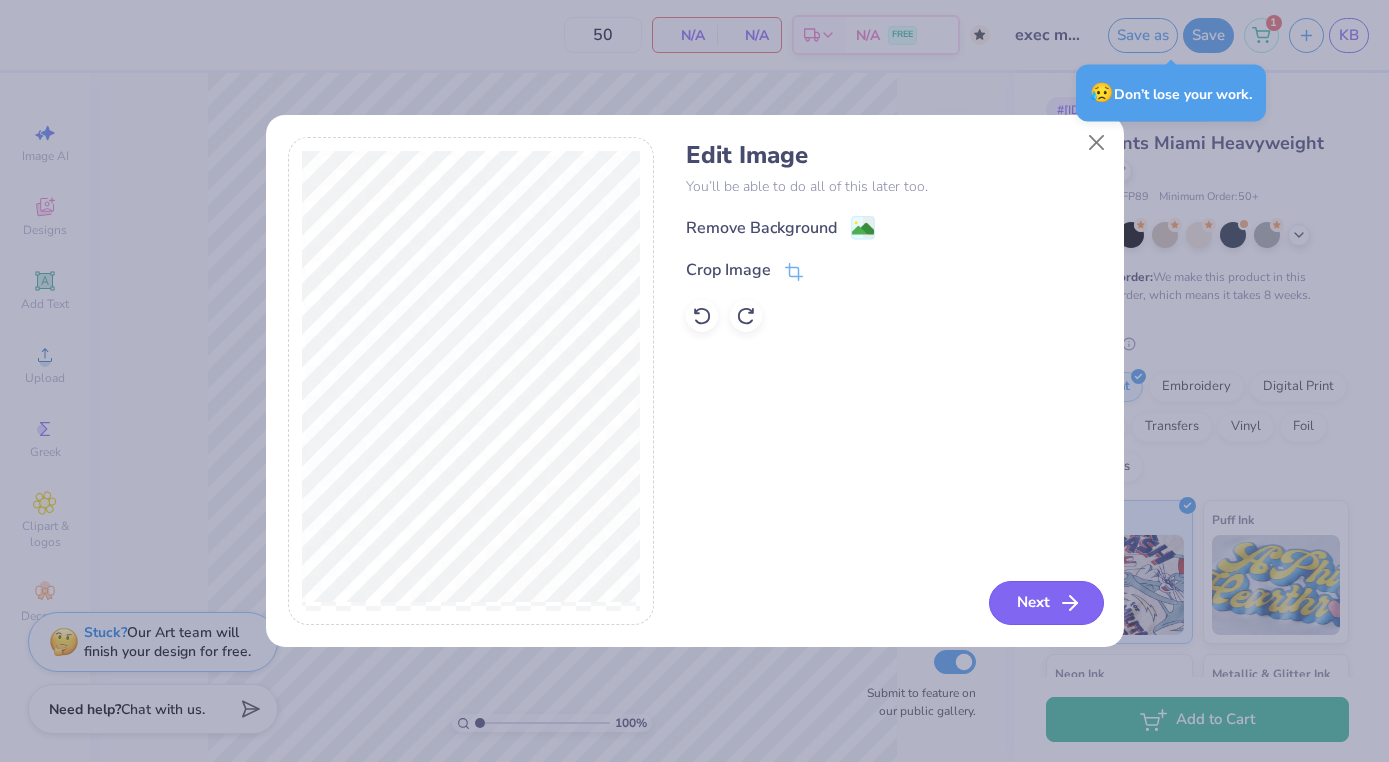 click on "Next" at bounding box center (1046, 603) 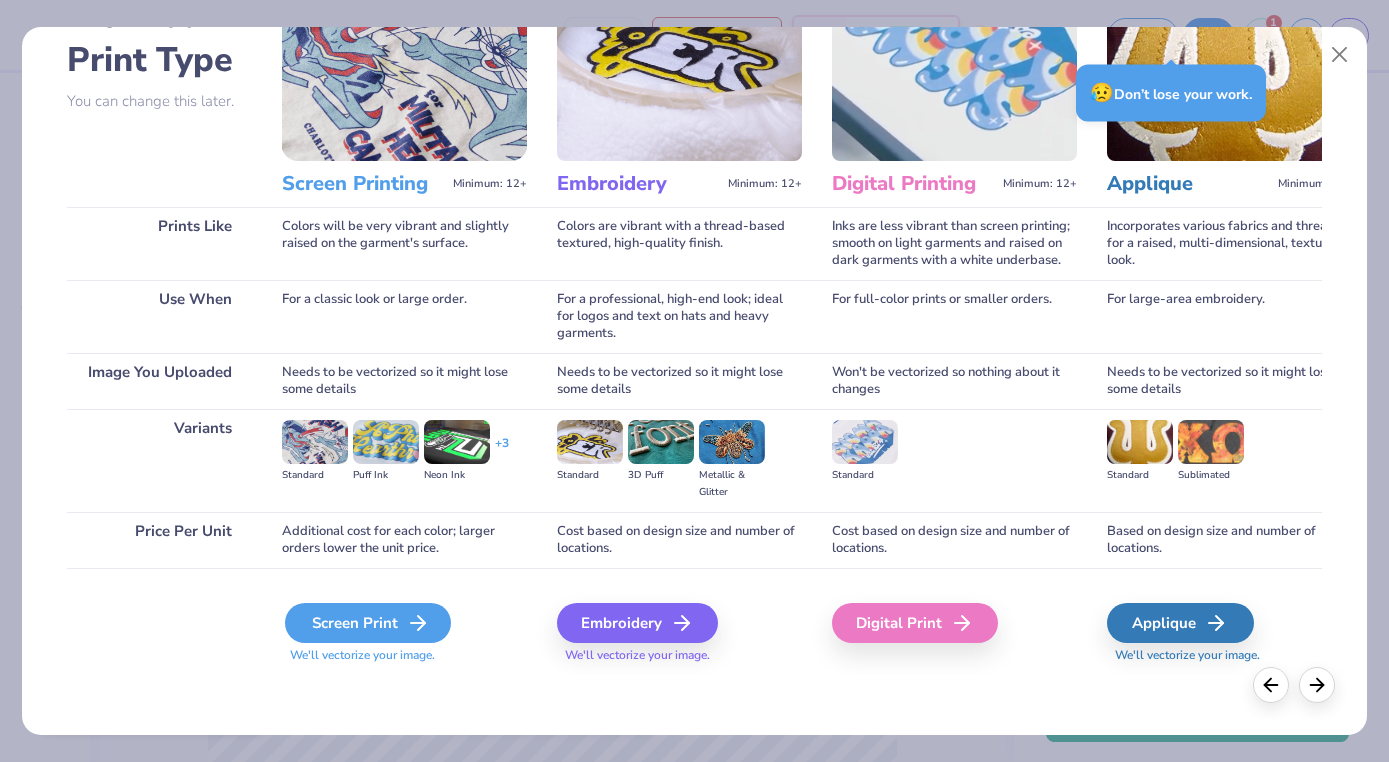 scroll, scrollTop: 135, scrollLeft: 0, axis: vertical 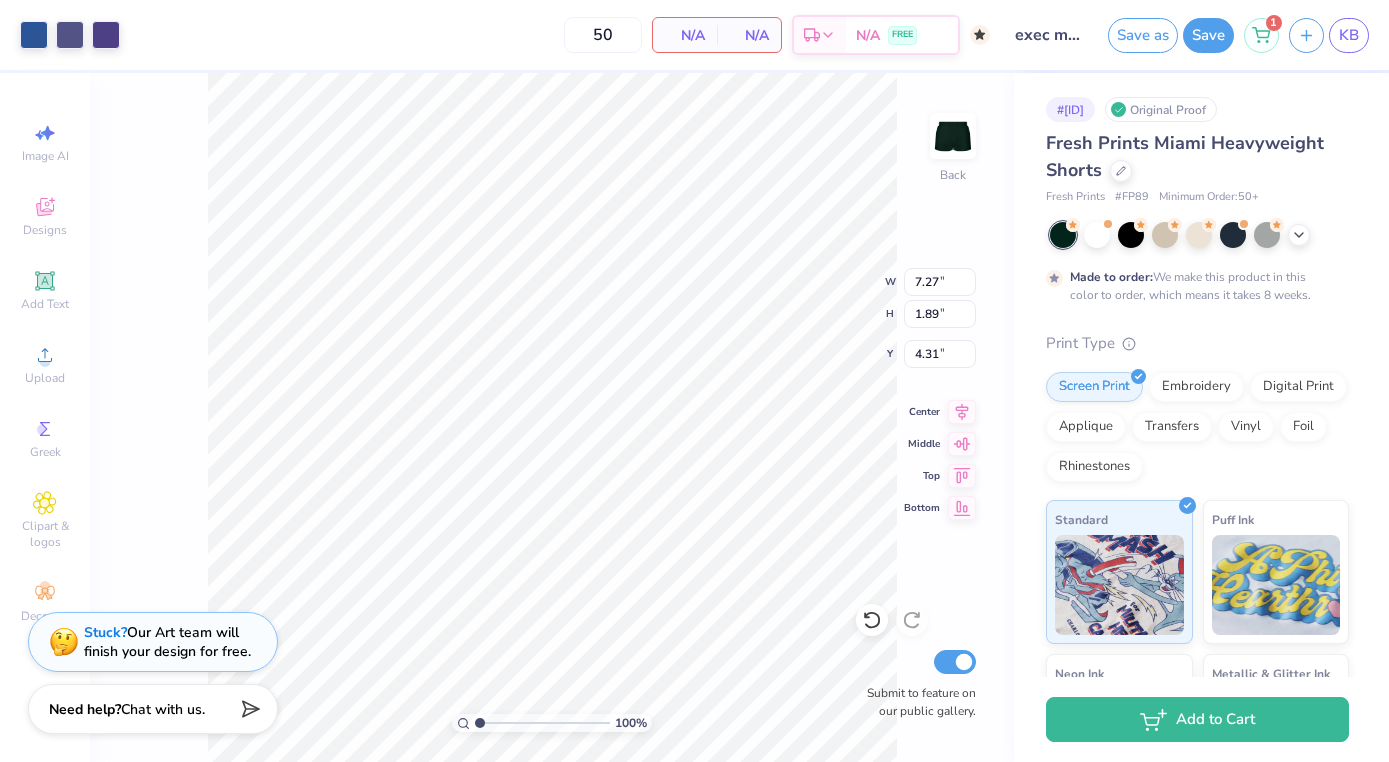 type on "3.93" 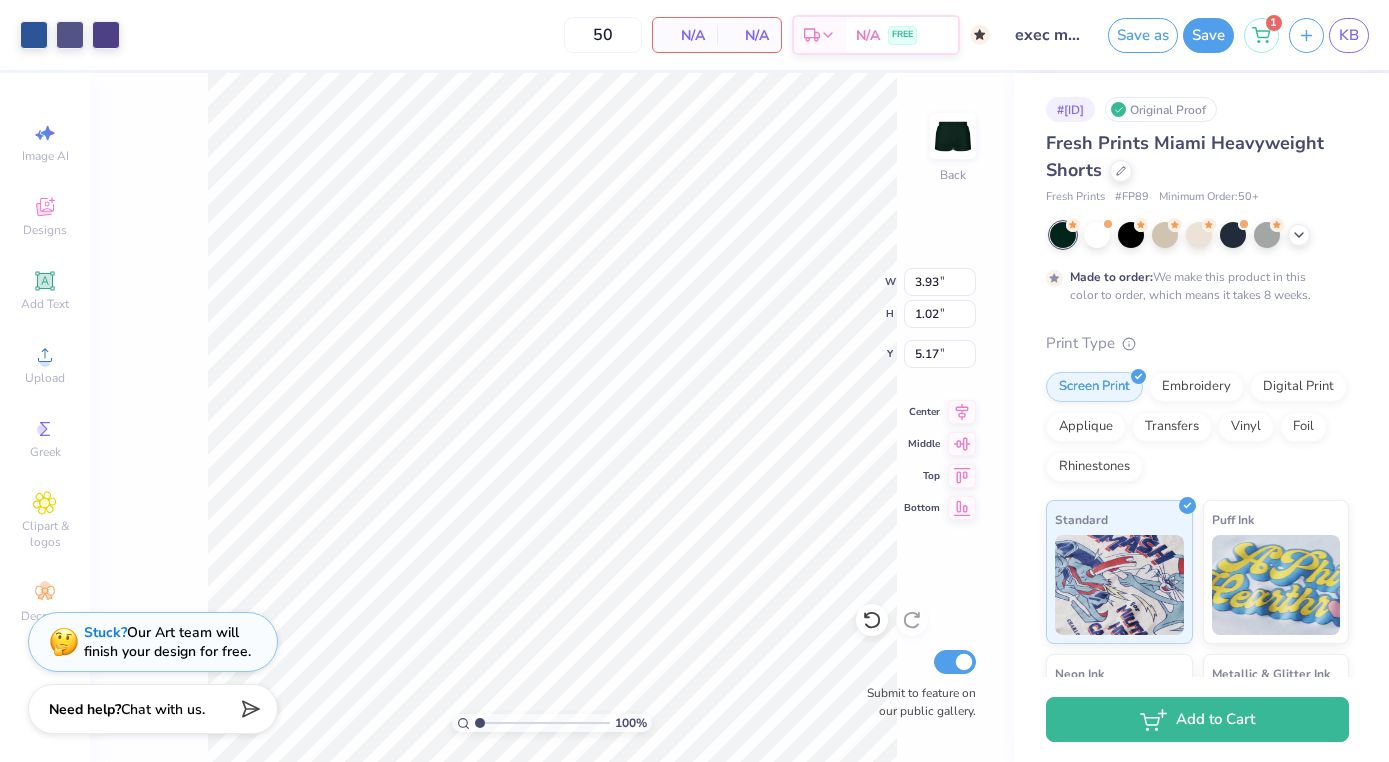 type on "8.23" 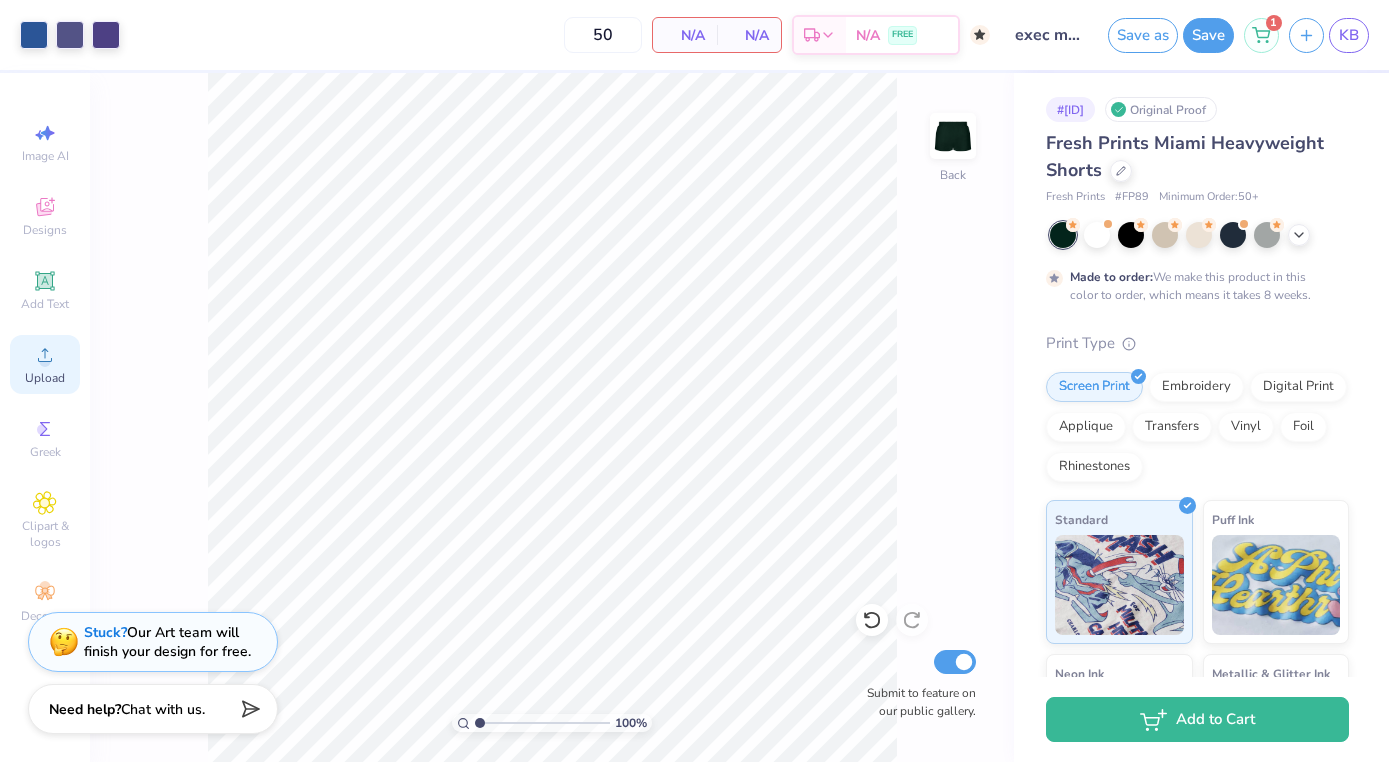 click on "Upload" at bounding box center [45, 378] 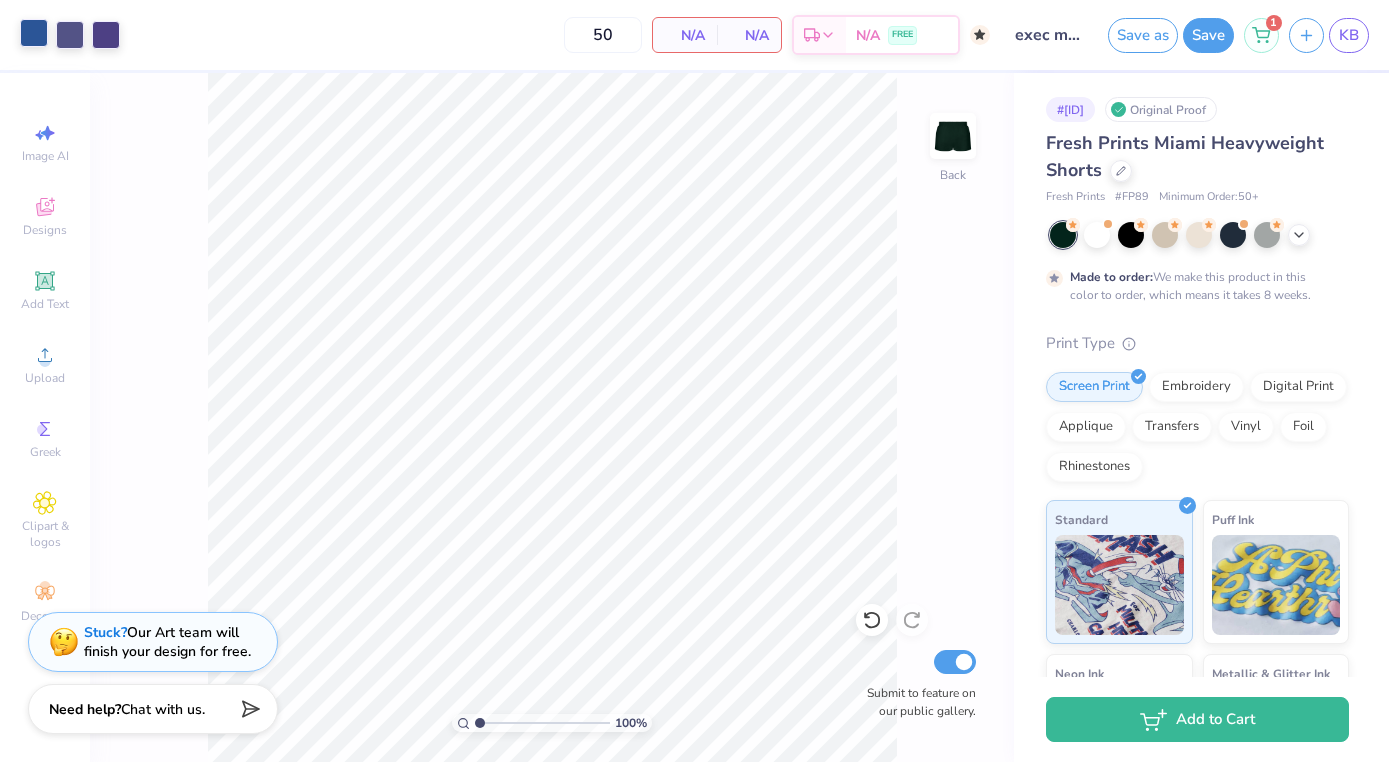 click at bounding box center (34, 33) 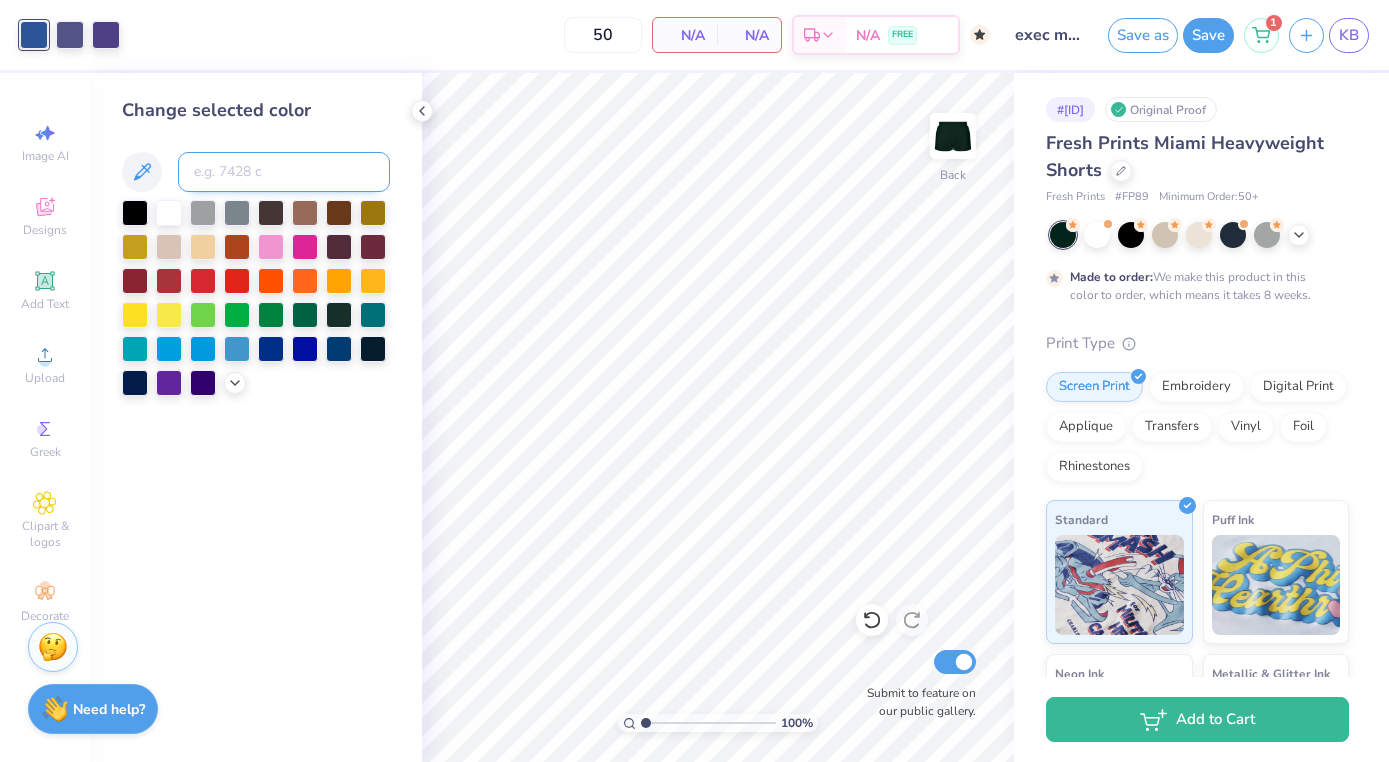click at bounding box center [284, 172] 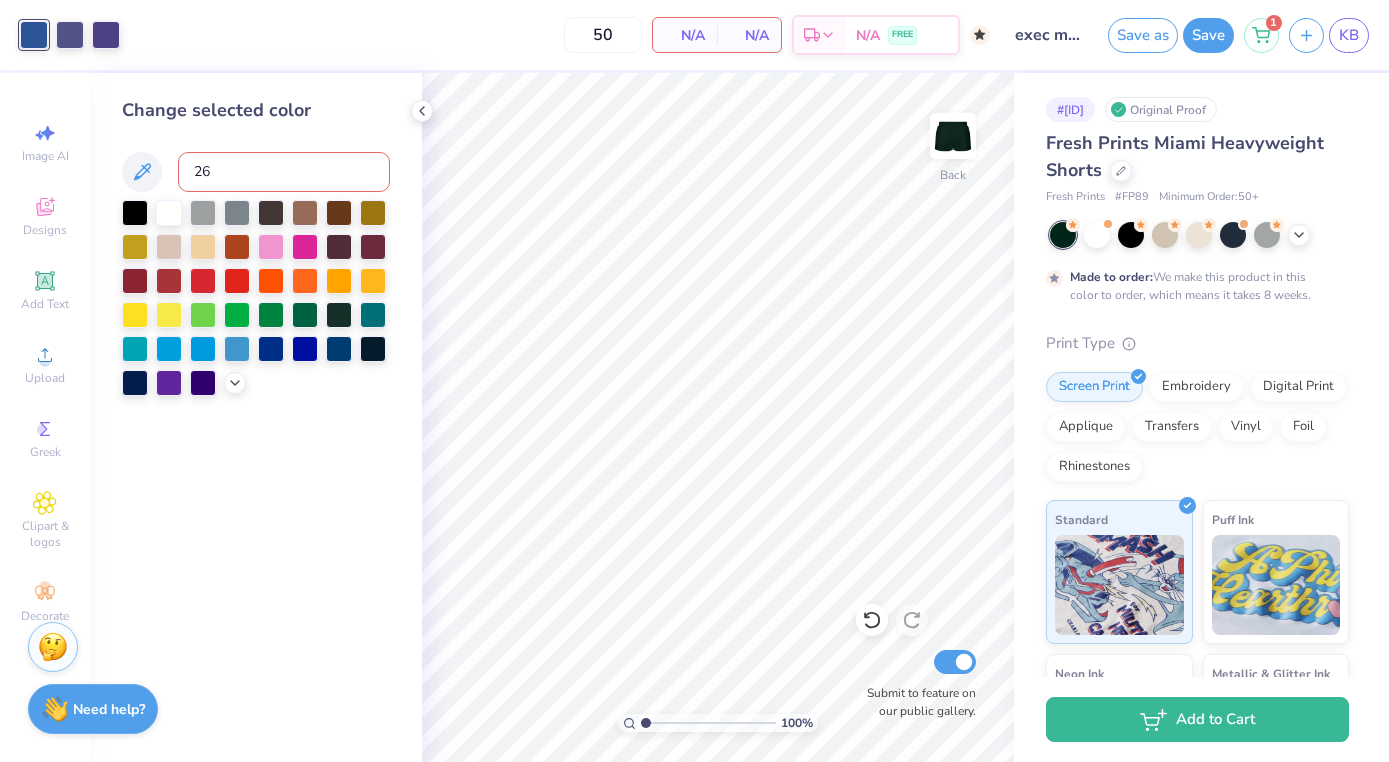 type on "266" 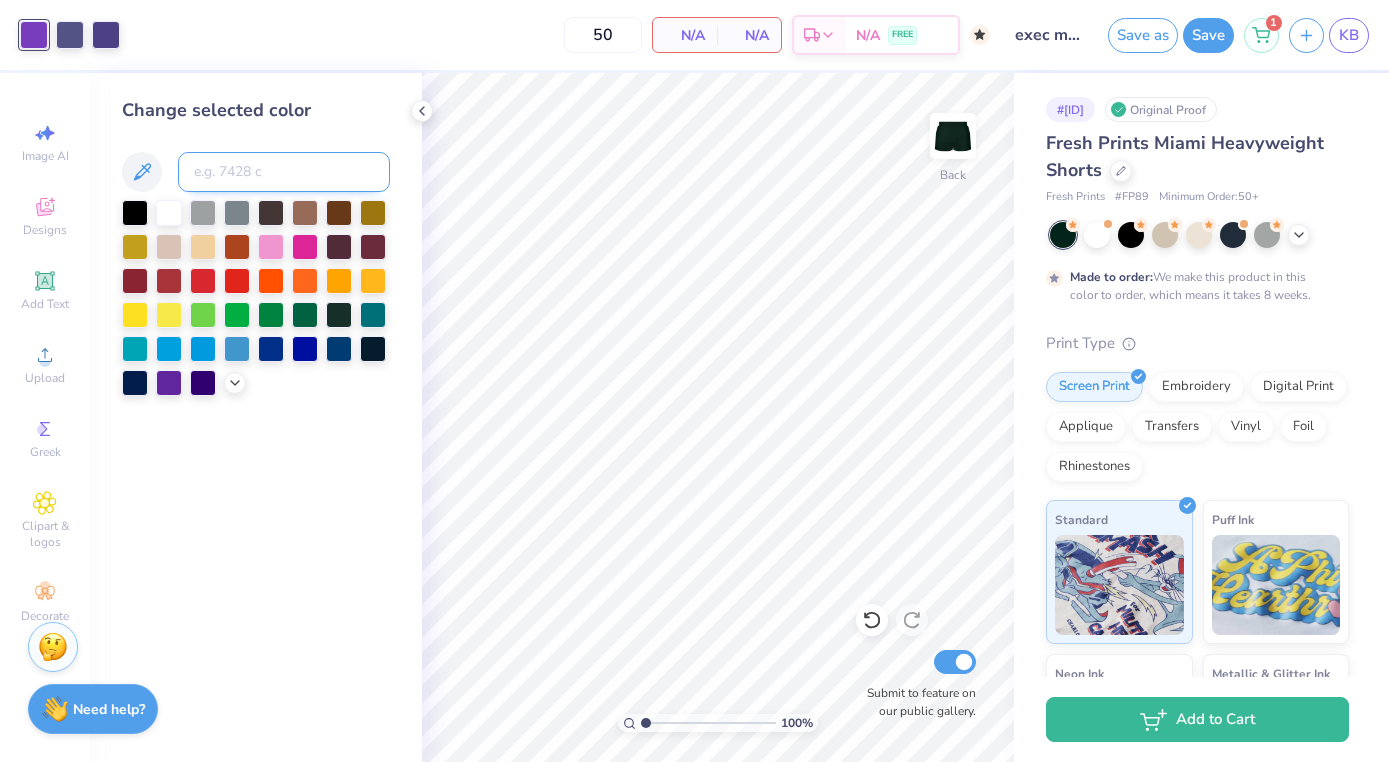 click at bounding box center (284, 172) 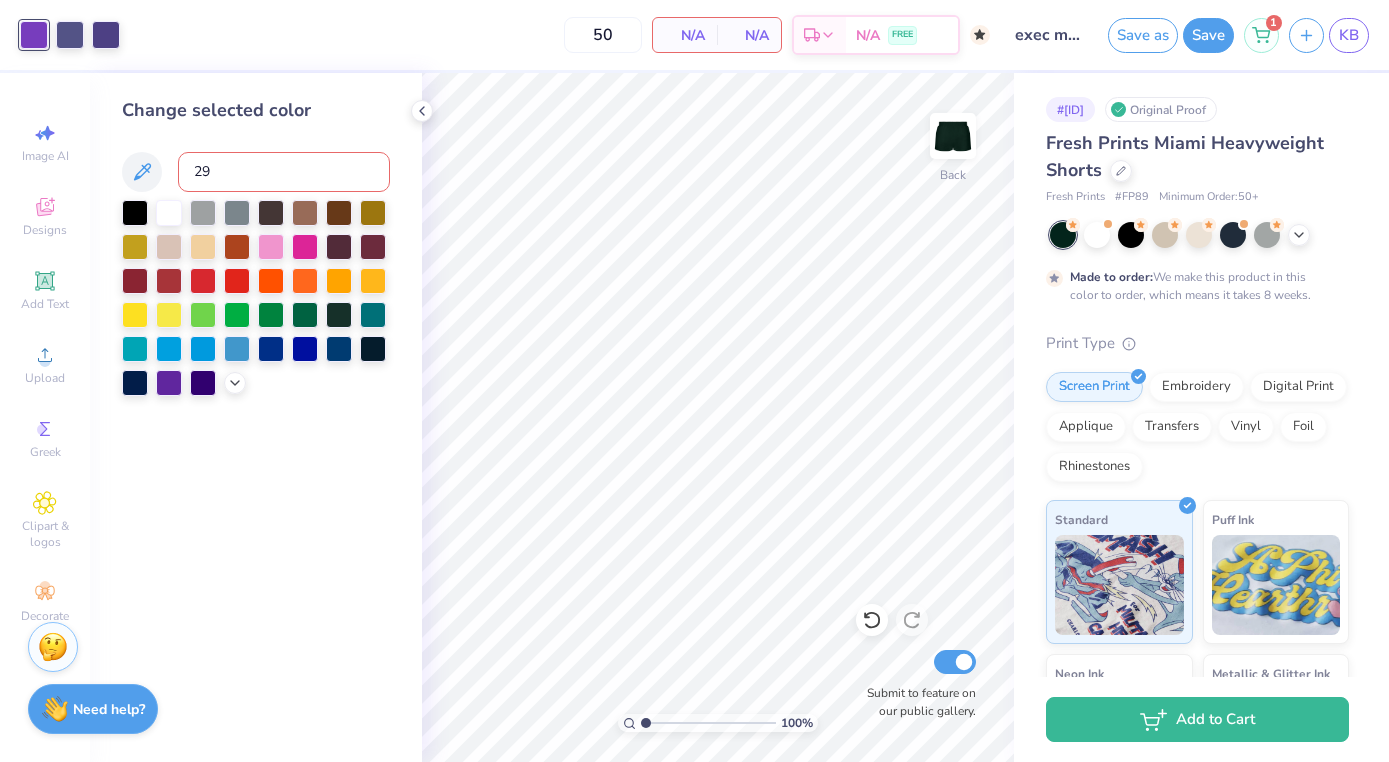 type on "299" 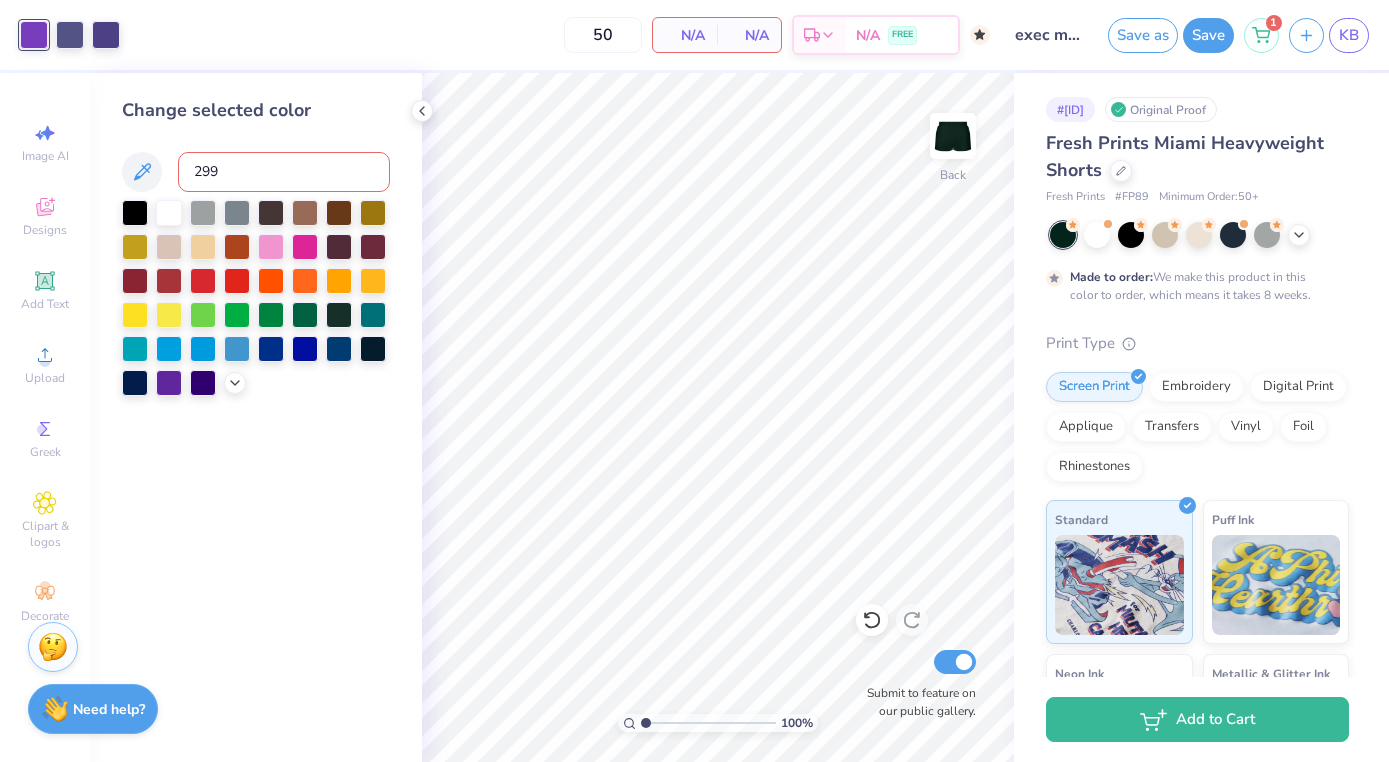 type 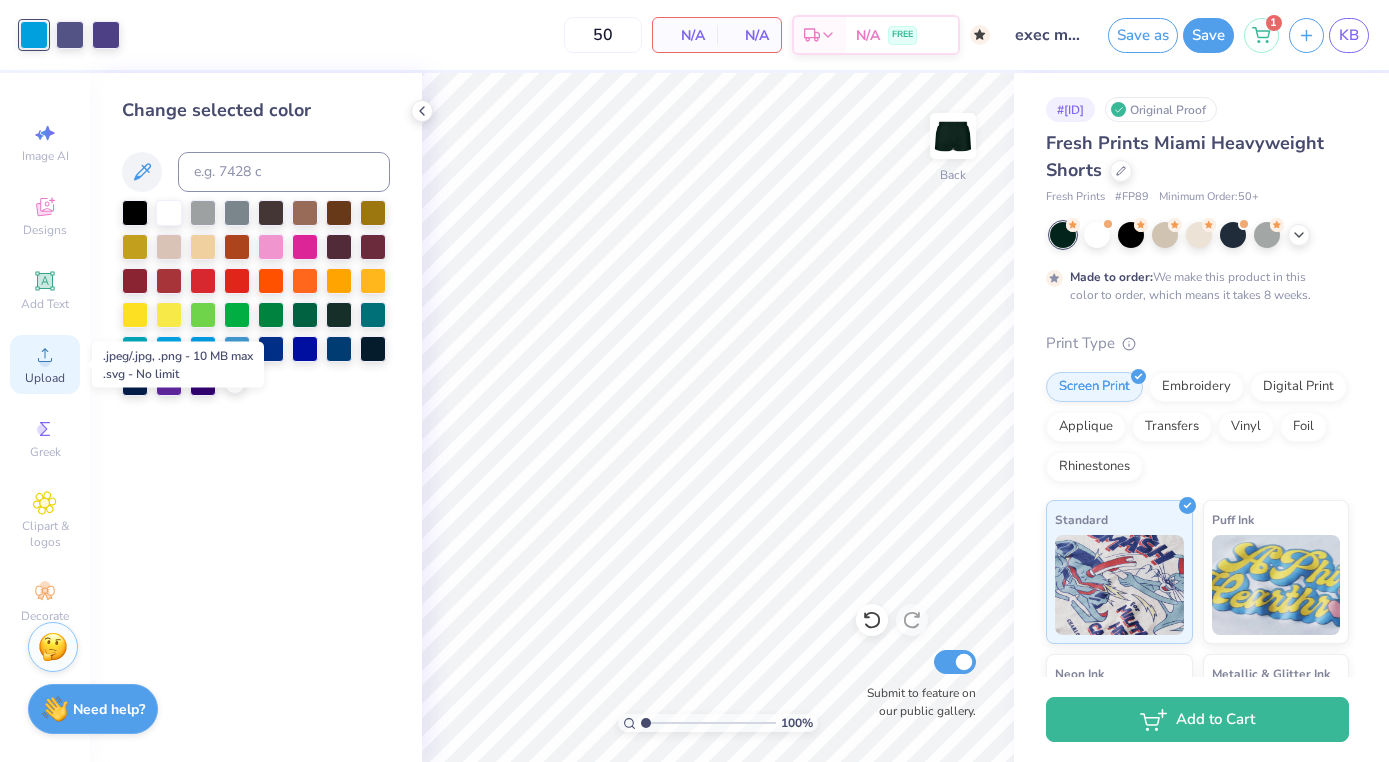 click on "Upload" at bounding box center [45, 364] 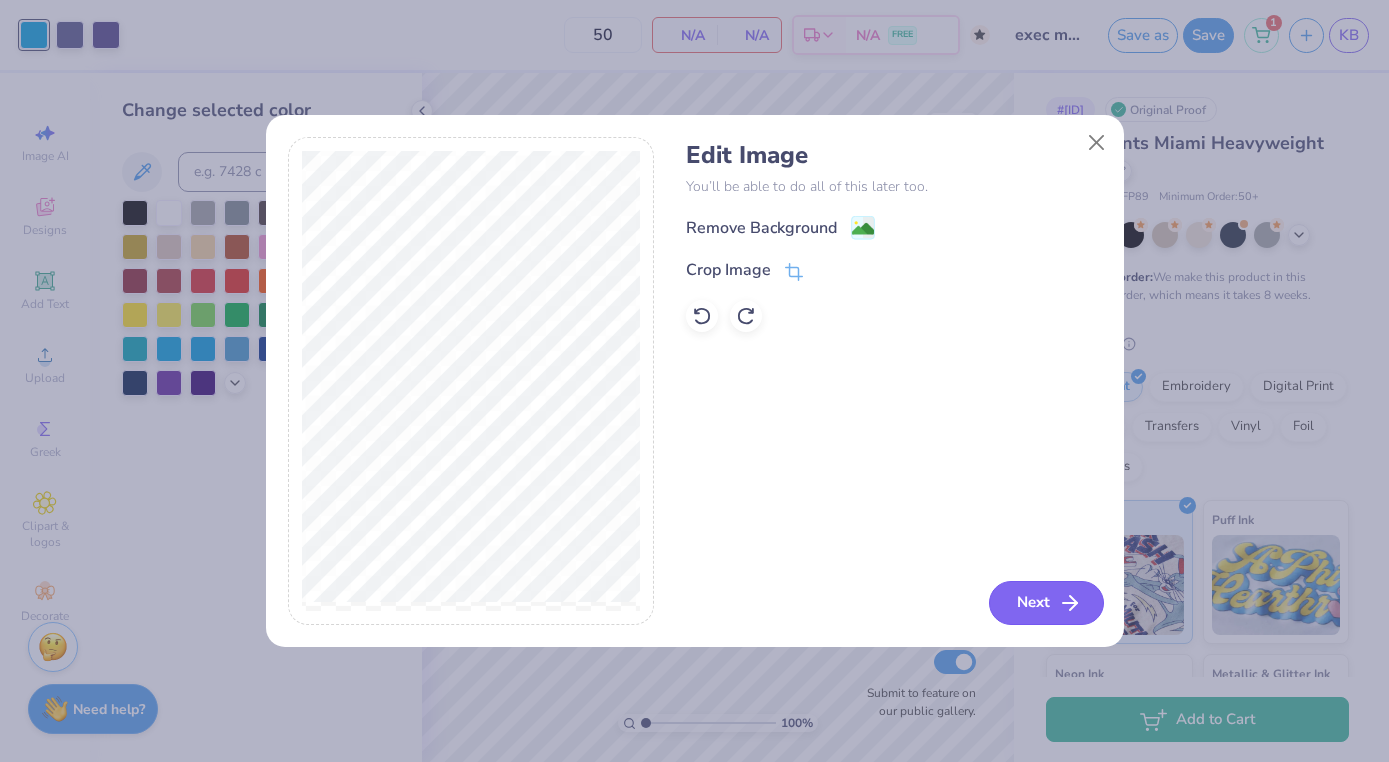 click on "Next" at bounding box center (1046, 603) 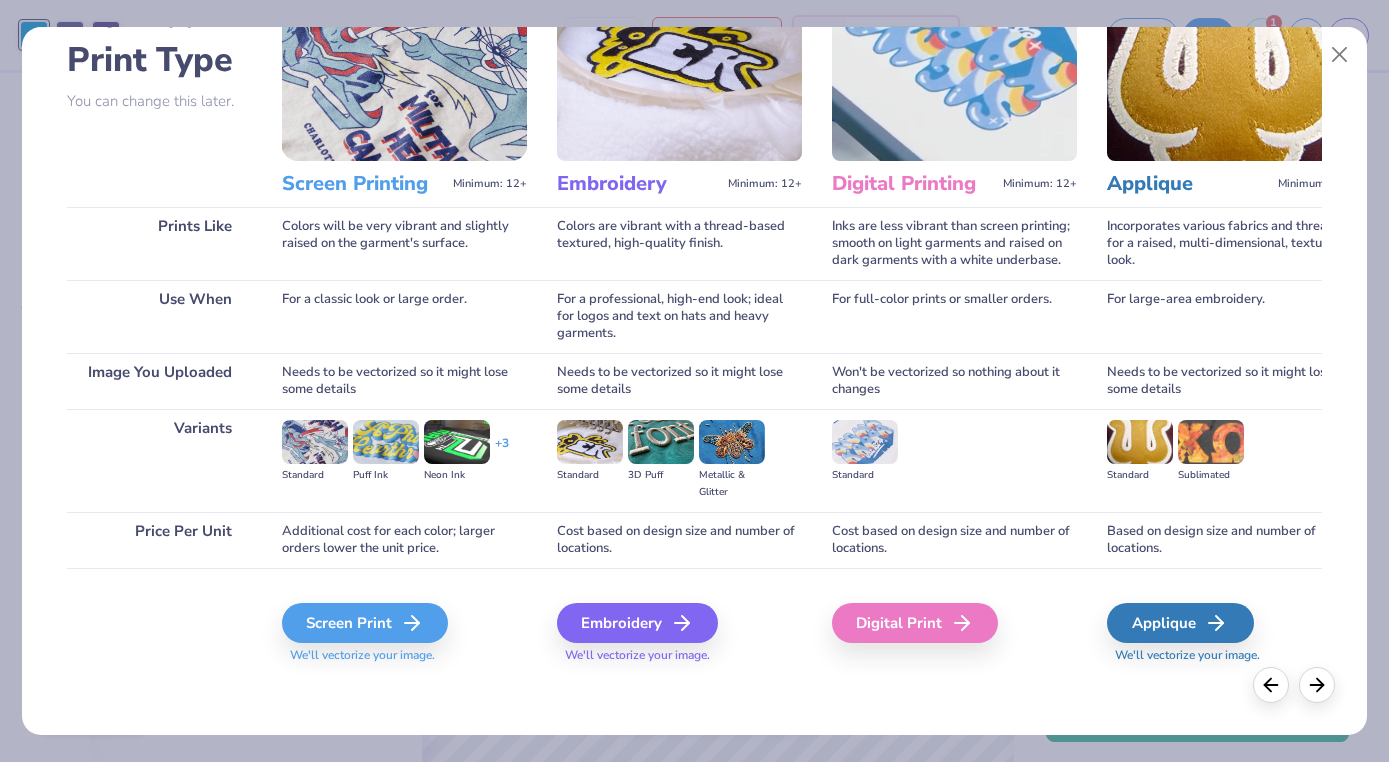 scroll, scrollTop: 135, scrollLeft: 0, axis: vertical 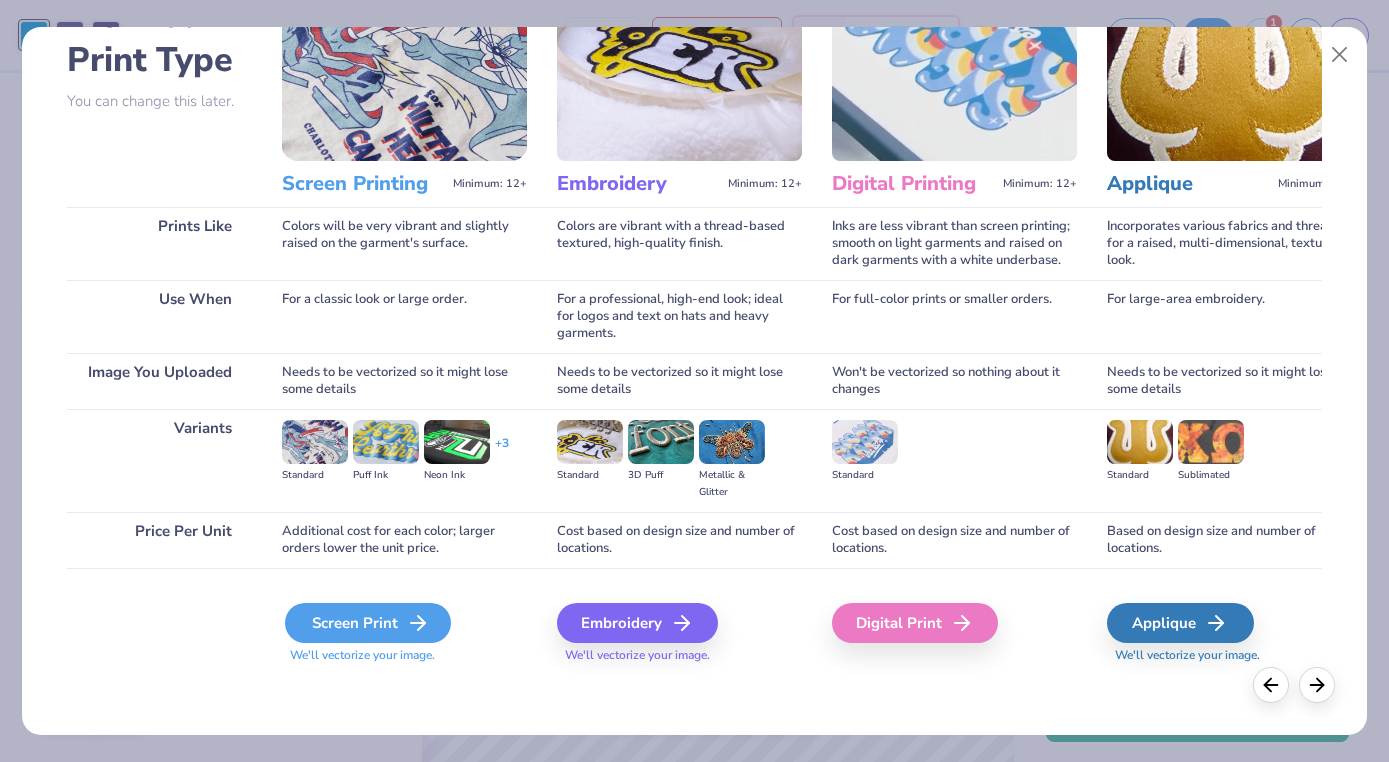 click on "Screen Print" at bounding box center [368, 623] 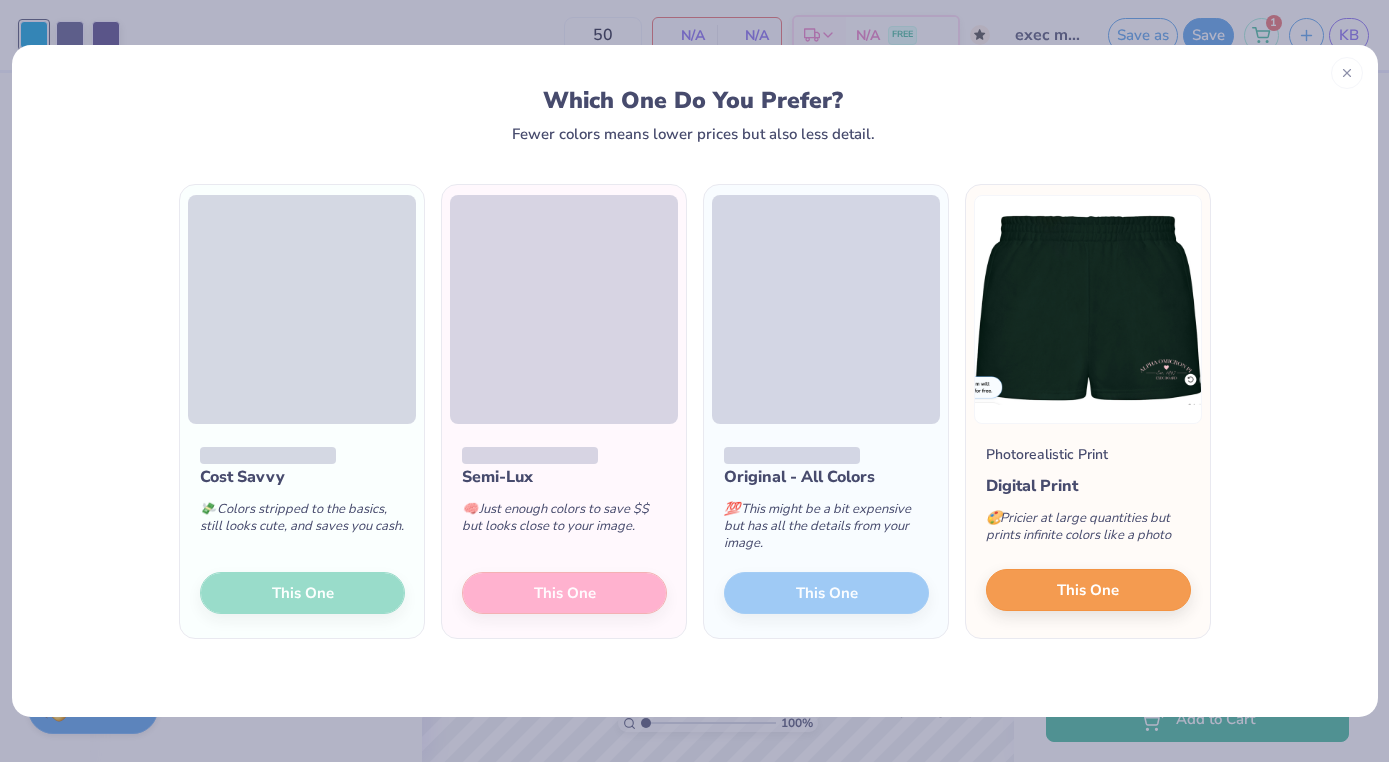 click on "This One" at bounding box center [1088, 590] 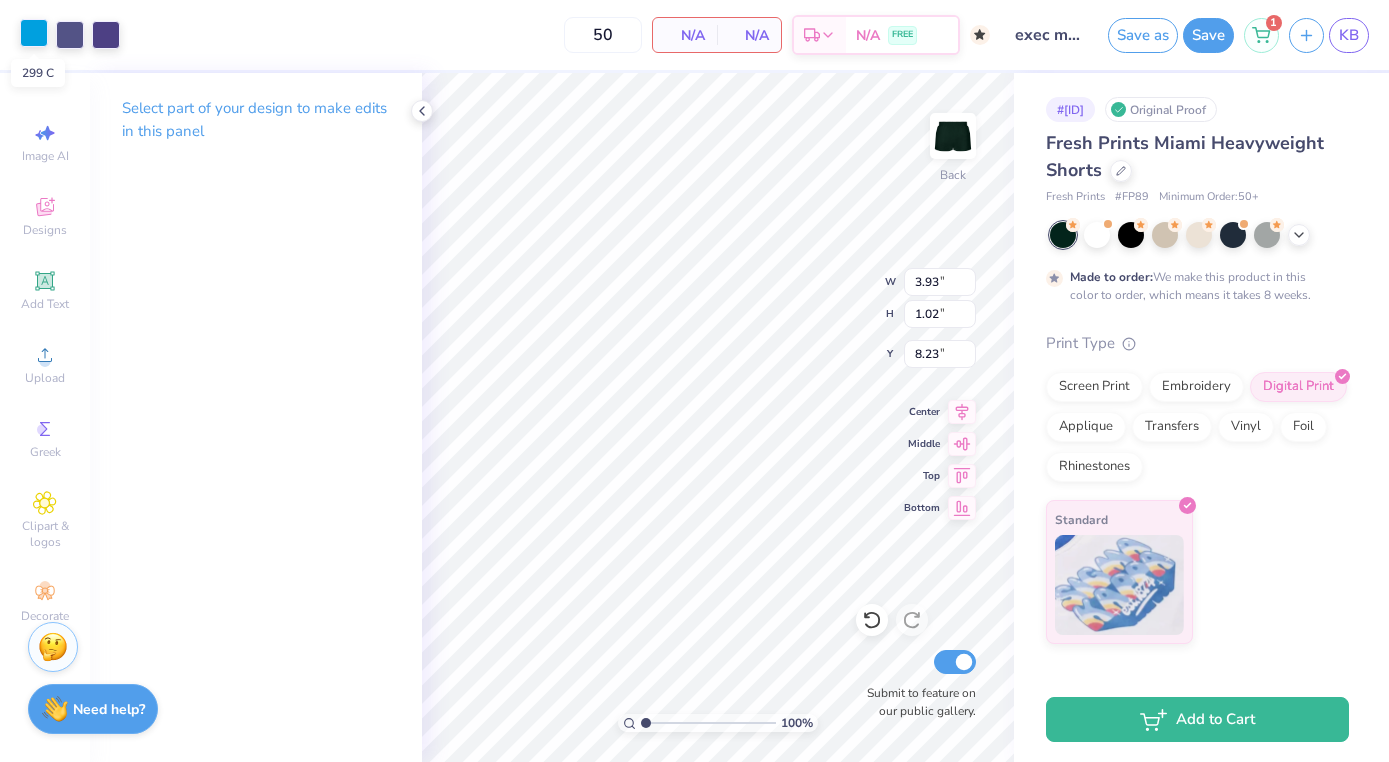 click at bounding box center (34, 33) 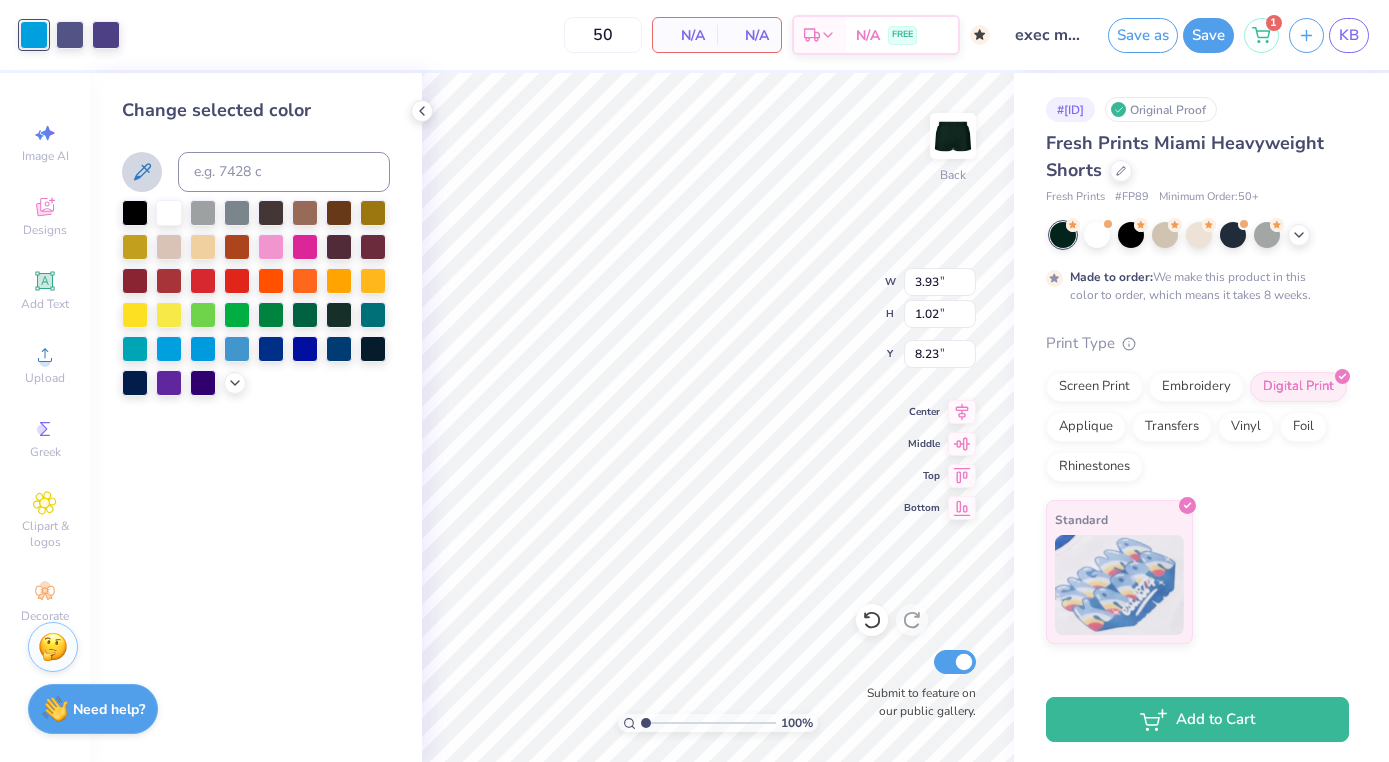 click 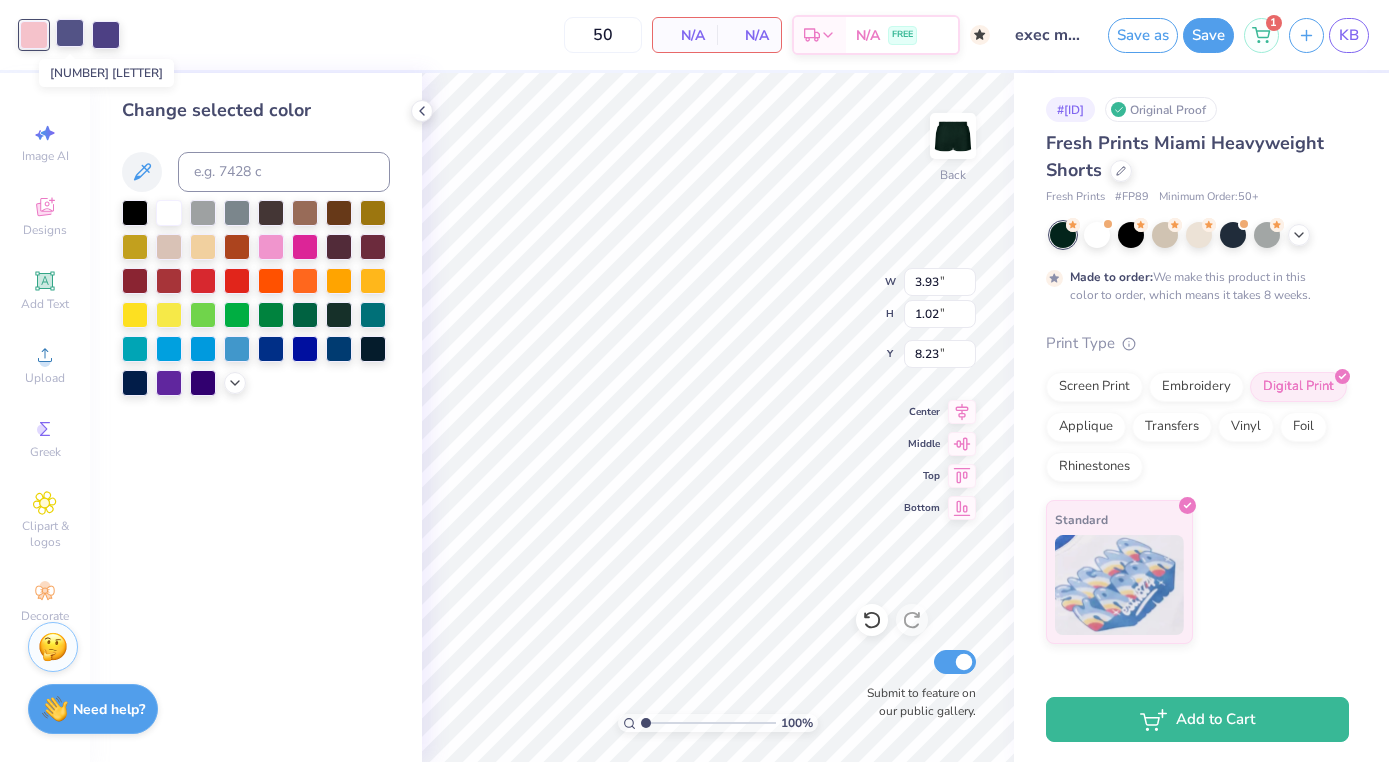 click at bounding box center [70, 33] 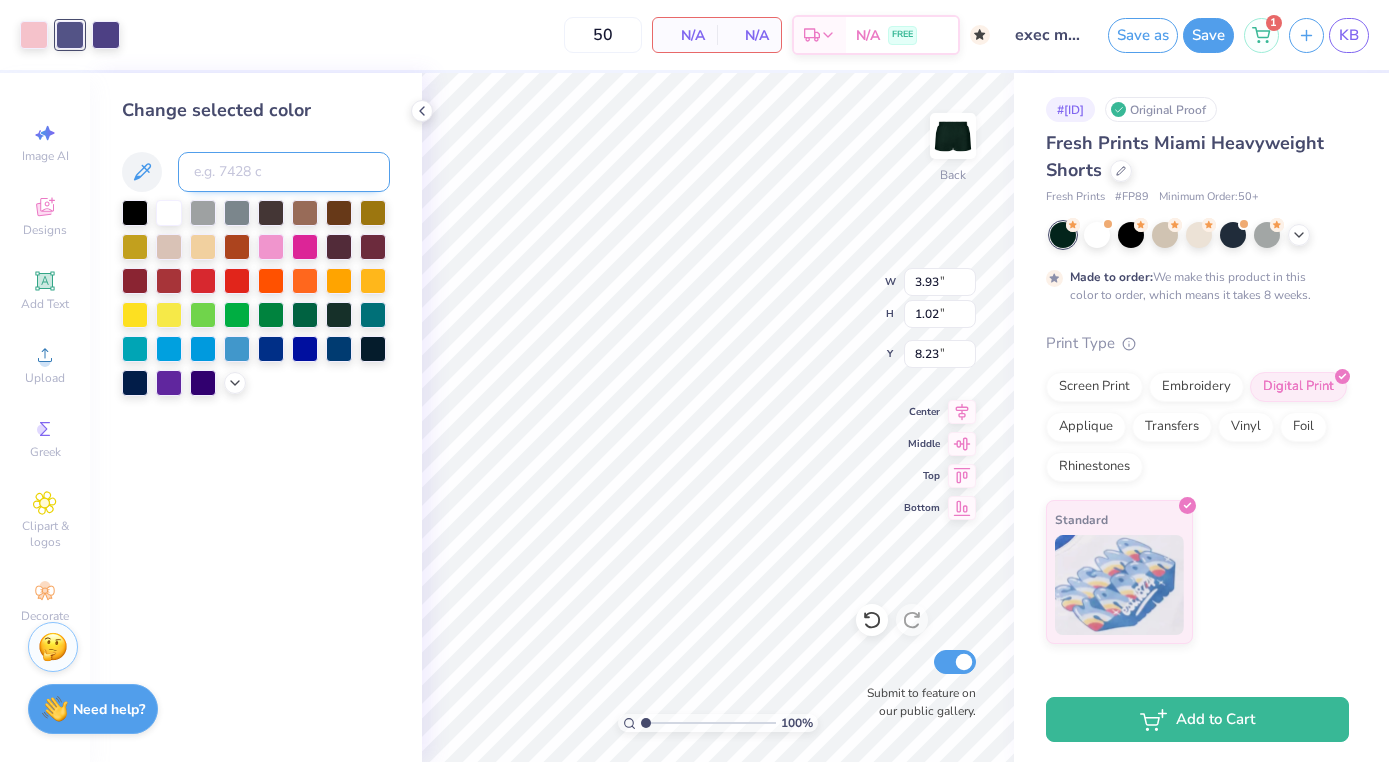 click at bounding box center (284, 172) 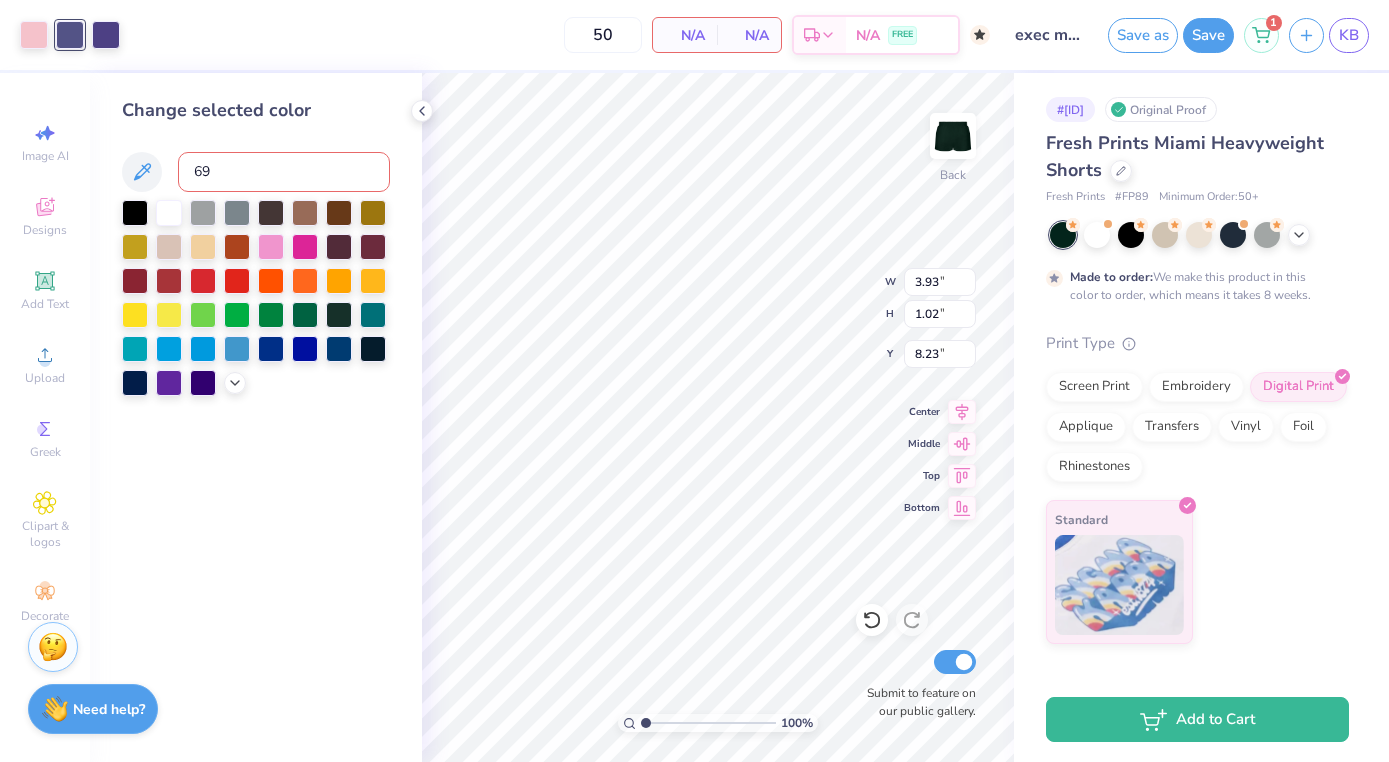 type on "699" 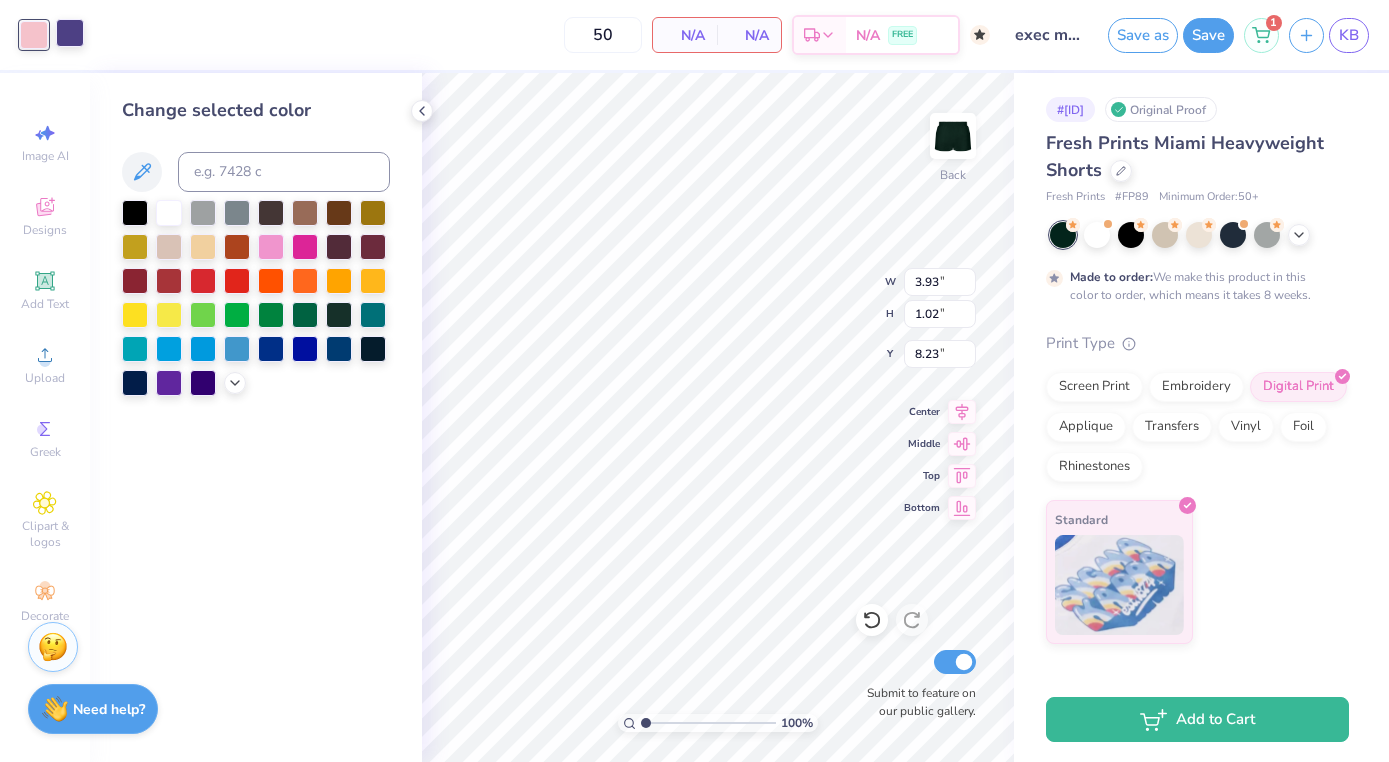 click at bounding box center [70, 33] 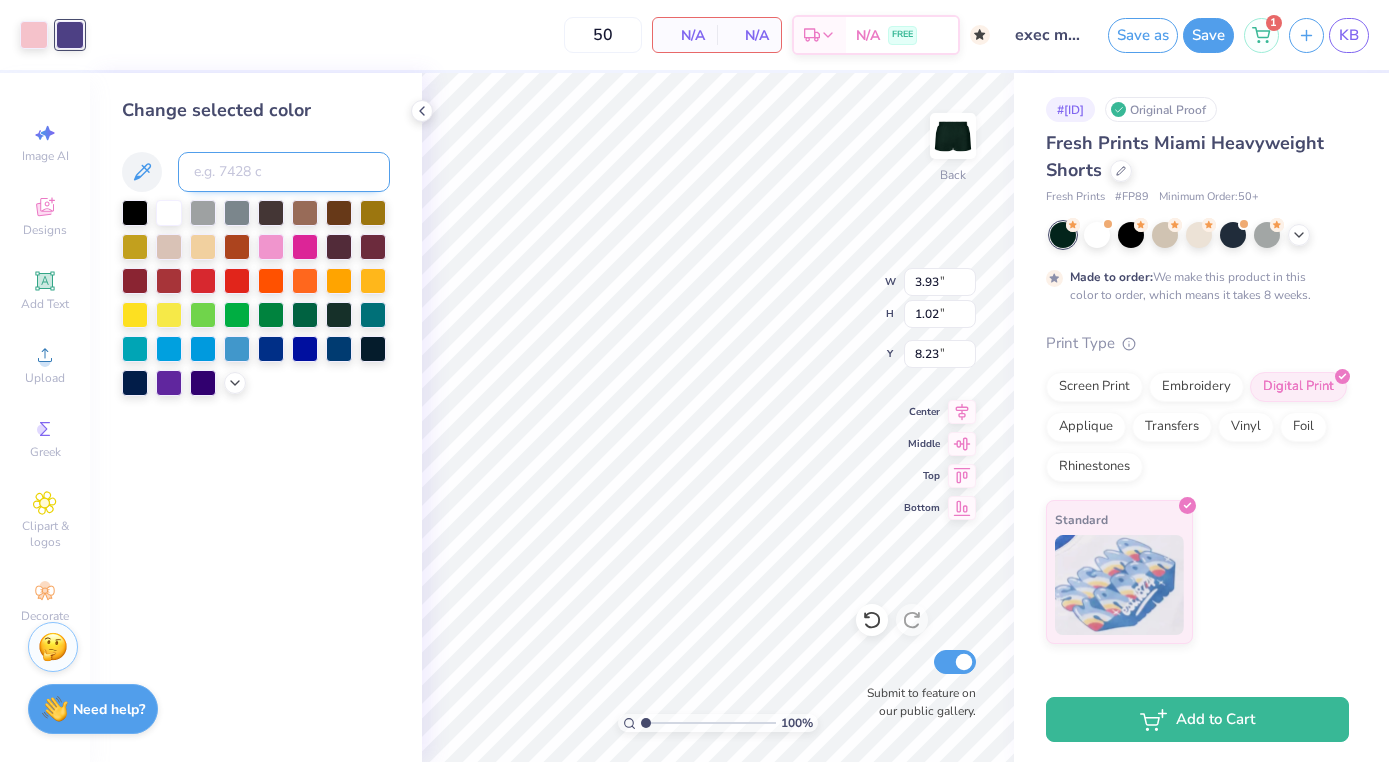 click at bounding box center [284, 172] 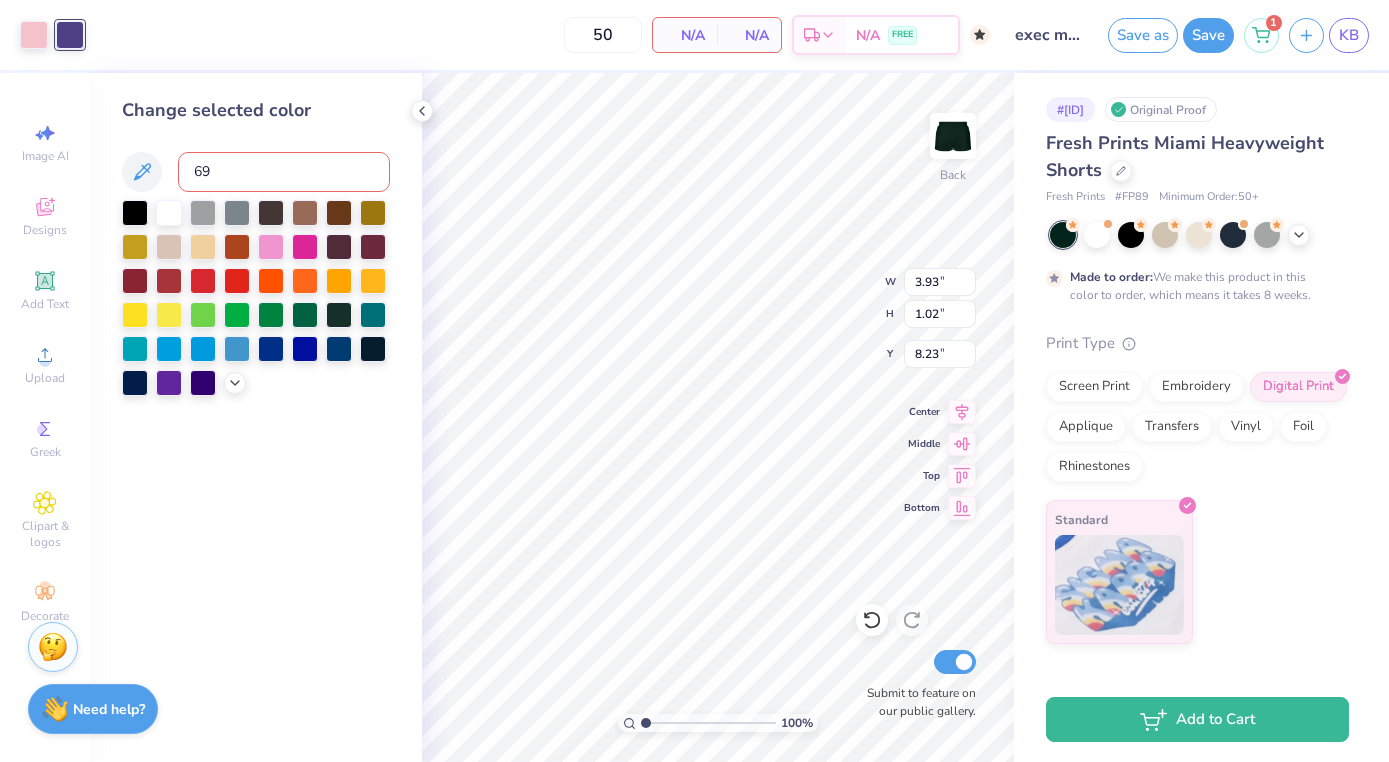 type on "699" 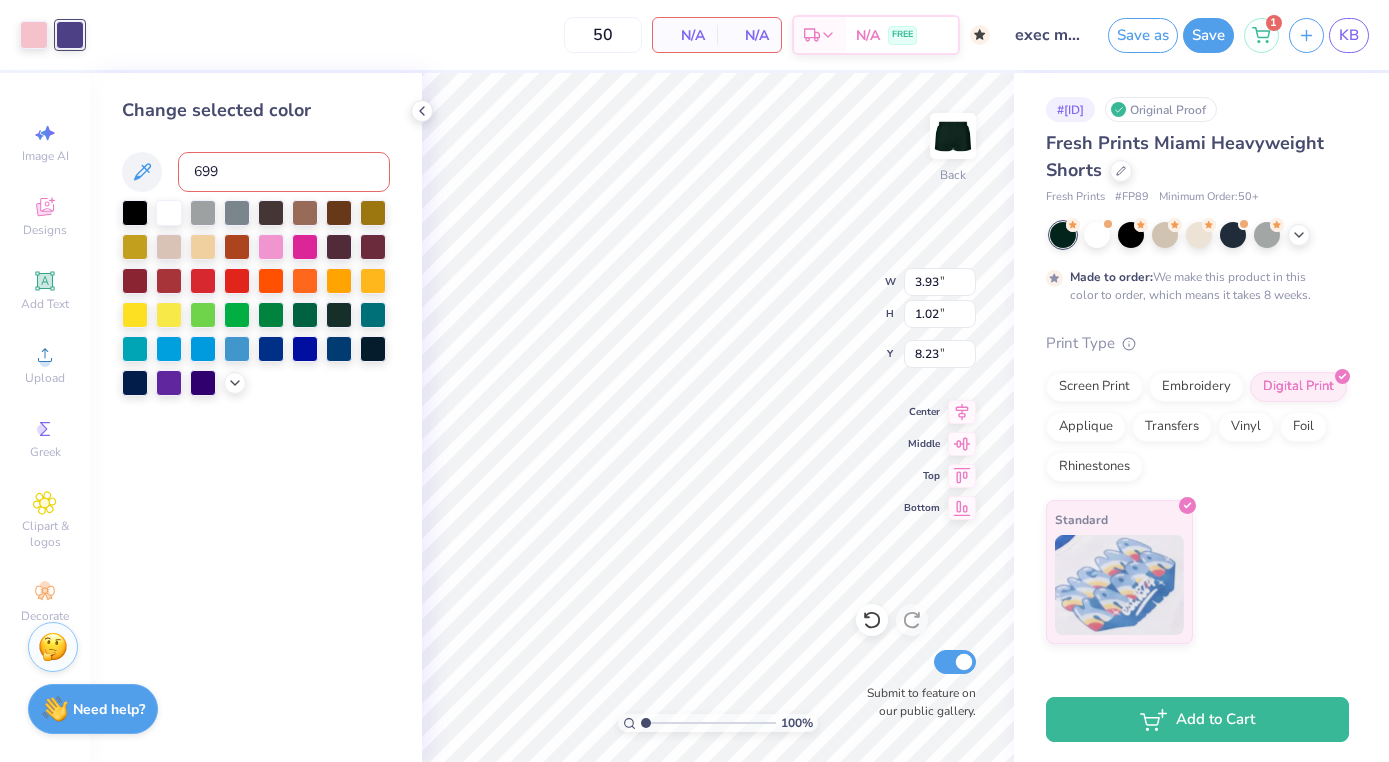 type 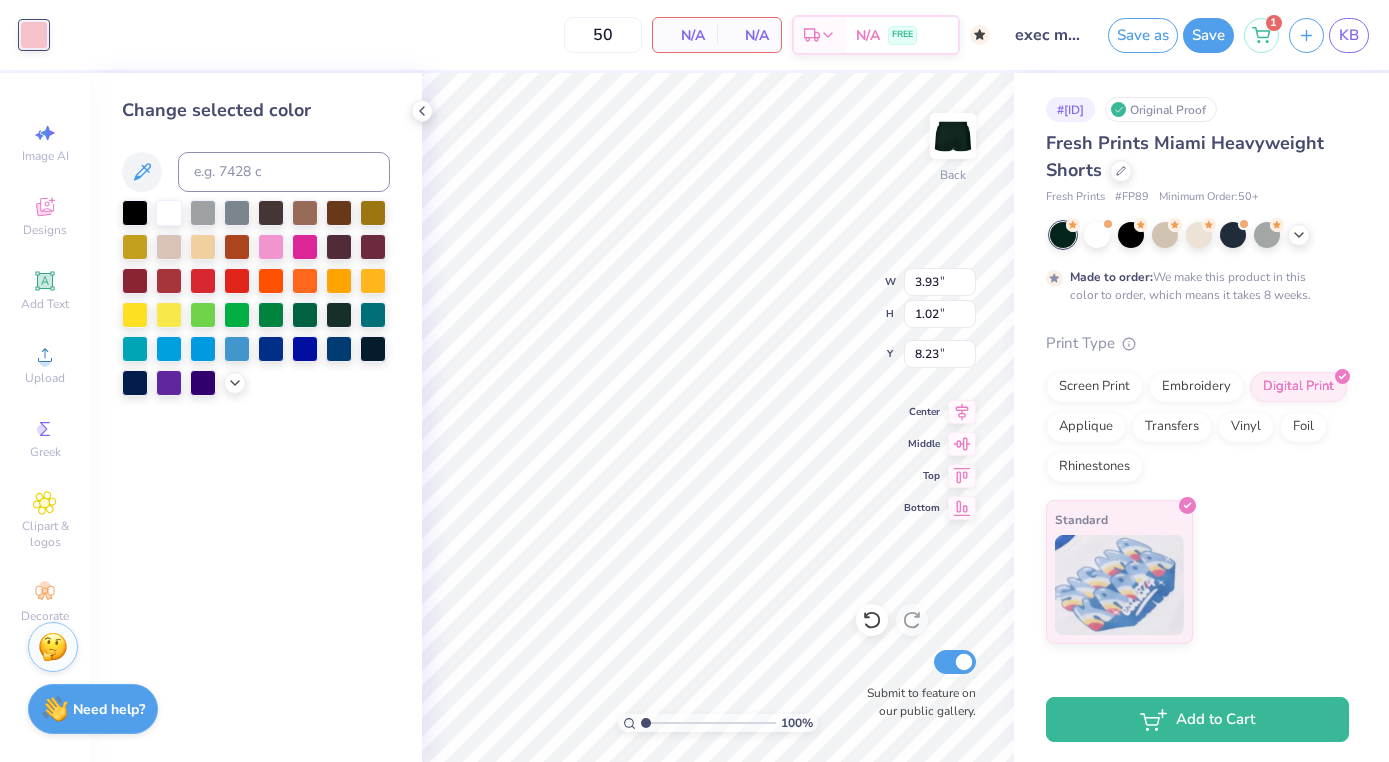 type on "7.27" 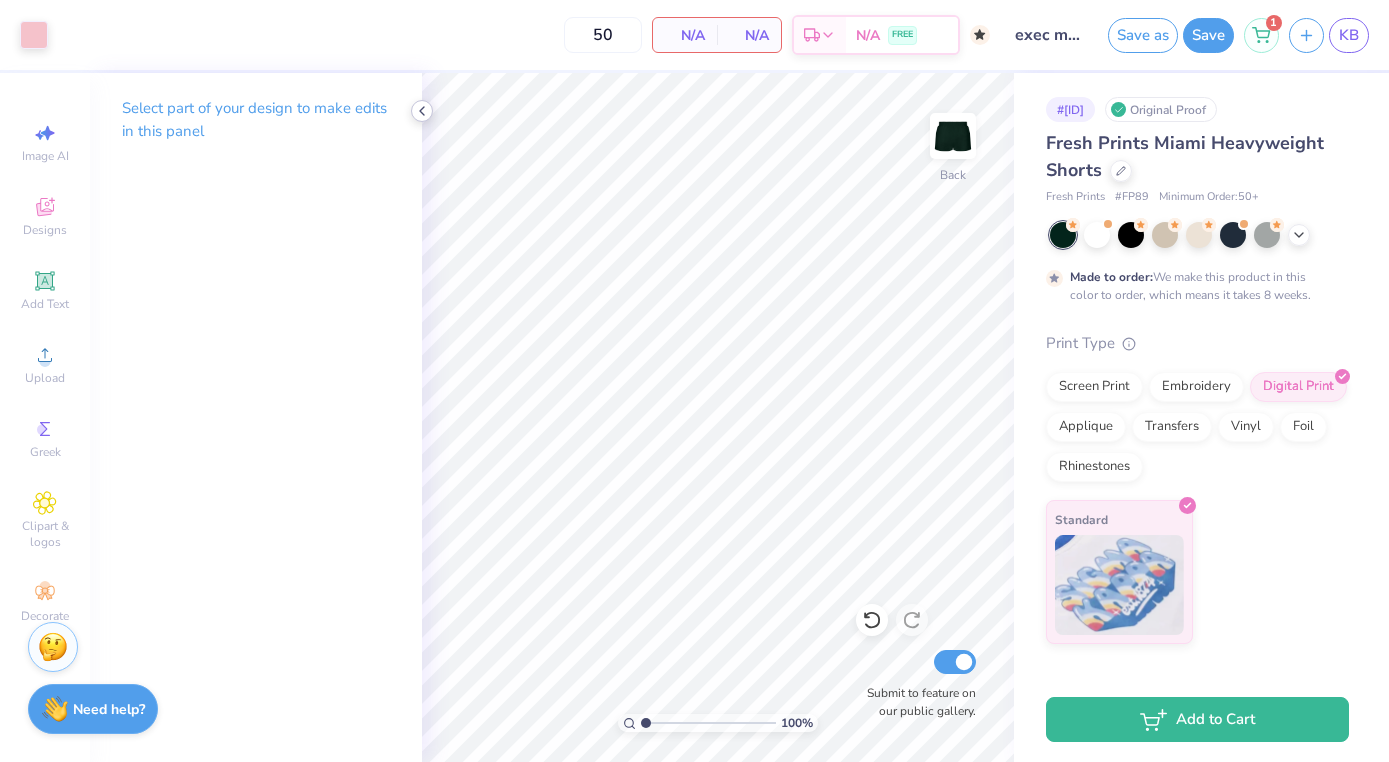 click 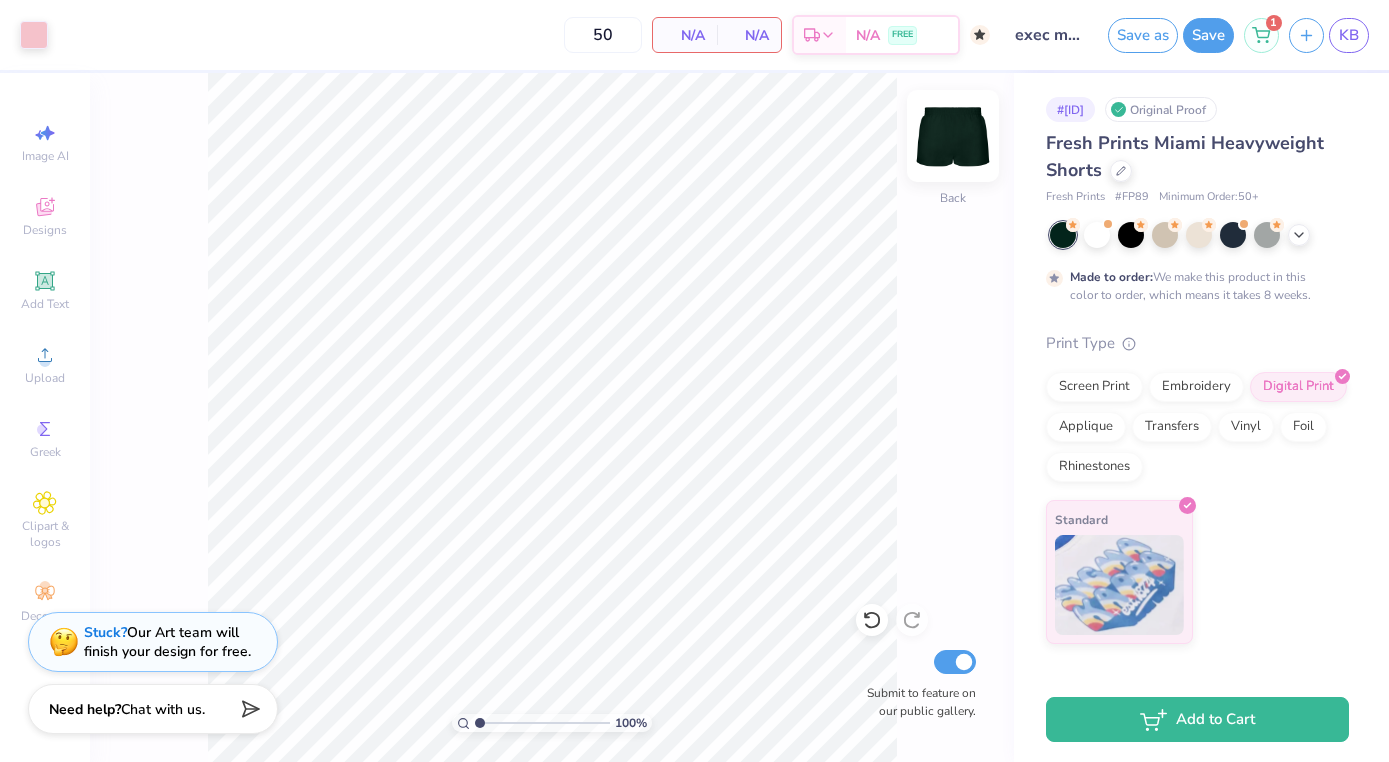 click at bounding box center [953, 136] 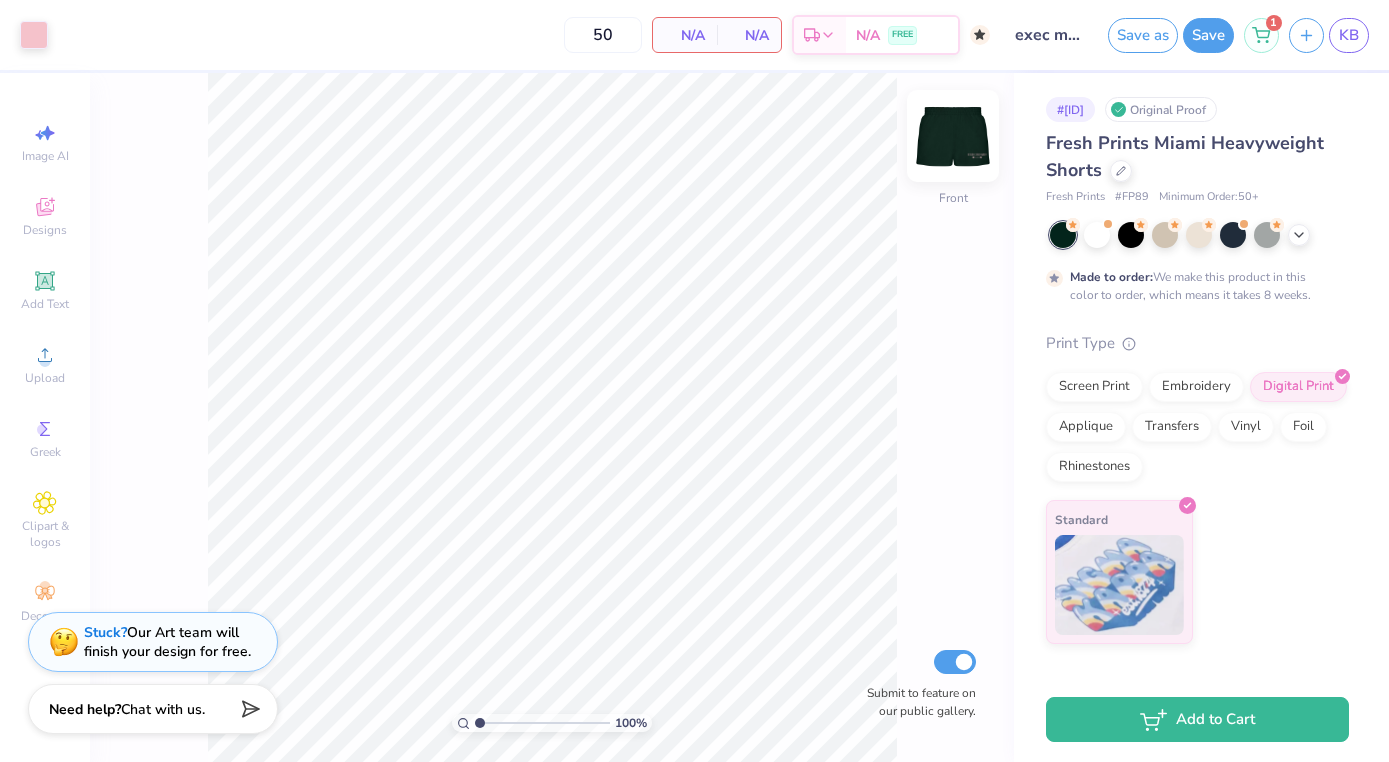 click at bounding box center [953, 136] 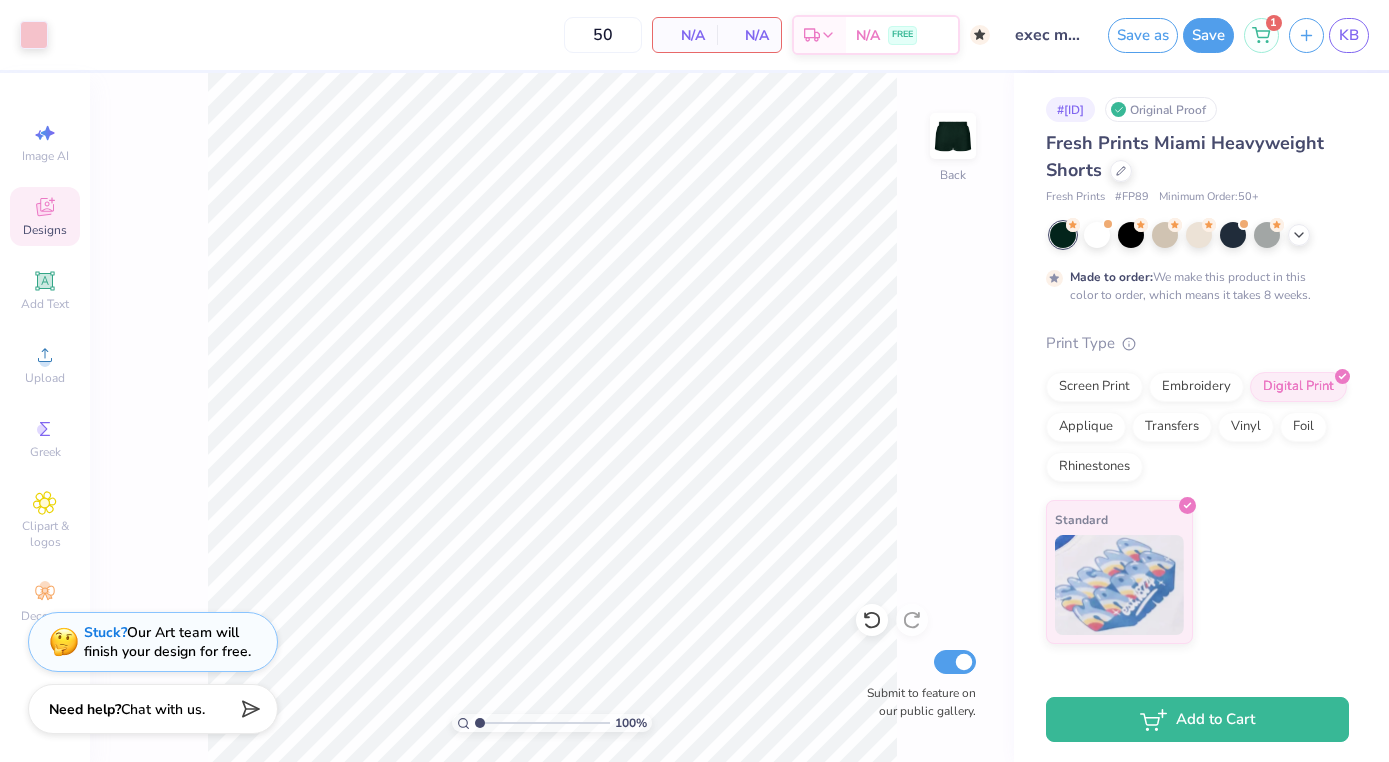 click on "Designs" at bounding box center (45, 216) 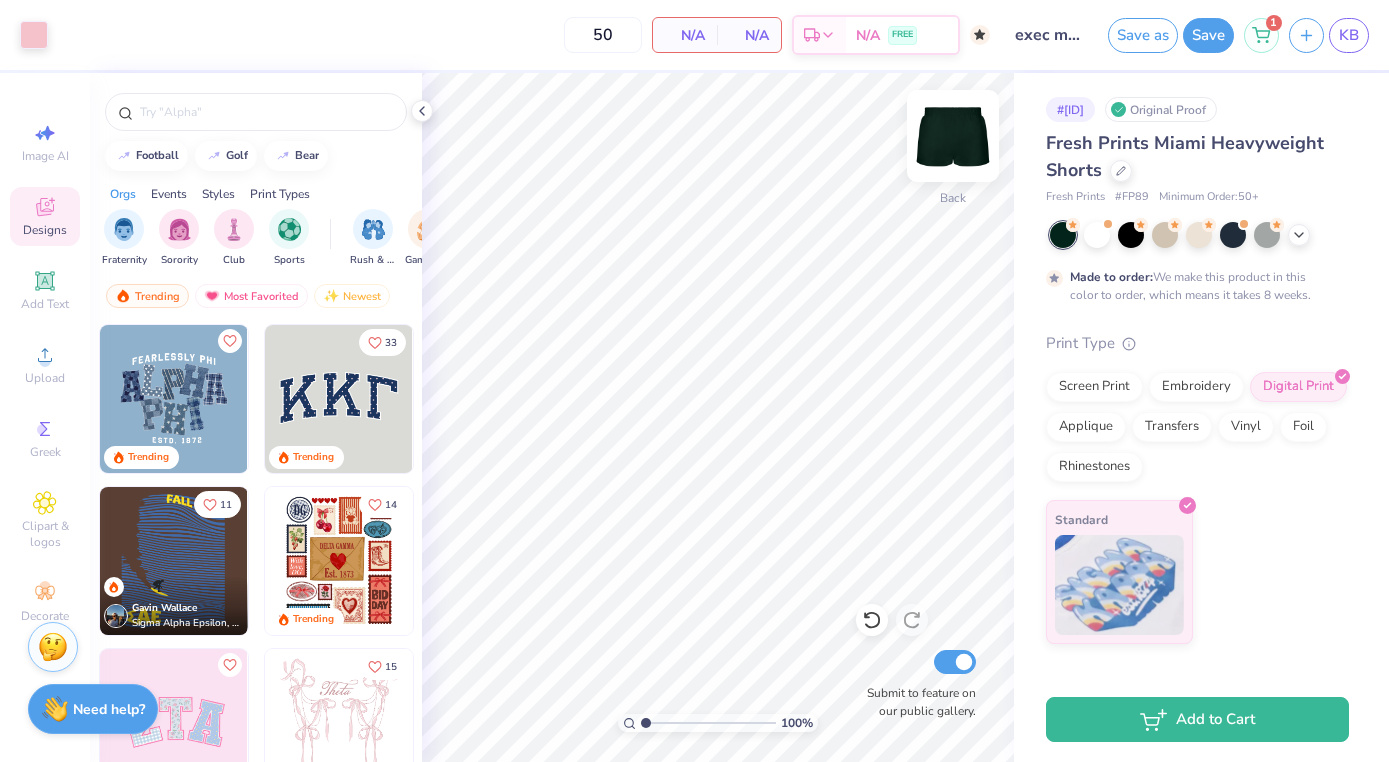 click at bounding box center (953, 136) 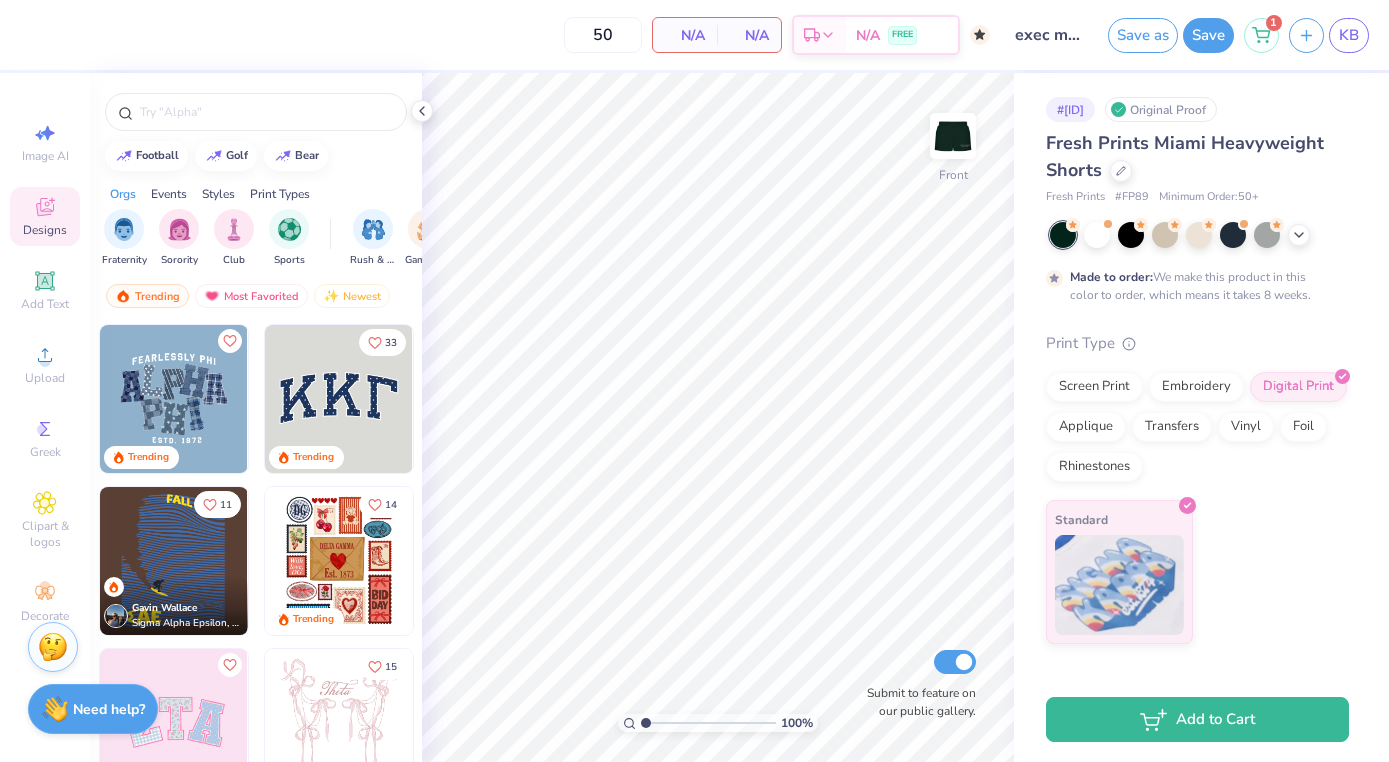 click on "[FRESH] [PRINTS] [MIAMI] [HEAVYWEIGHT] [SHORTS] [FRESH] [PRINTS] #[FP] [MINIMUM] [ORDER]: [NUMBER] +" at bounding box center [1197, 168] 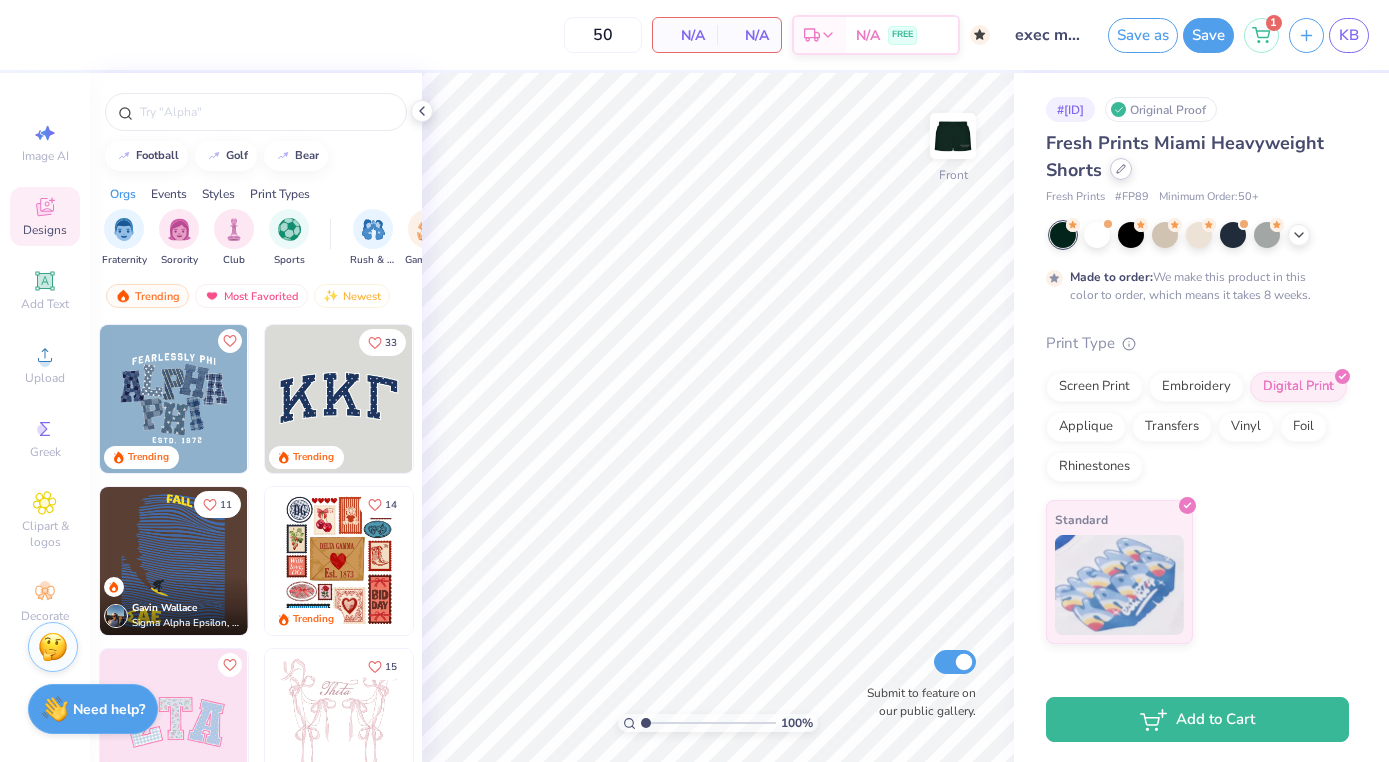click at bounding box center [1121, 169] 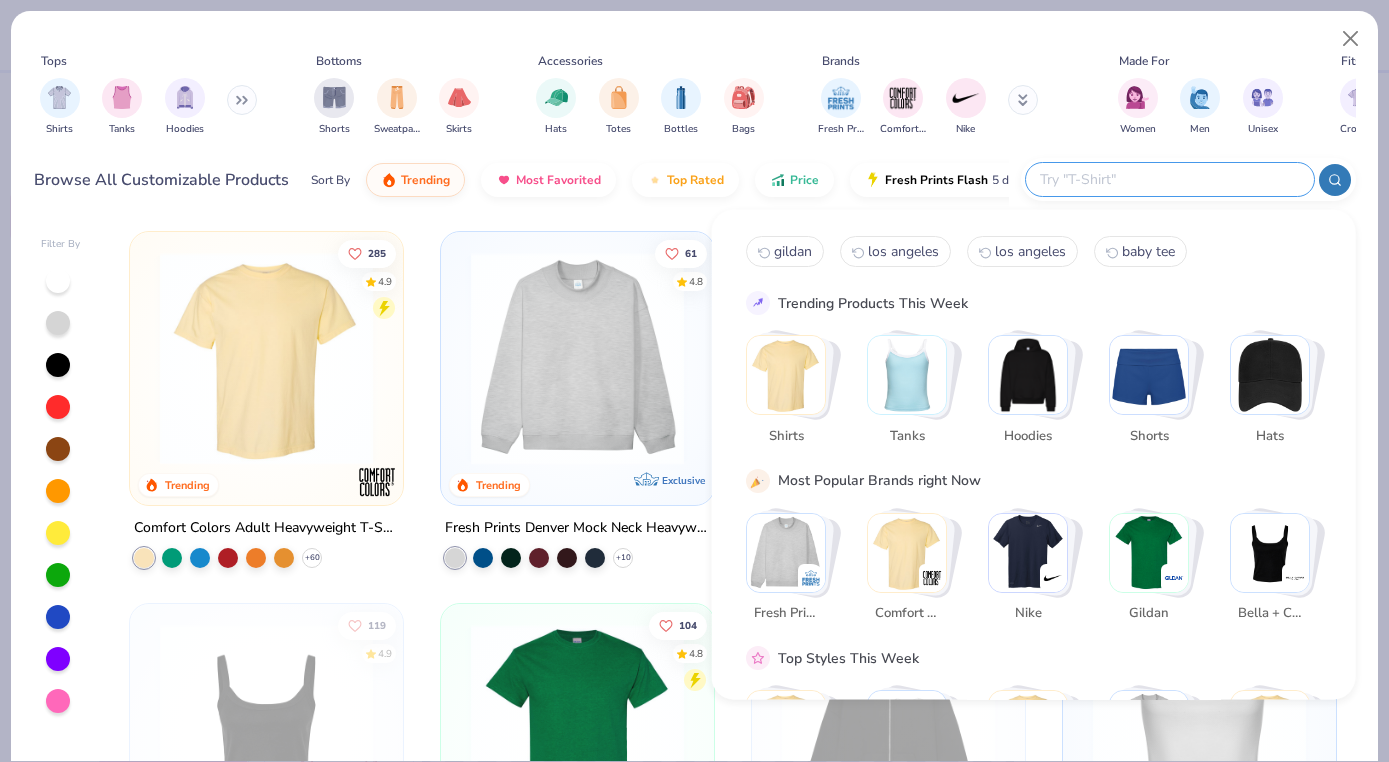 click at bounding box center [1169, 179] 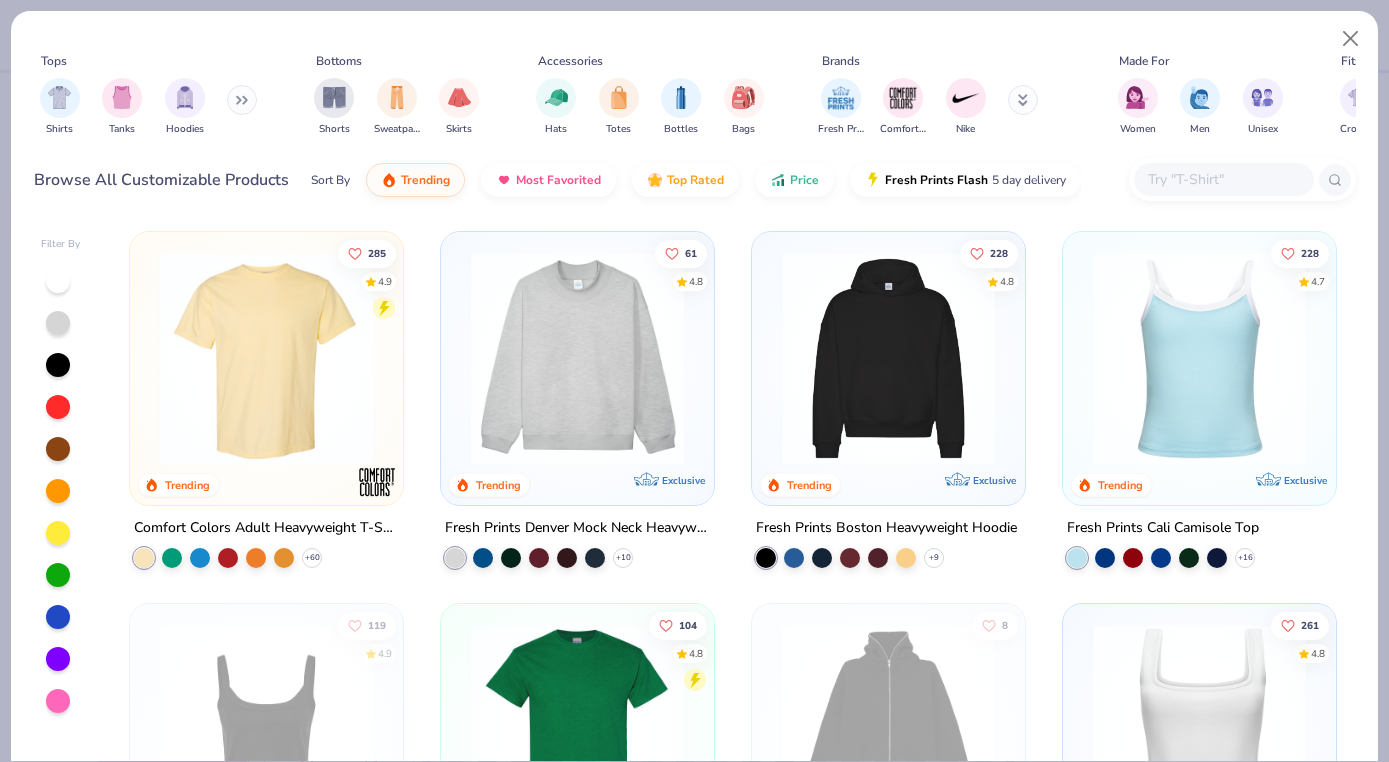 click at bounding box center [266, 358] 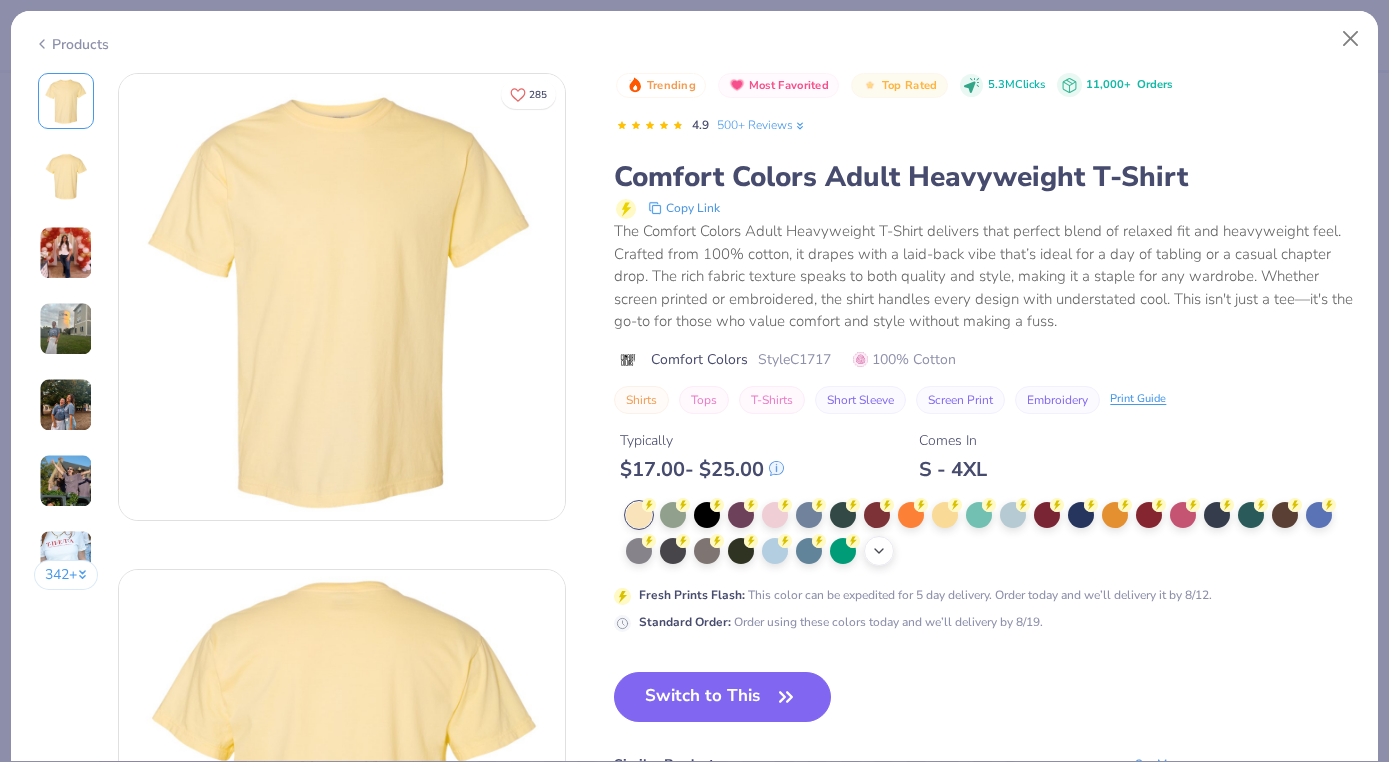 click on "+ 38" at bounding box center (879, 551) 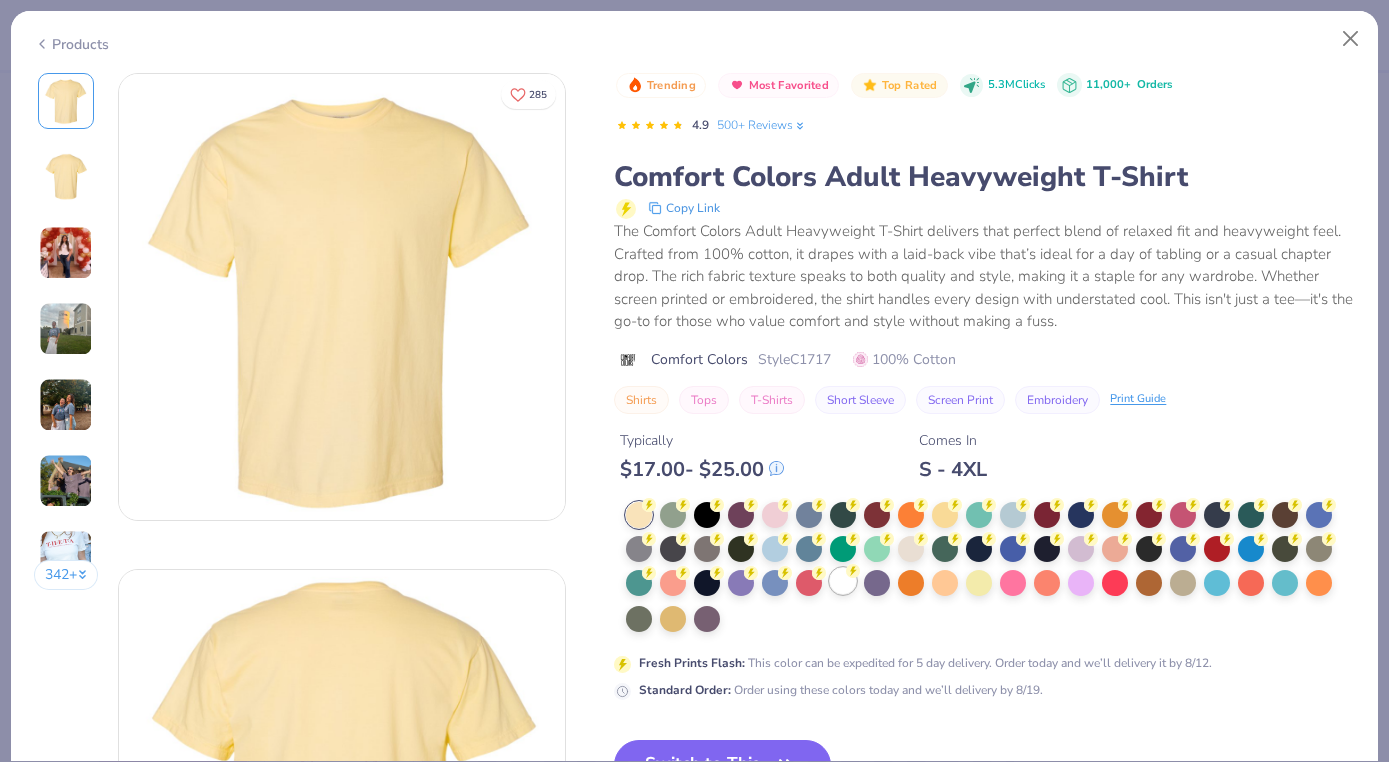 click at bounding box center (843, 581) 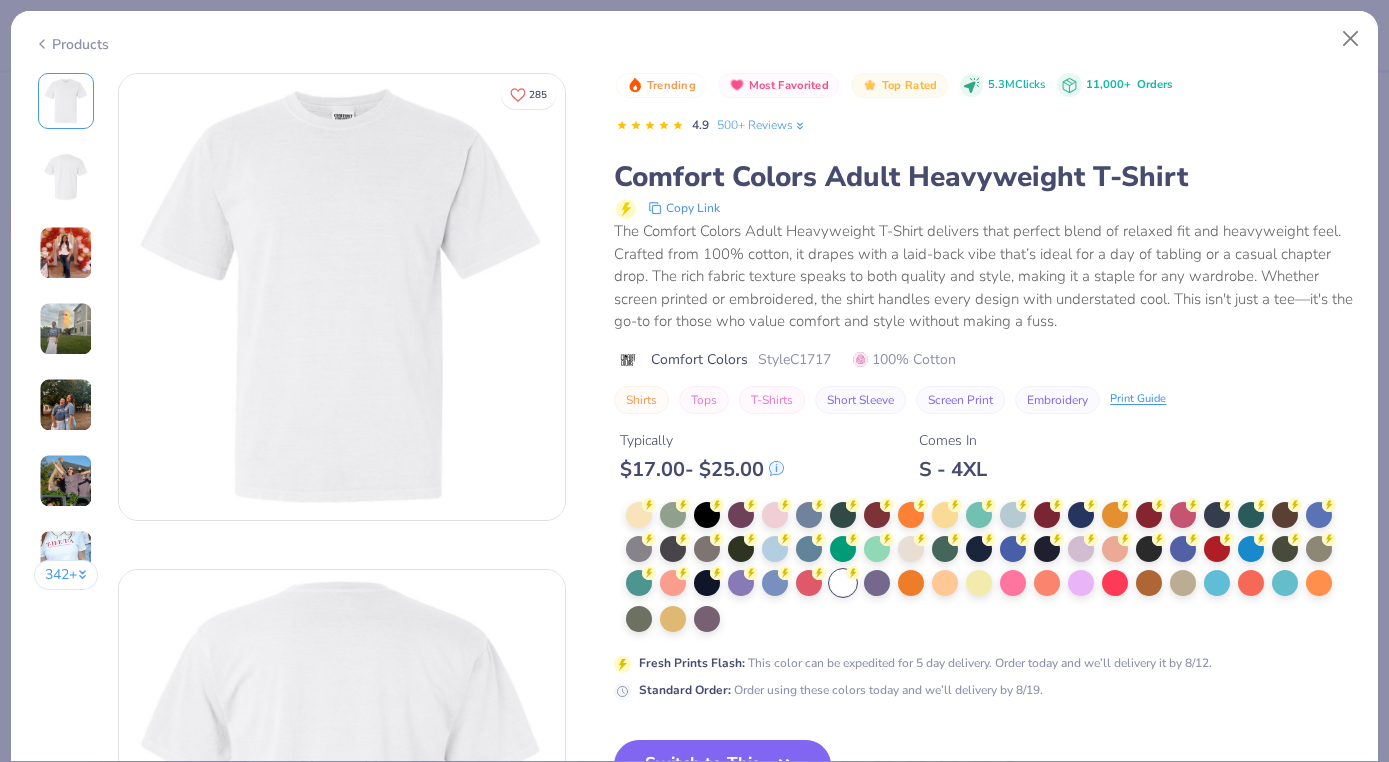scroll, scrollTop: 122, scrollLeft: 0, axis: vertical 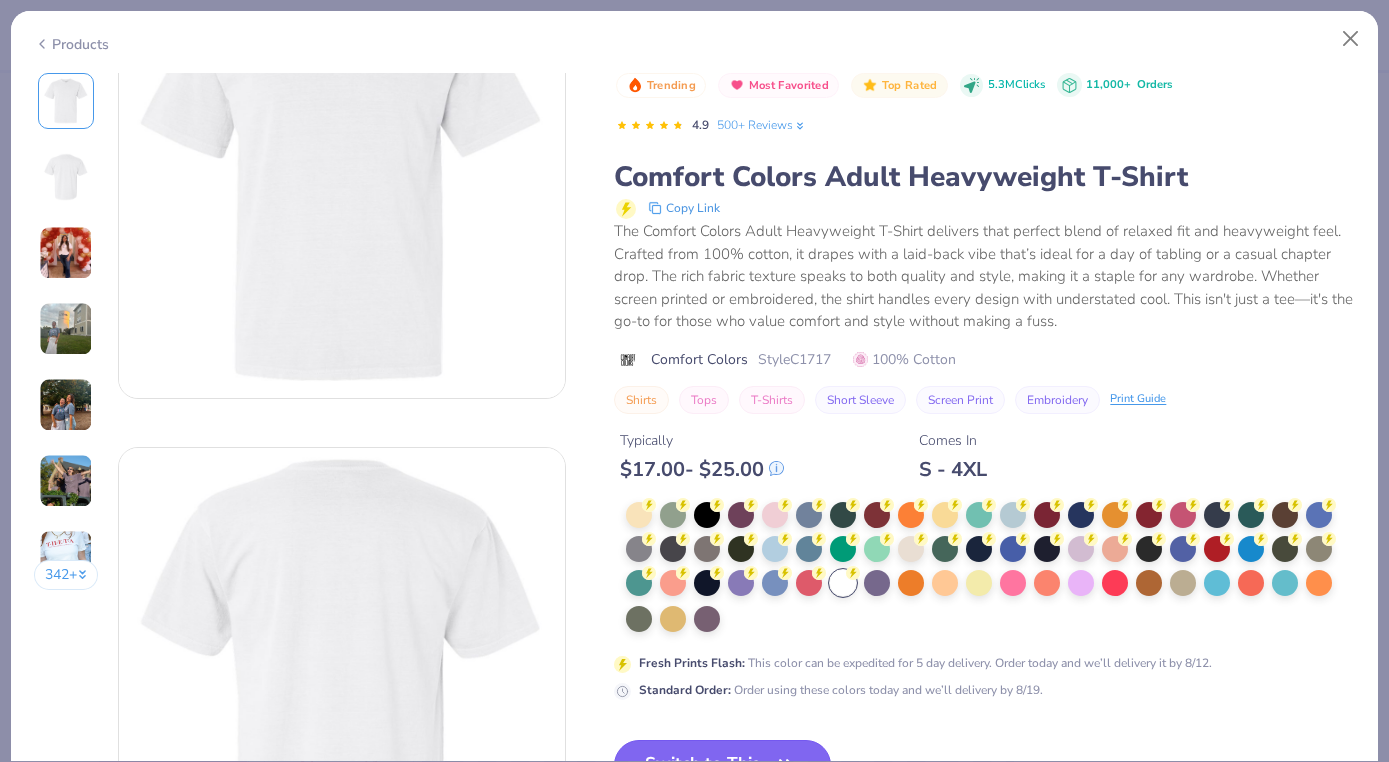 drag, startPoint x: 757, startPoint y: 744, endPoint x: 772, endPoint y: 749, distance: 15.811388 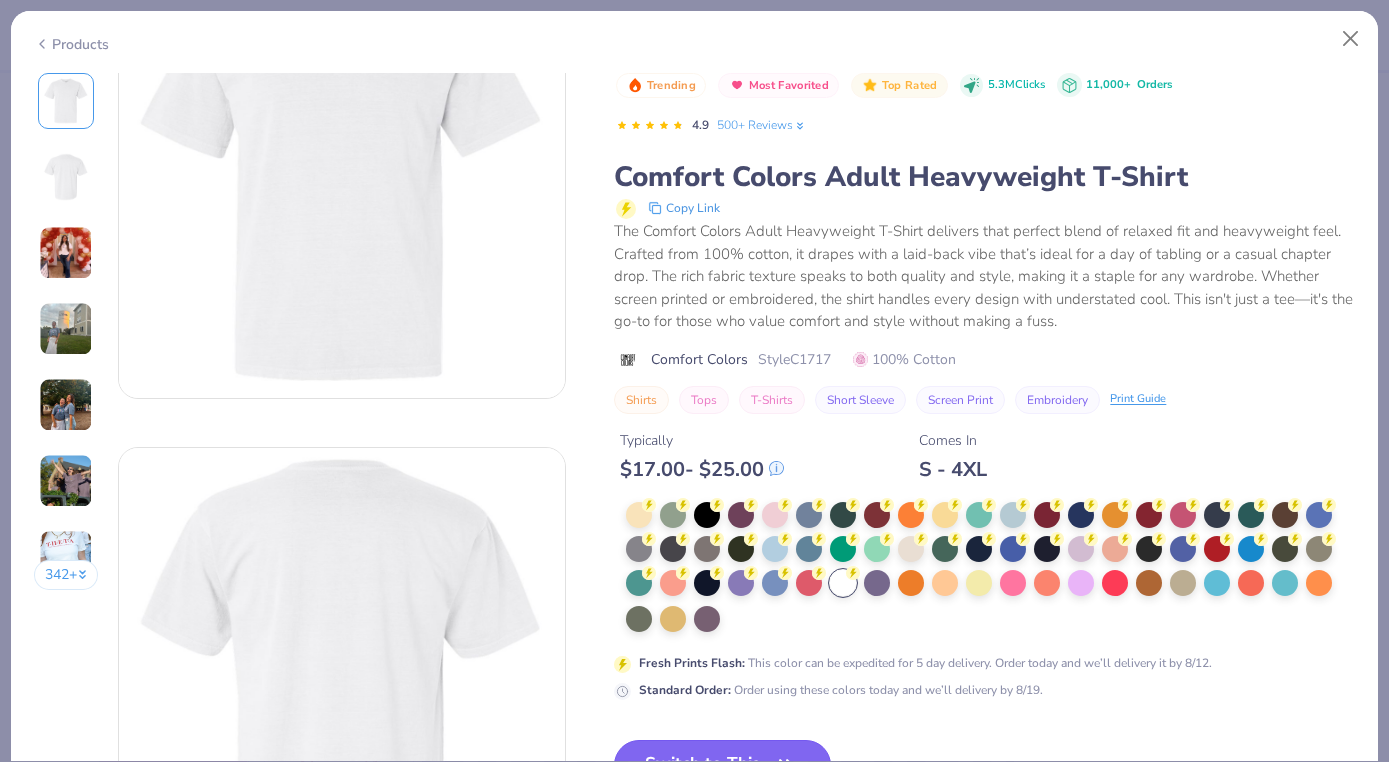 click on "Switch to This" at bounding box center [722, 765] 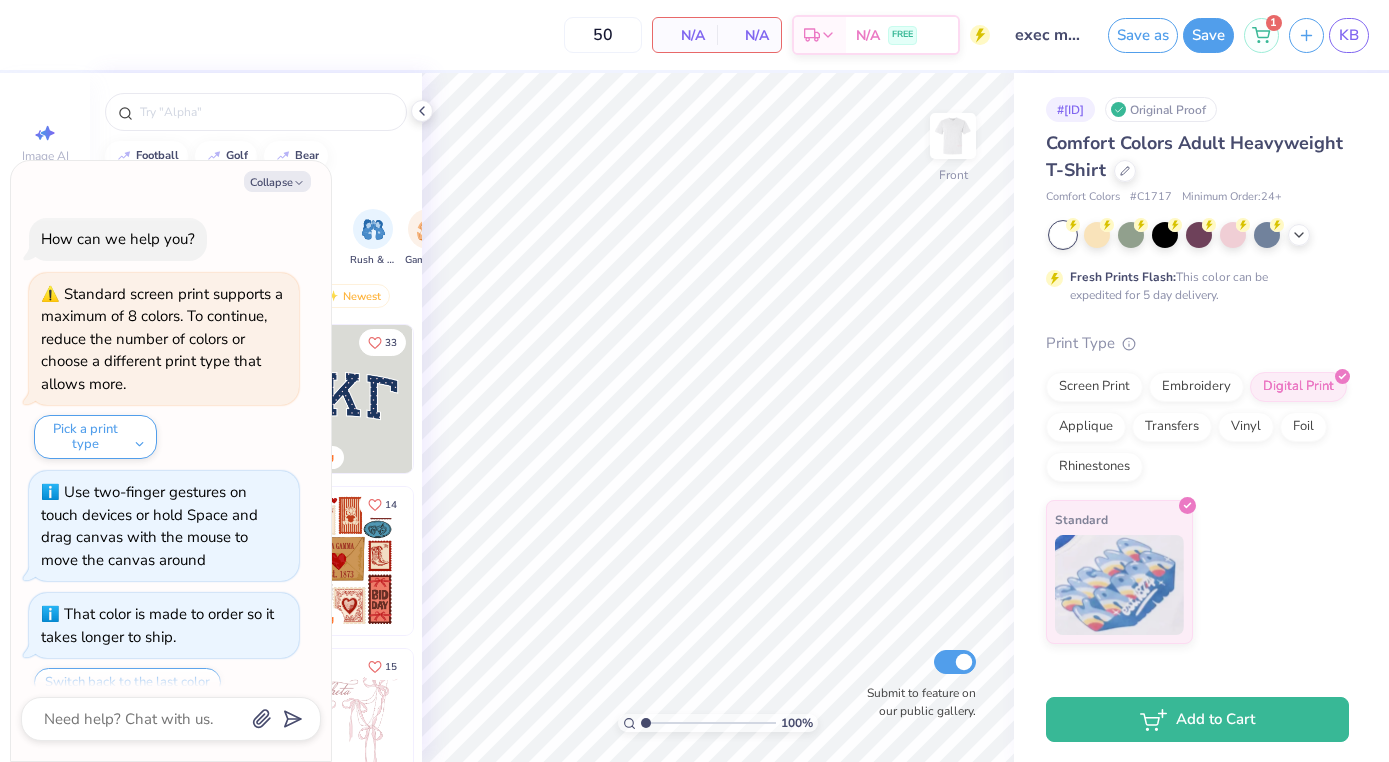 scroll, scrollTop: 592, scrollLeft: 0, axis: vertical 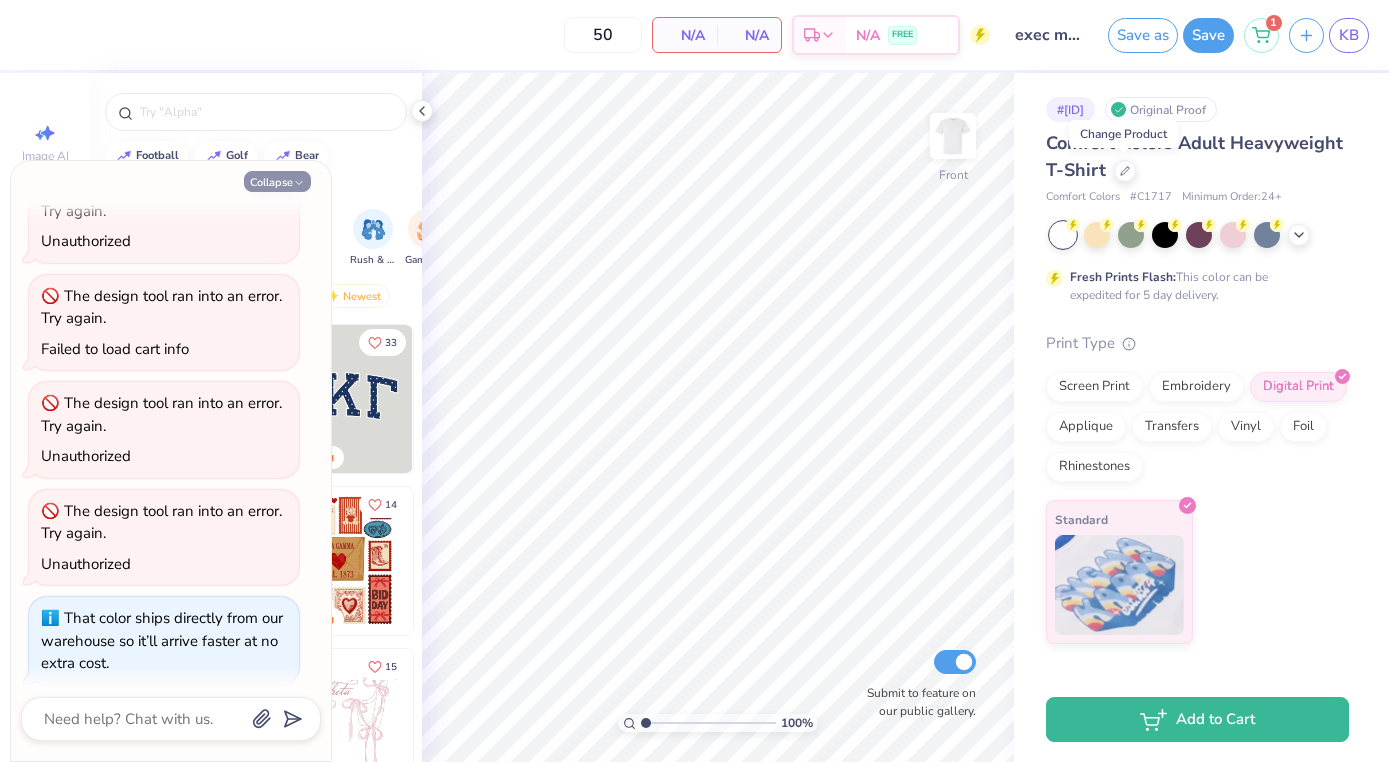 click on "Collapse" at bounding box center (277, 181) 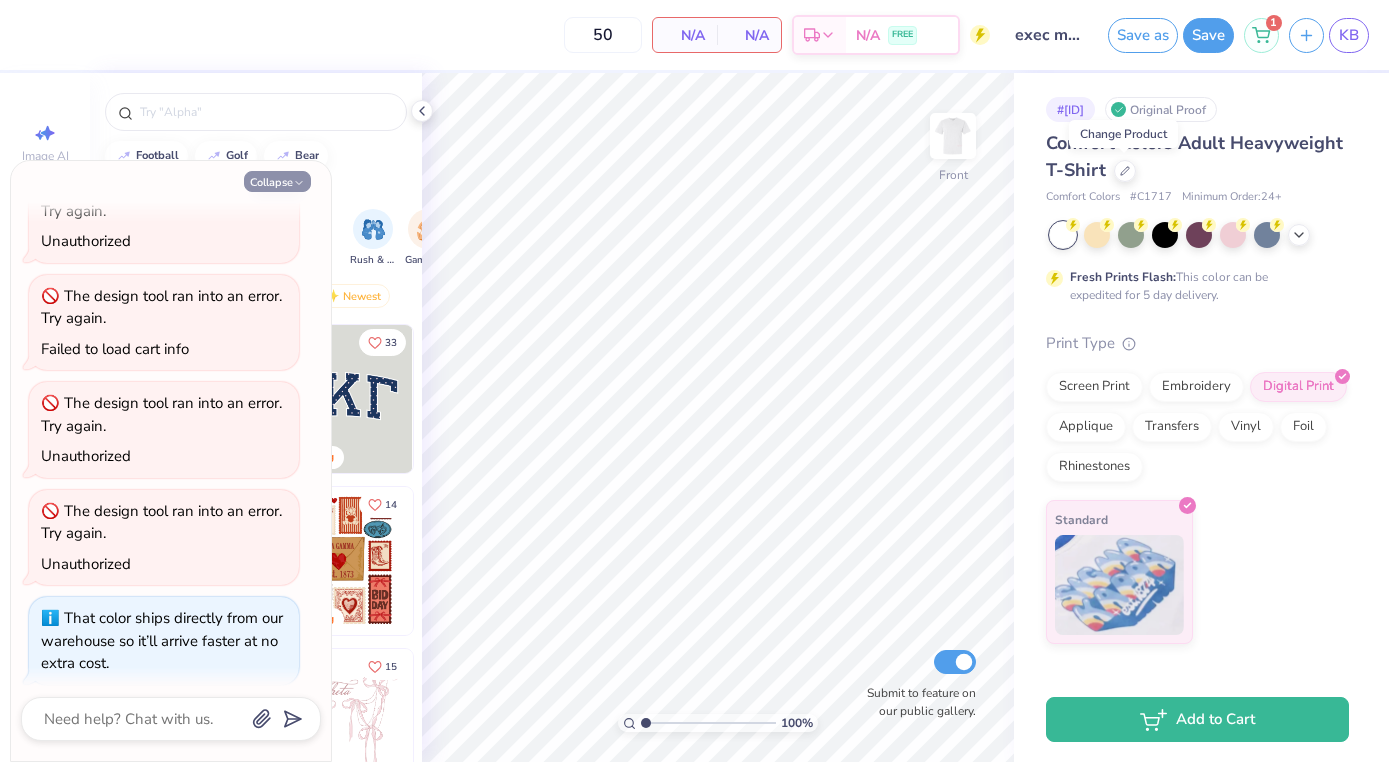 type on "x" 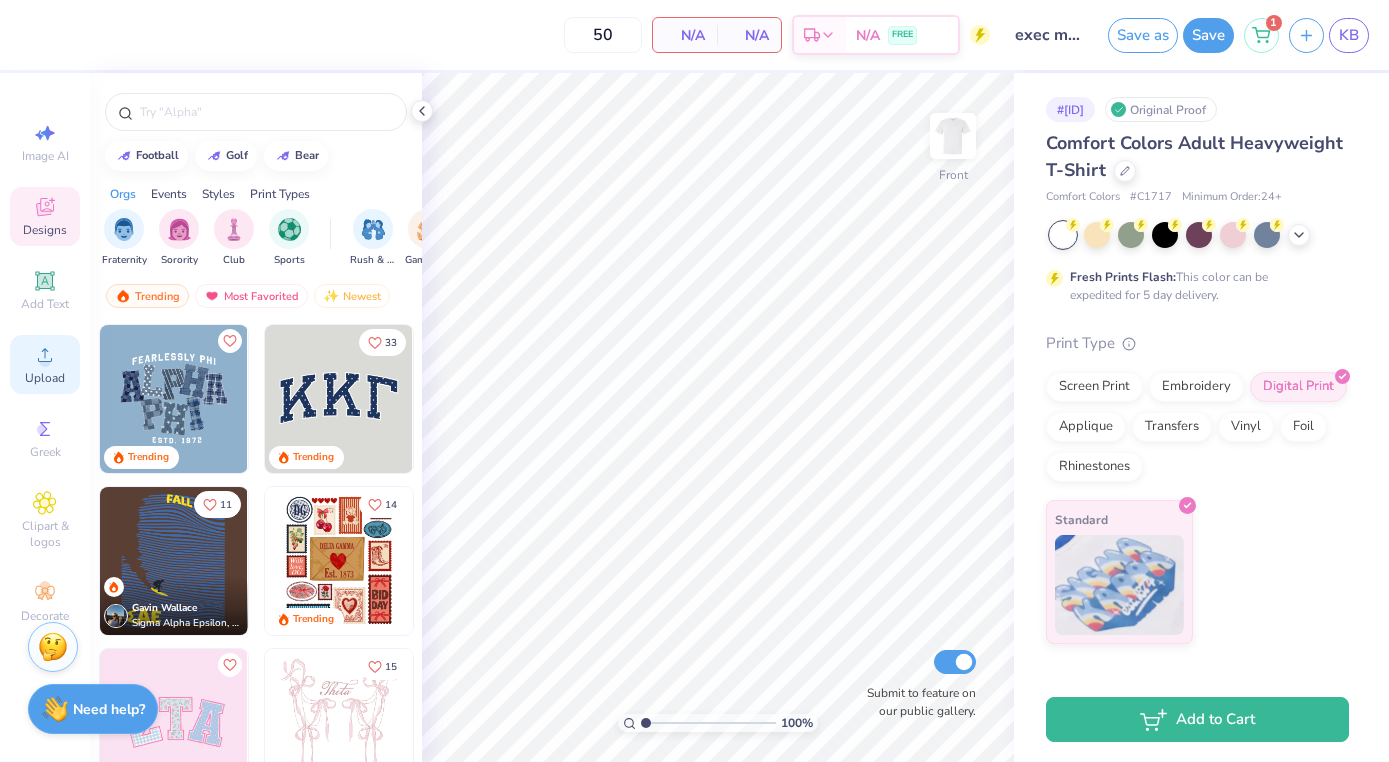 click 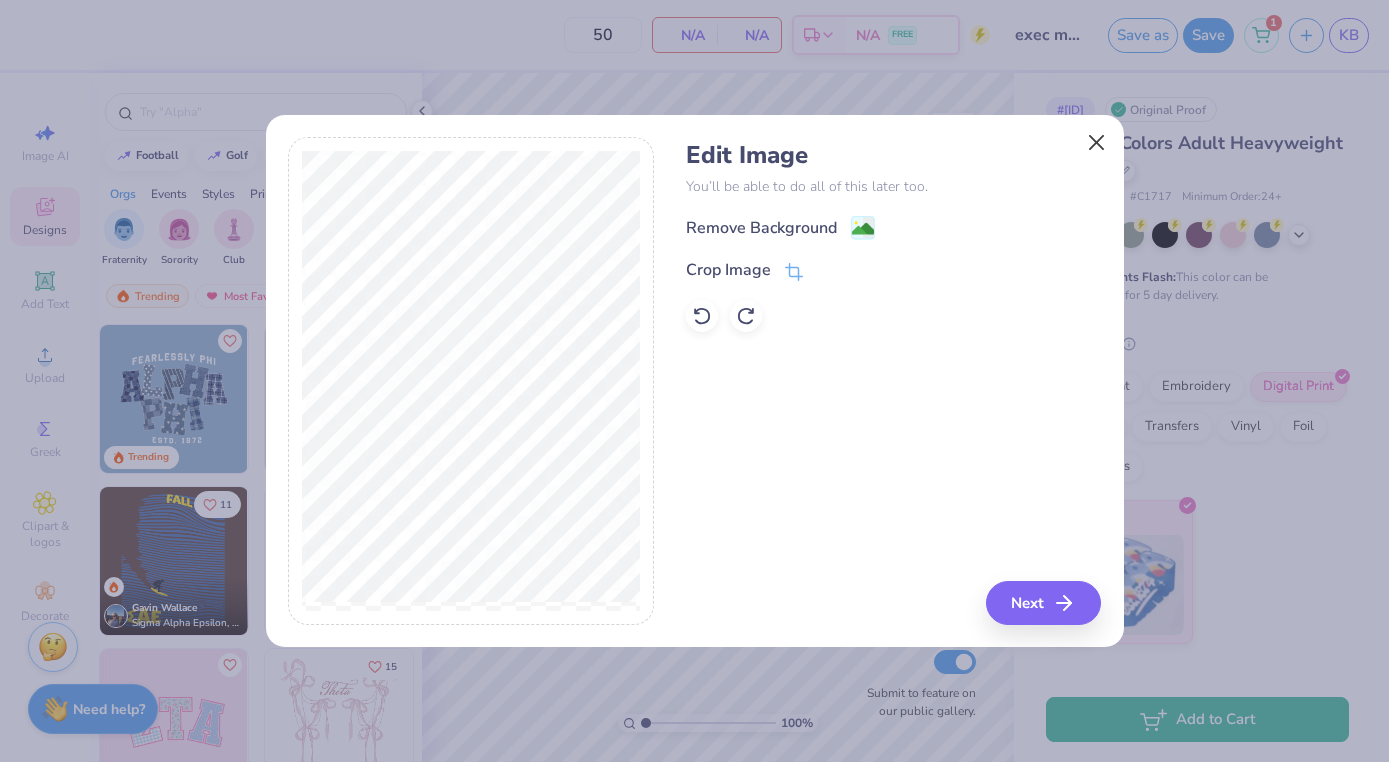 click at bounding box center [1096, 142] 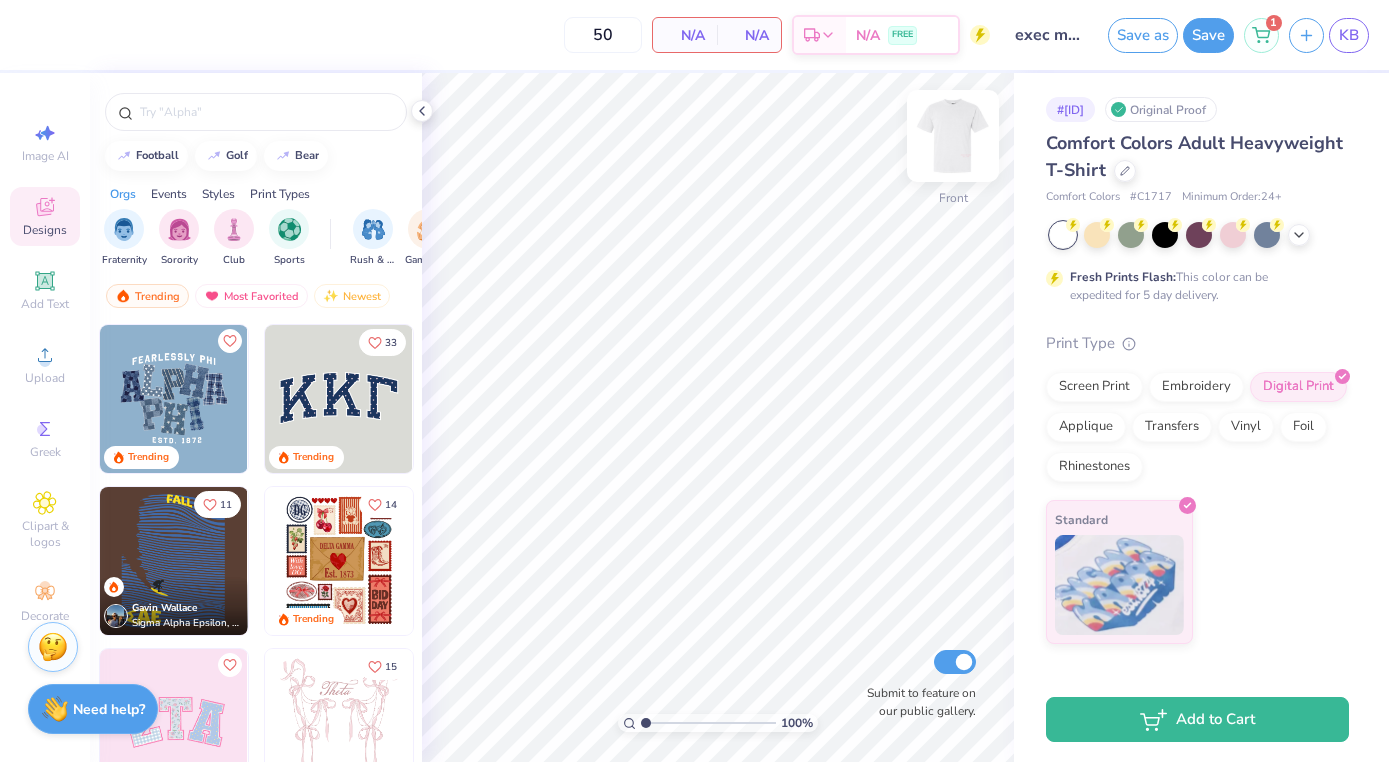 click at bounding box center (953, 136) 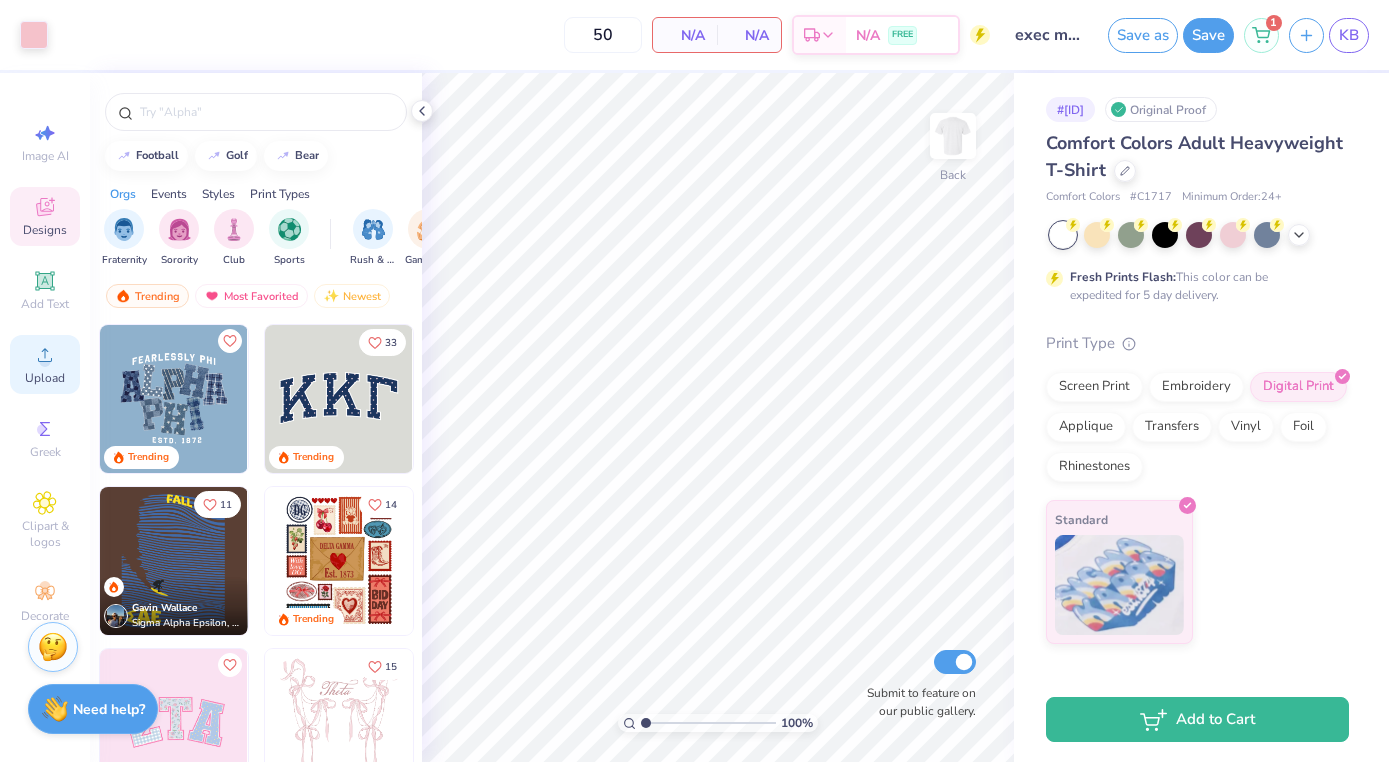 click 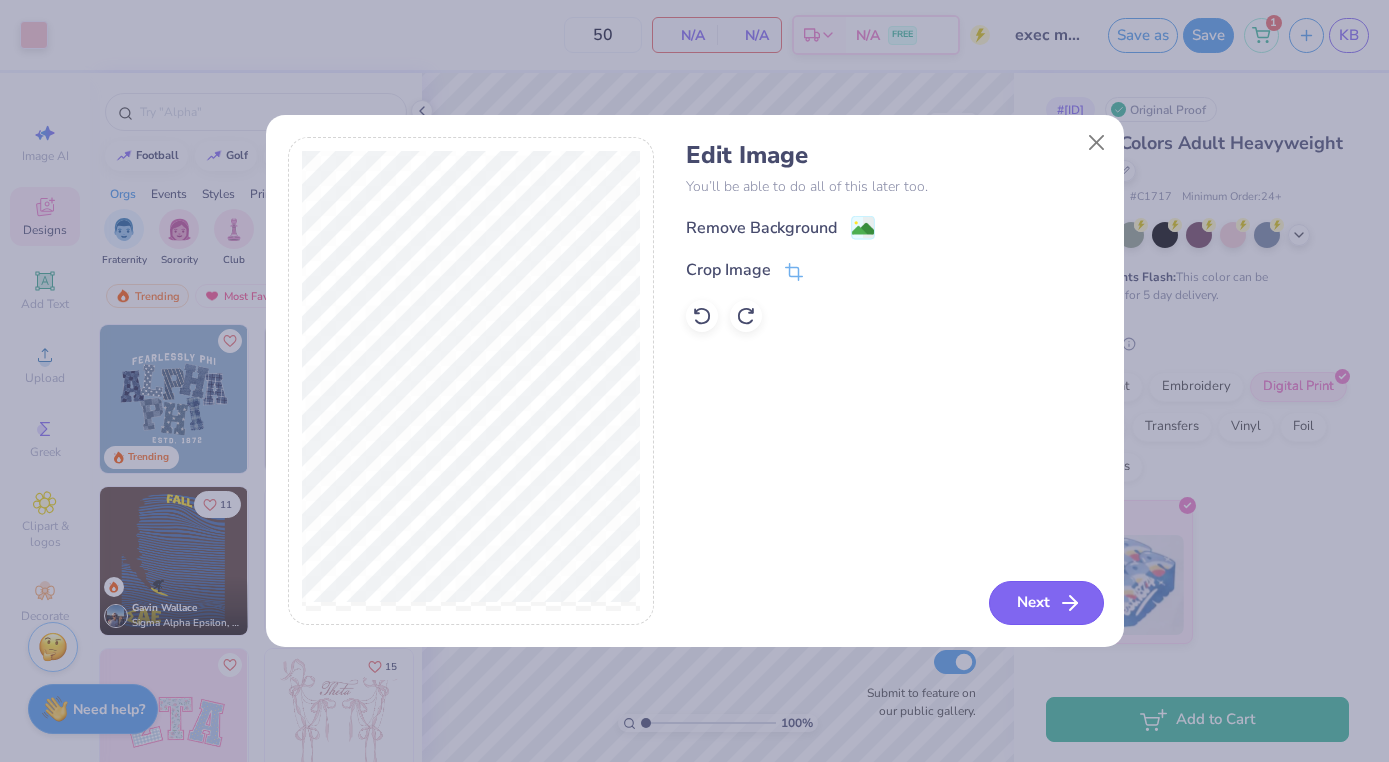 click on "Next" at bounding box center [1046, 603] 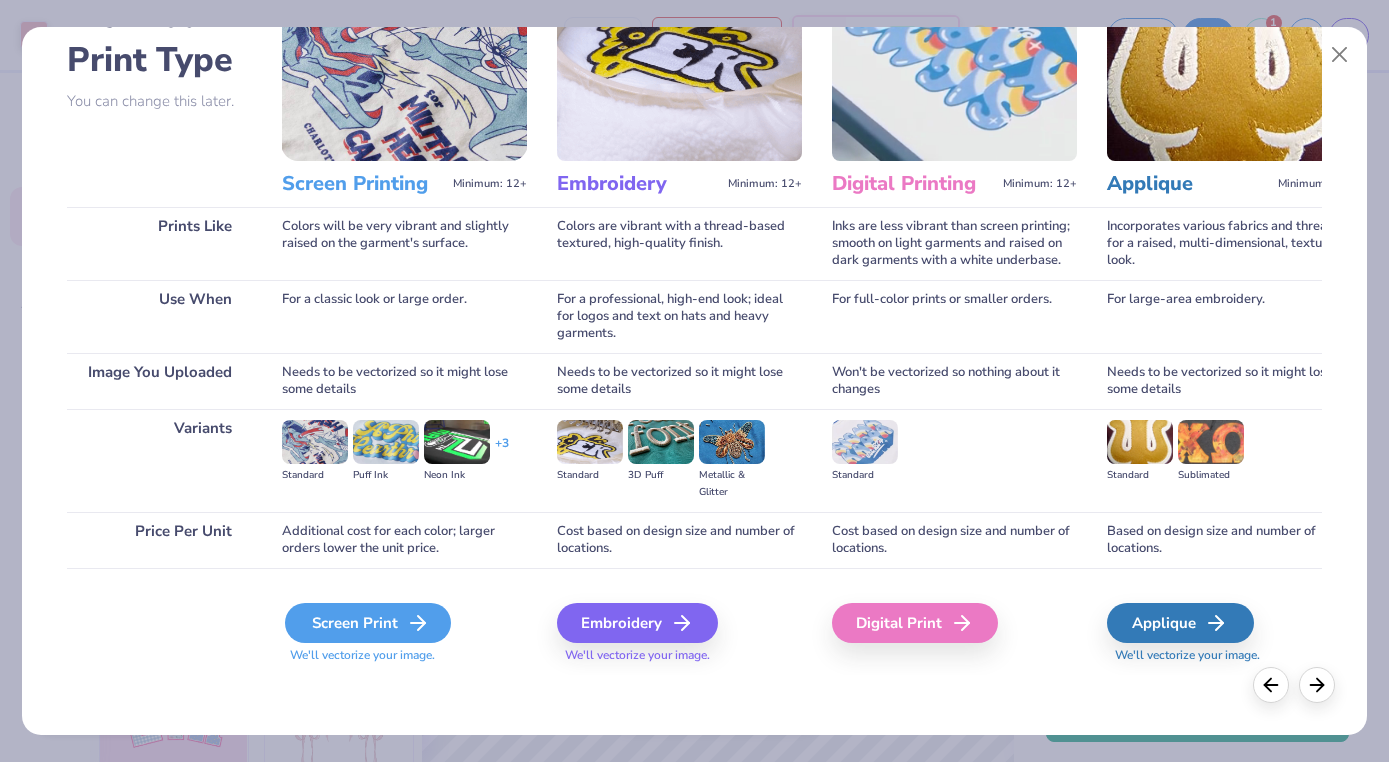 scroll, scrollTop: 135, scrollLeft: 0, axis: vertical 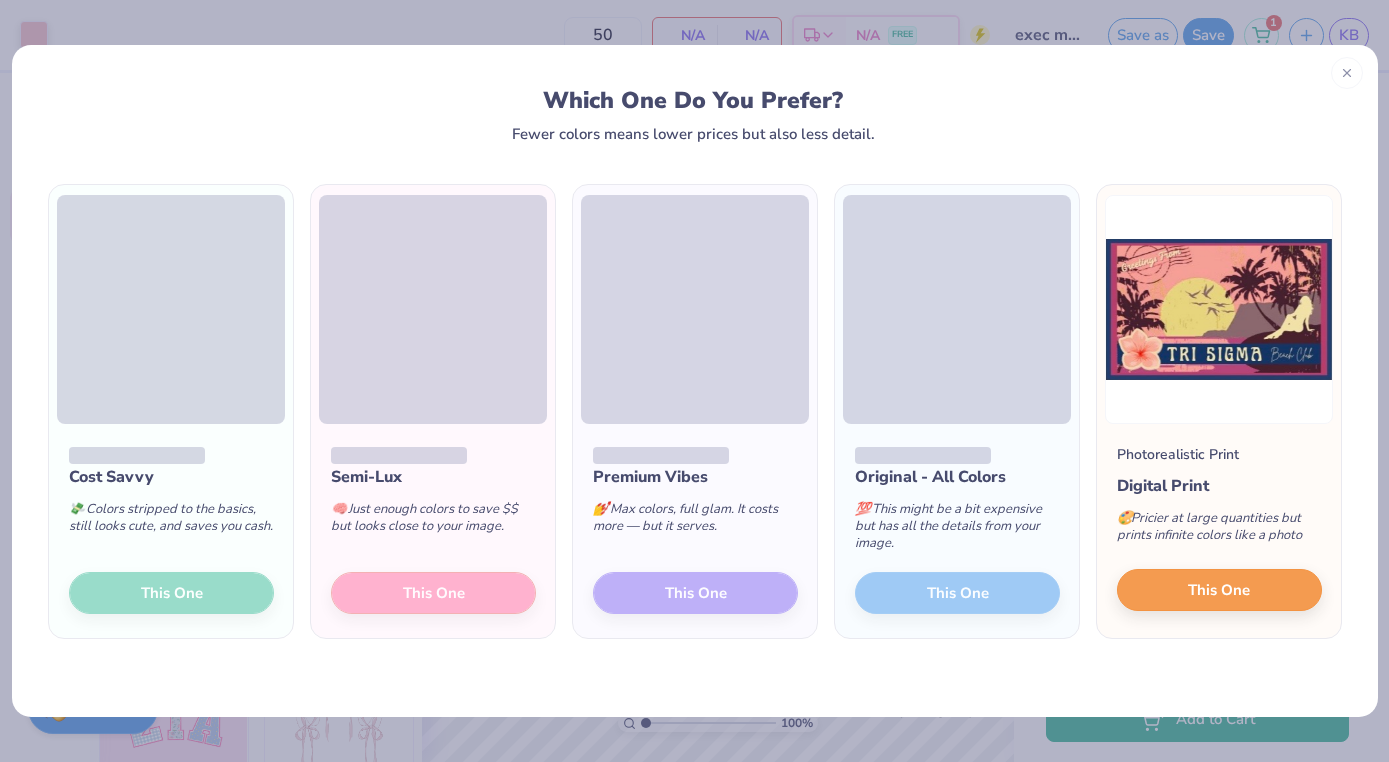 click on "This One" at bounding box center (1219, 590) 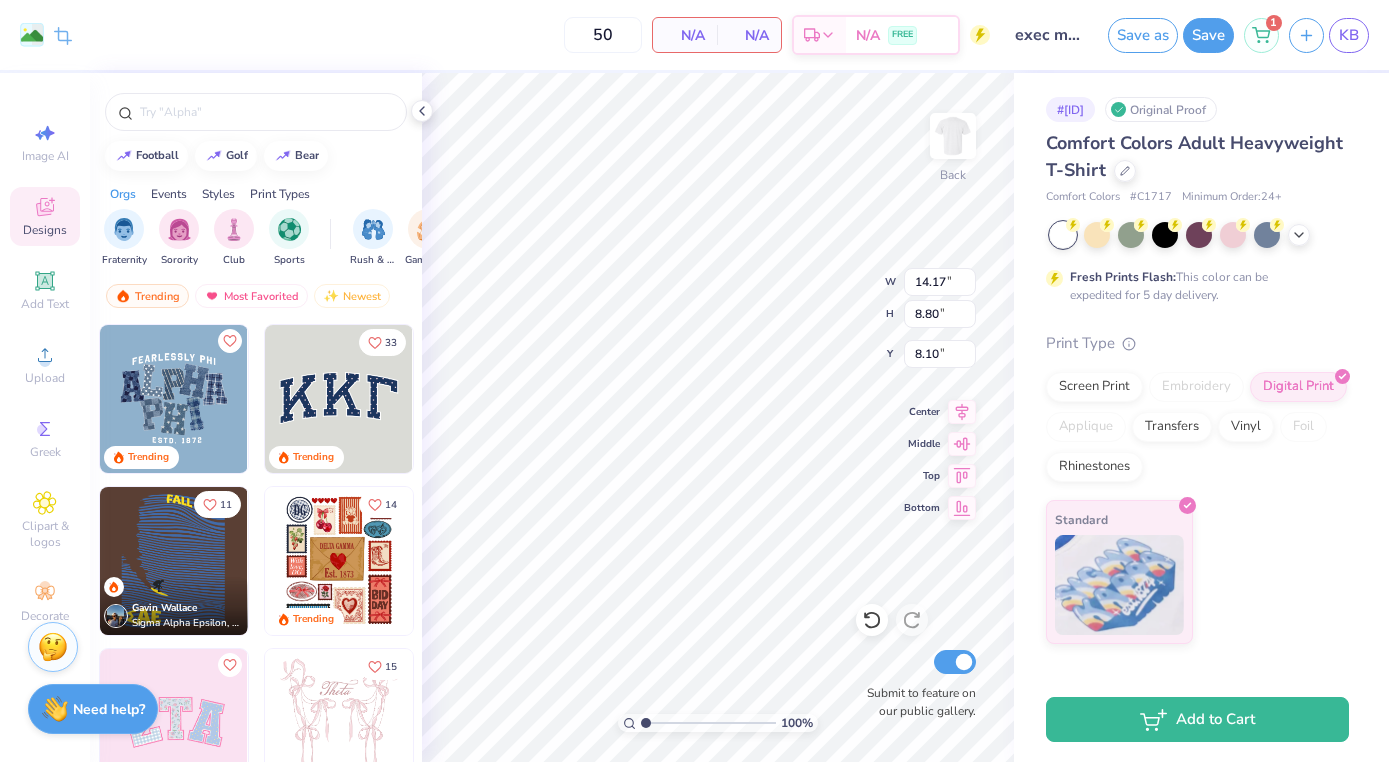 type on "5.21" 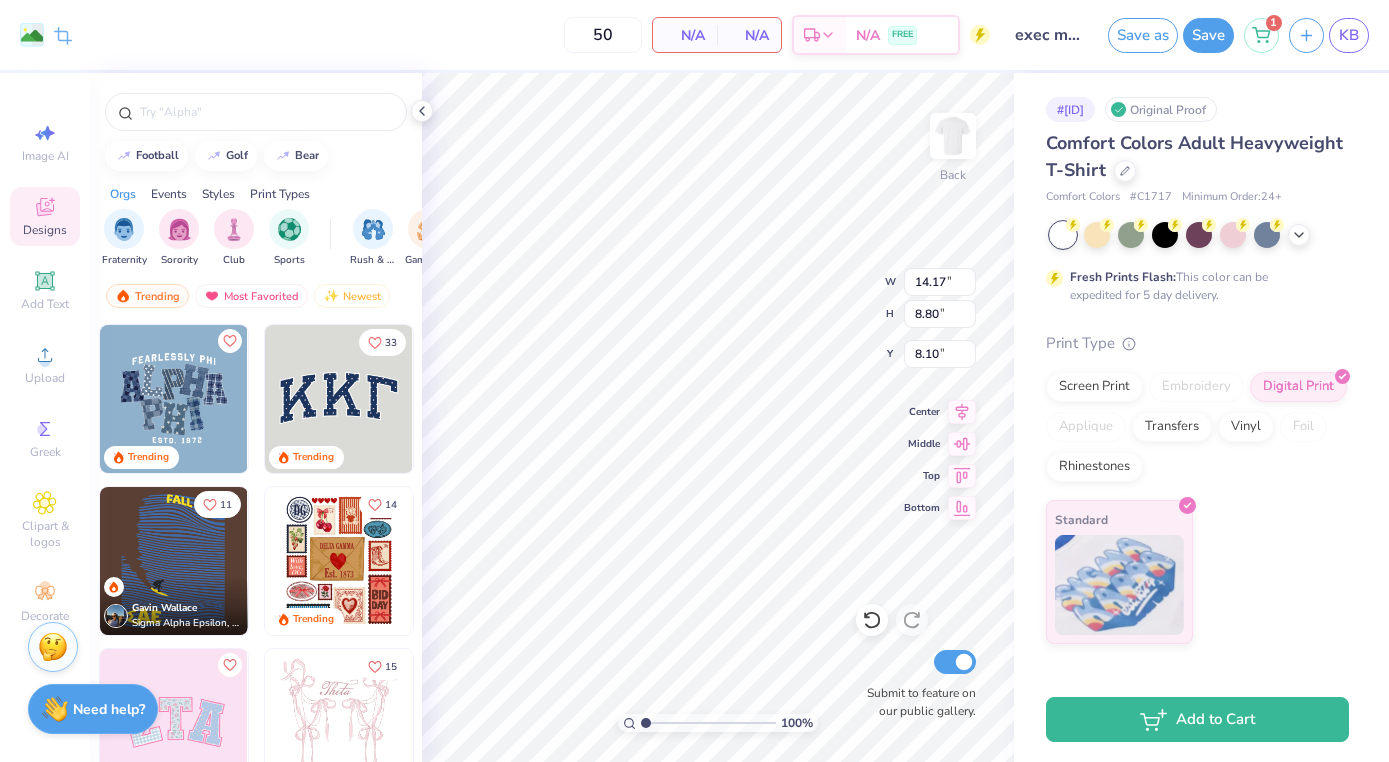 type on "3.24" 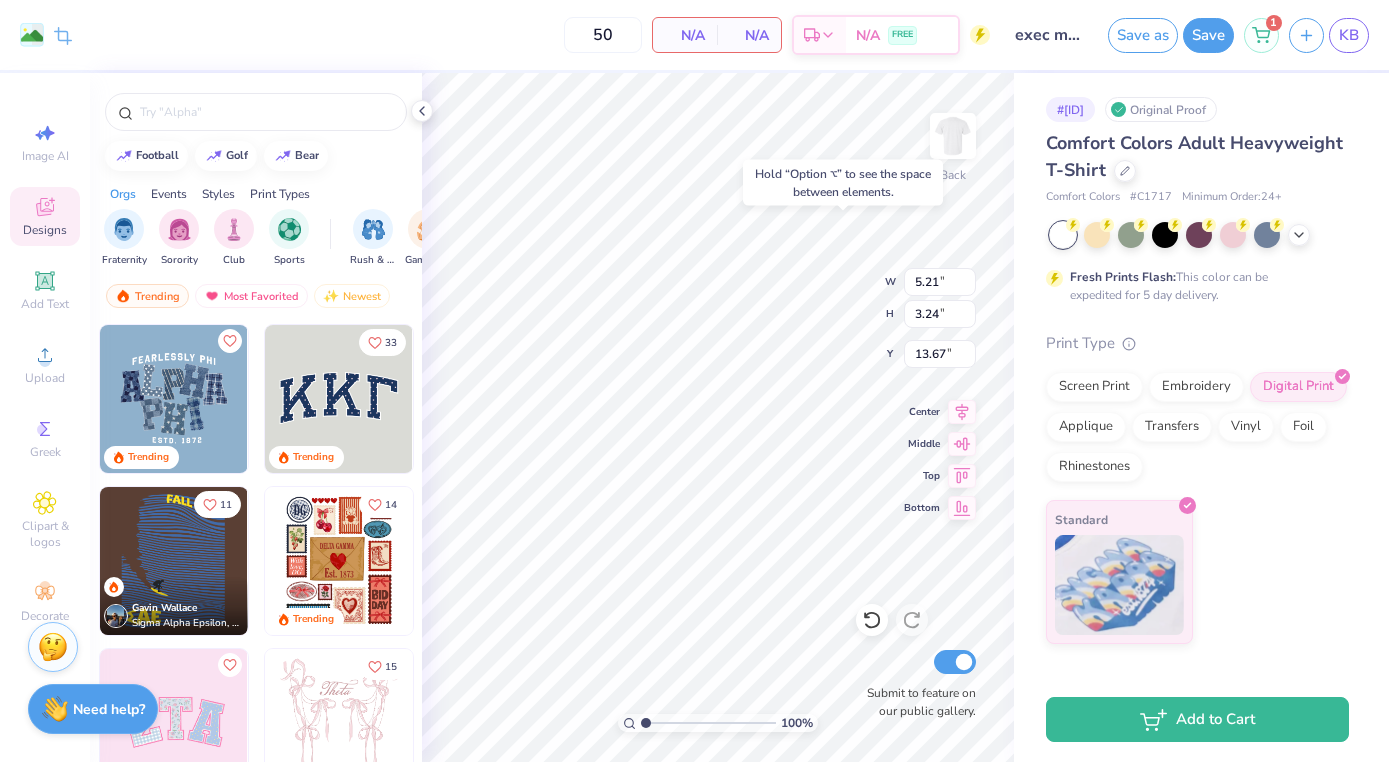 type on "3.00" 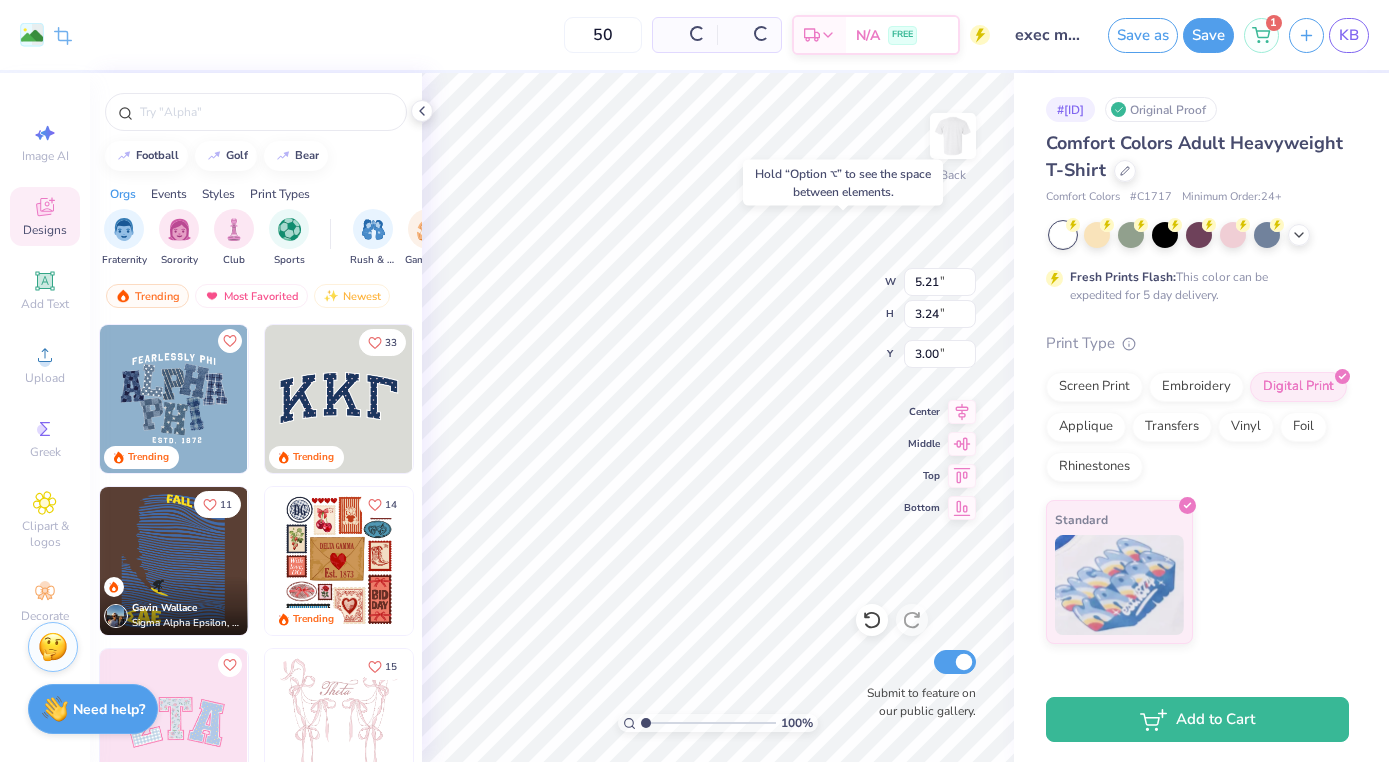 type on "3.93" 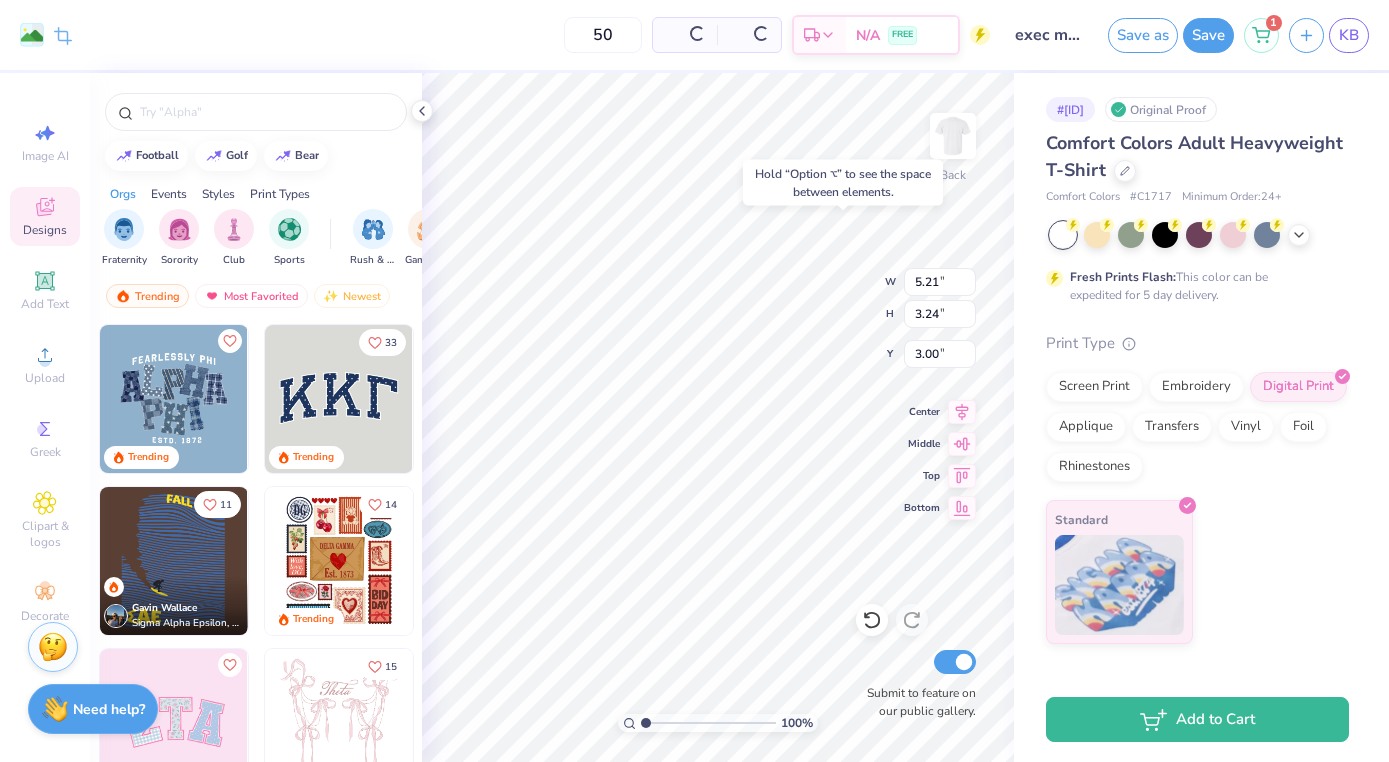 type on "1.02" 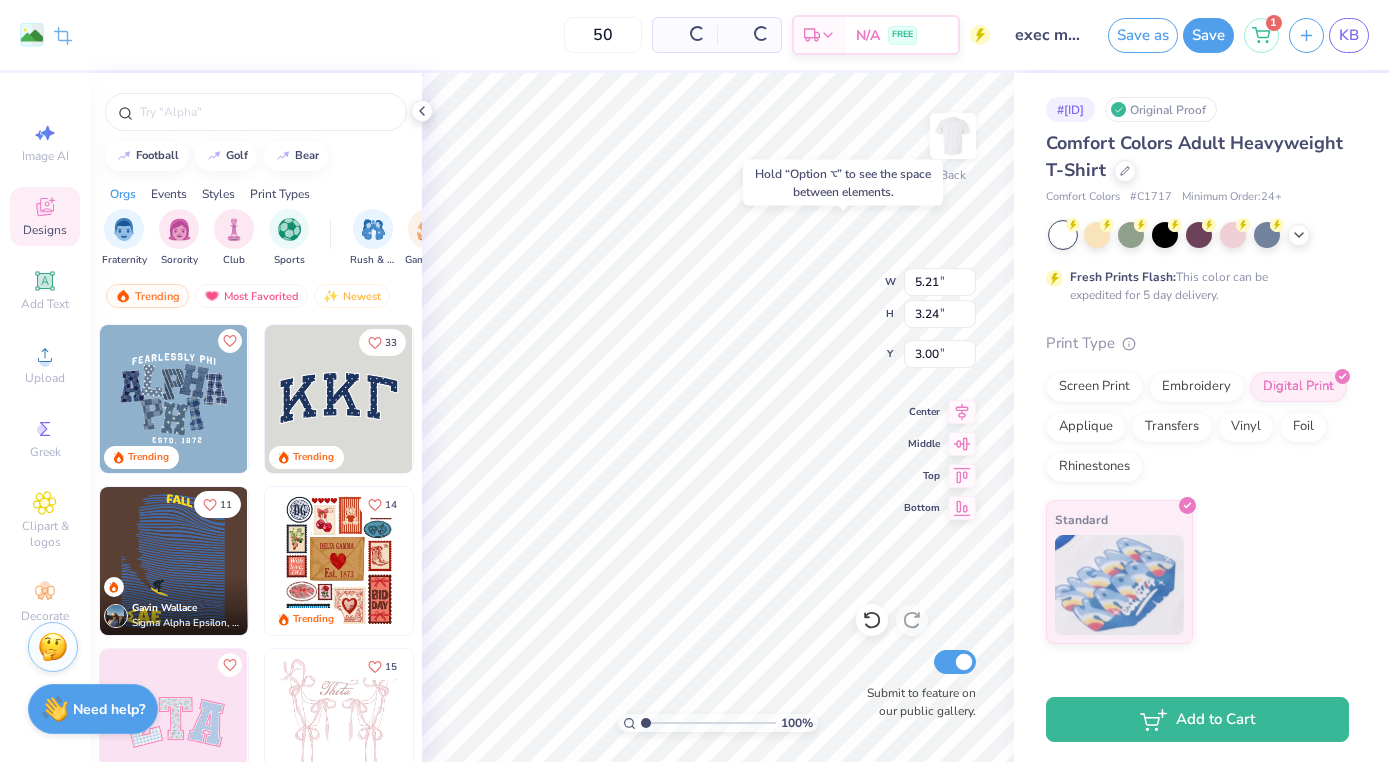 type on "18.39" 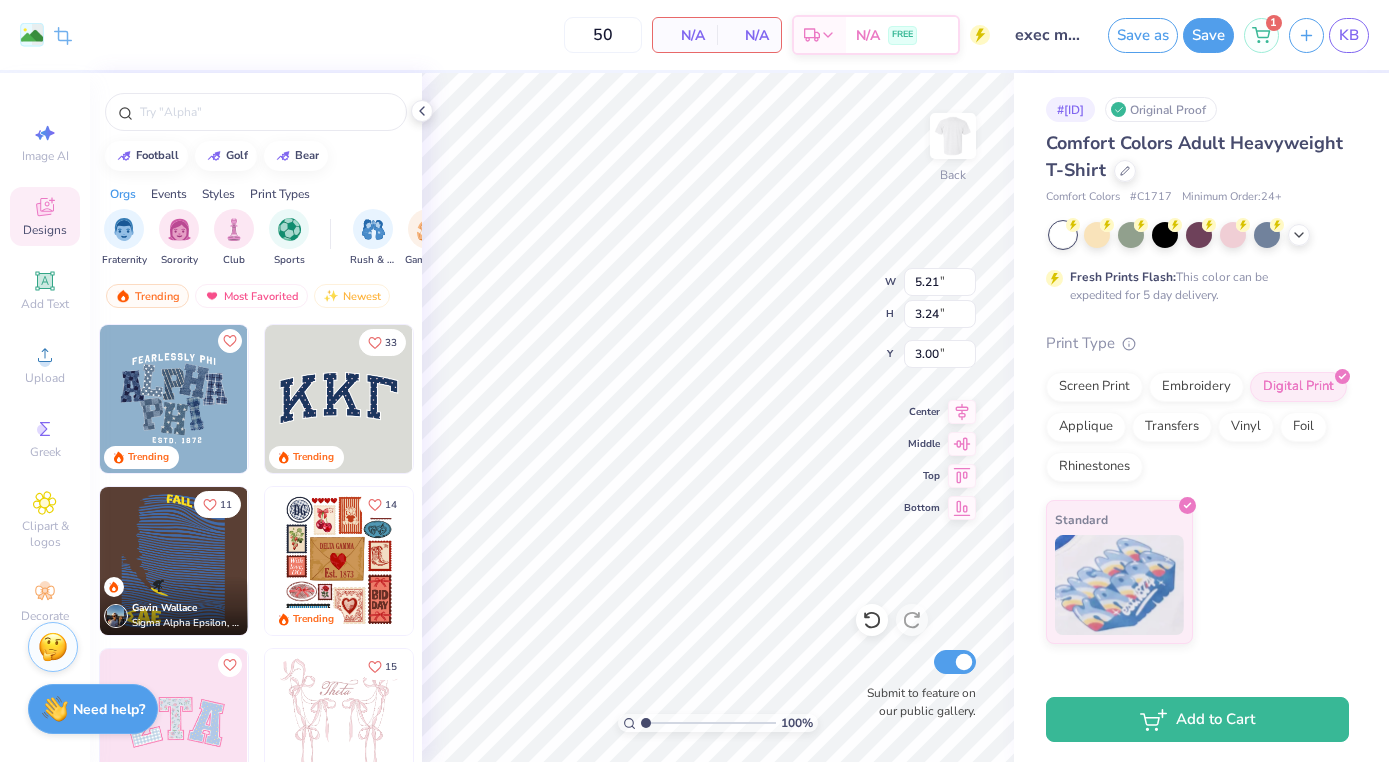 type on "7.43" 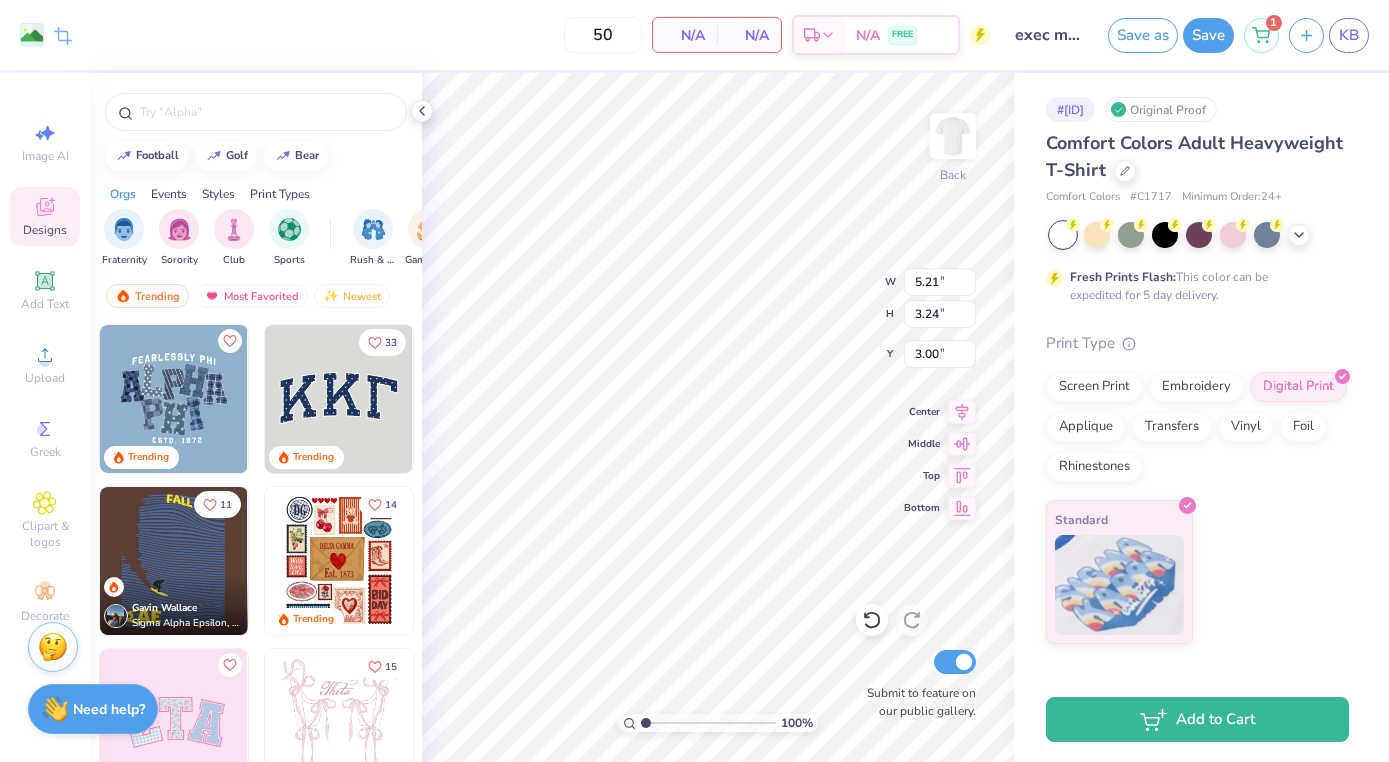 type on "4.62" 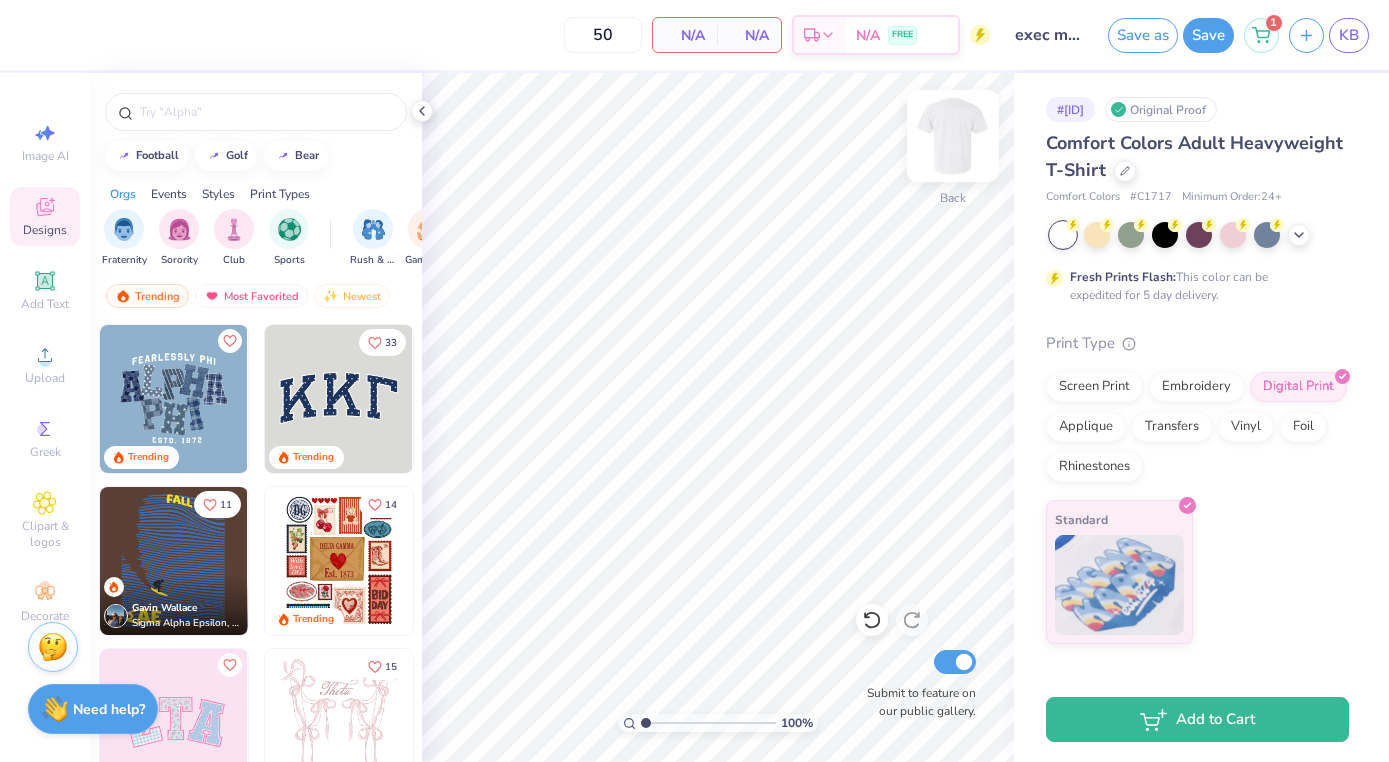 click at bounding box center (953, 136) 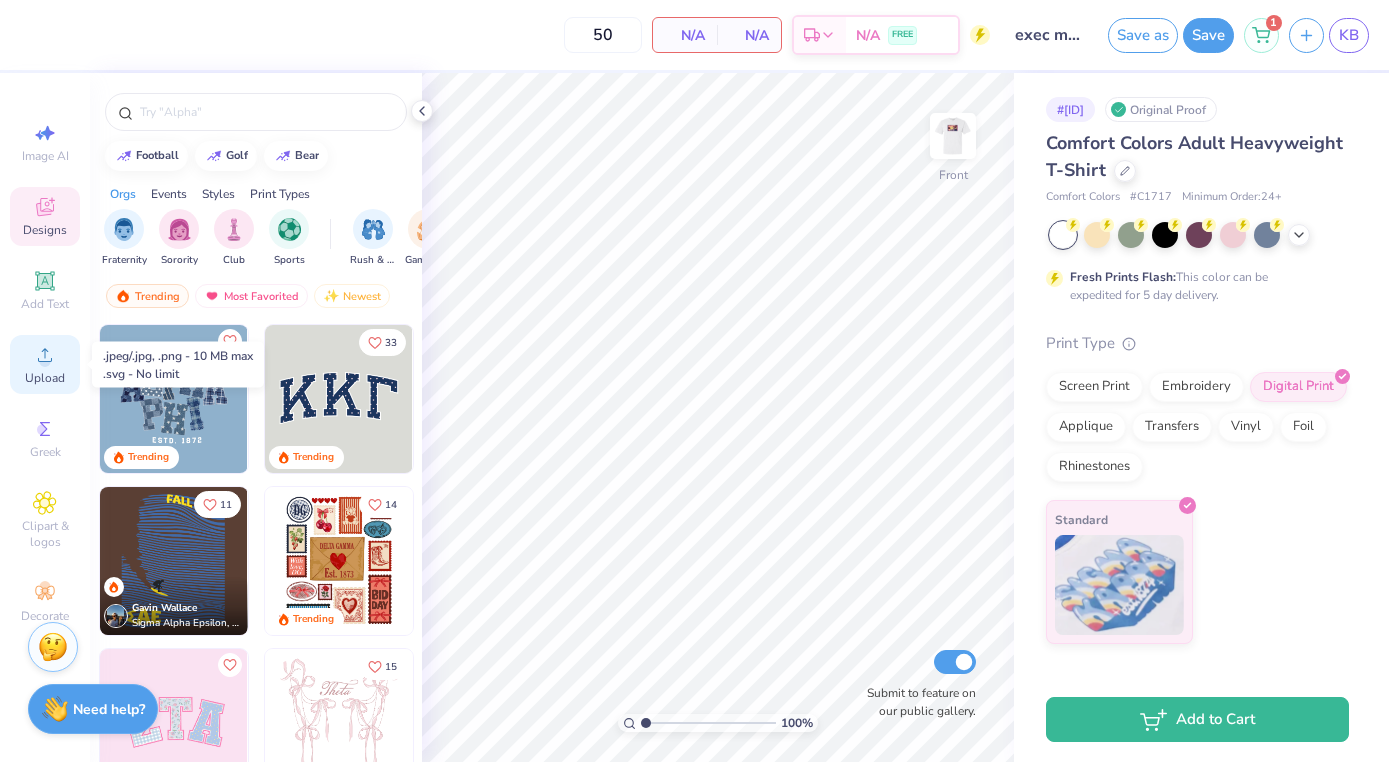 click 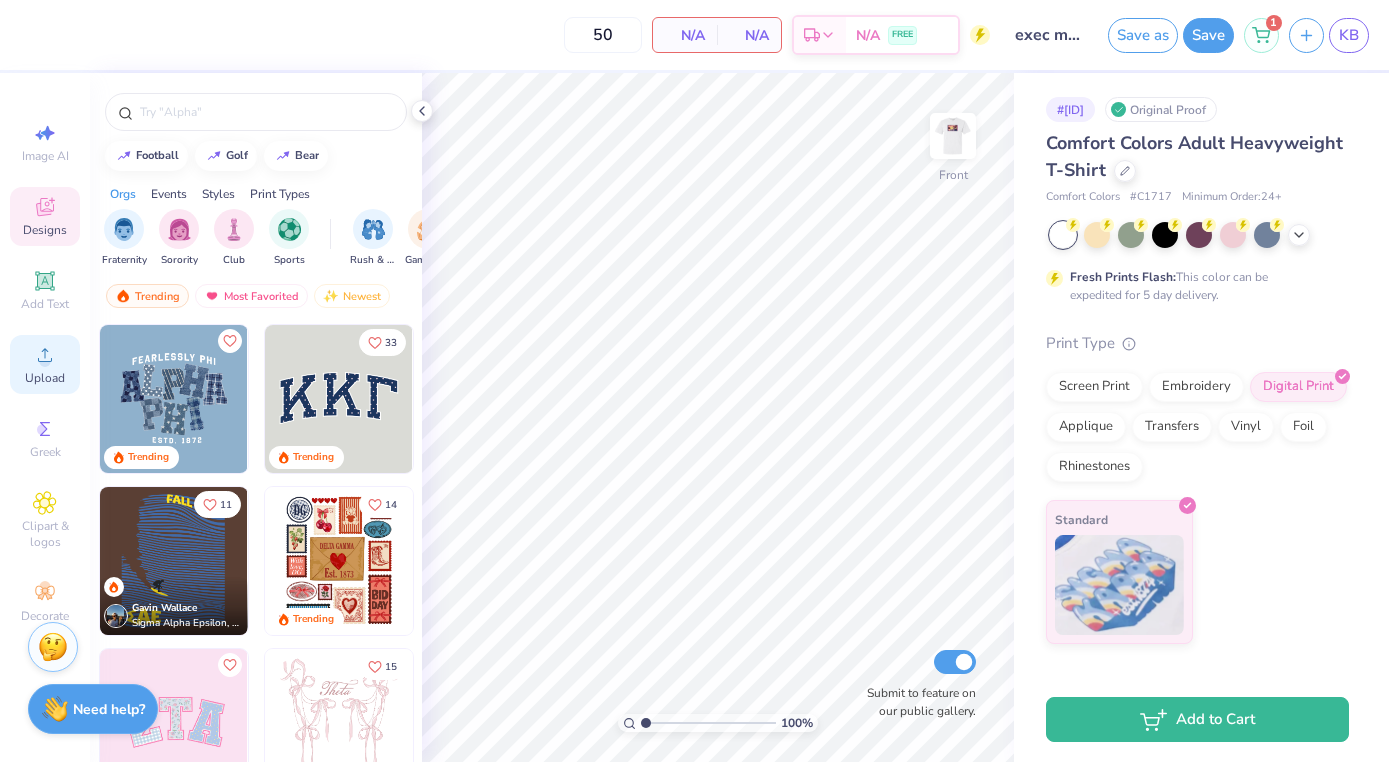 click on "Upload" at bounding box center (45, 364) 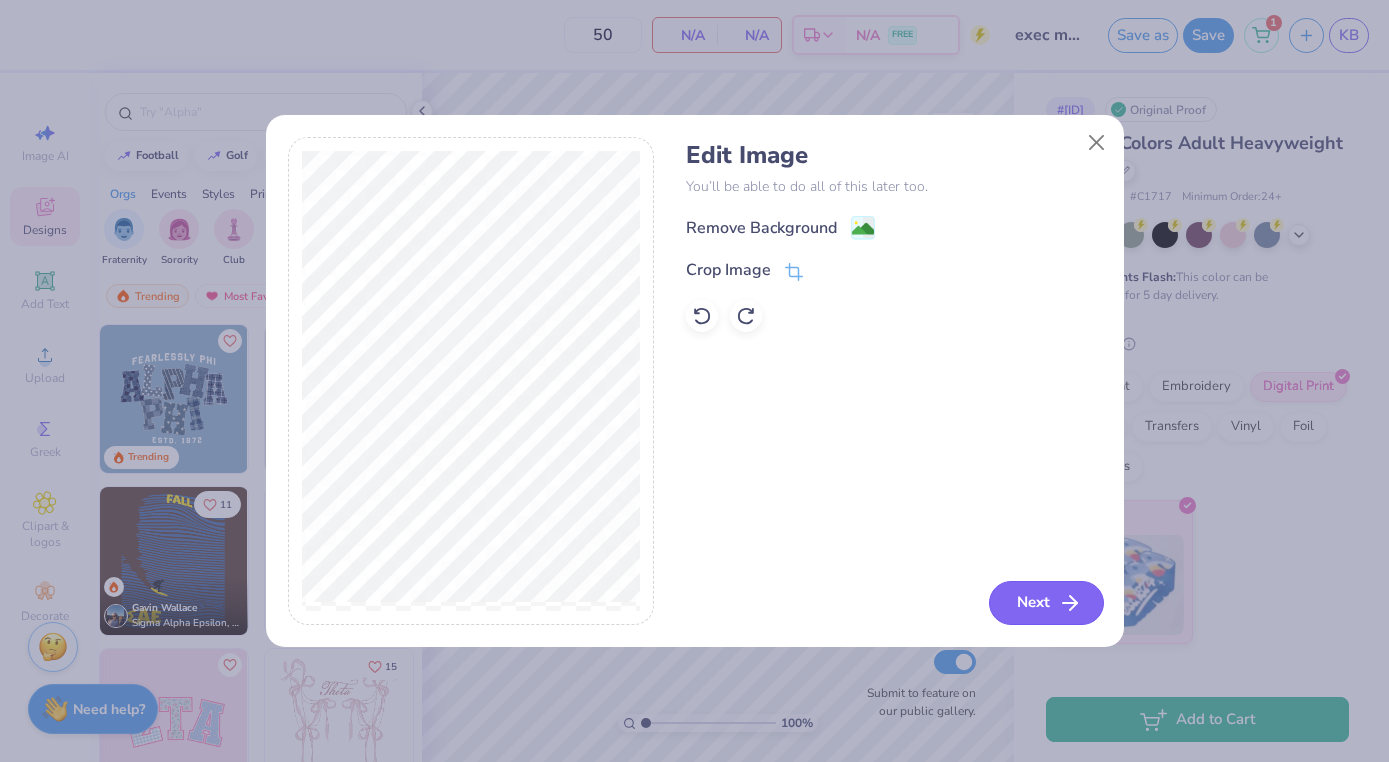 click on "Next" at bounding box center [1046, 603] 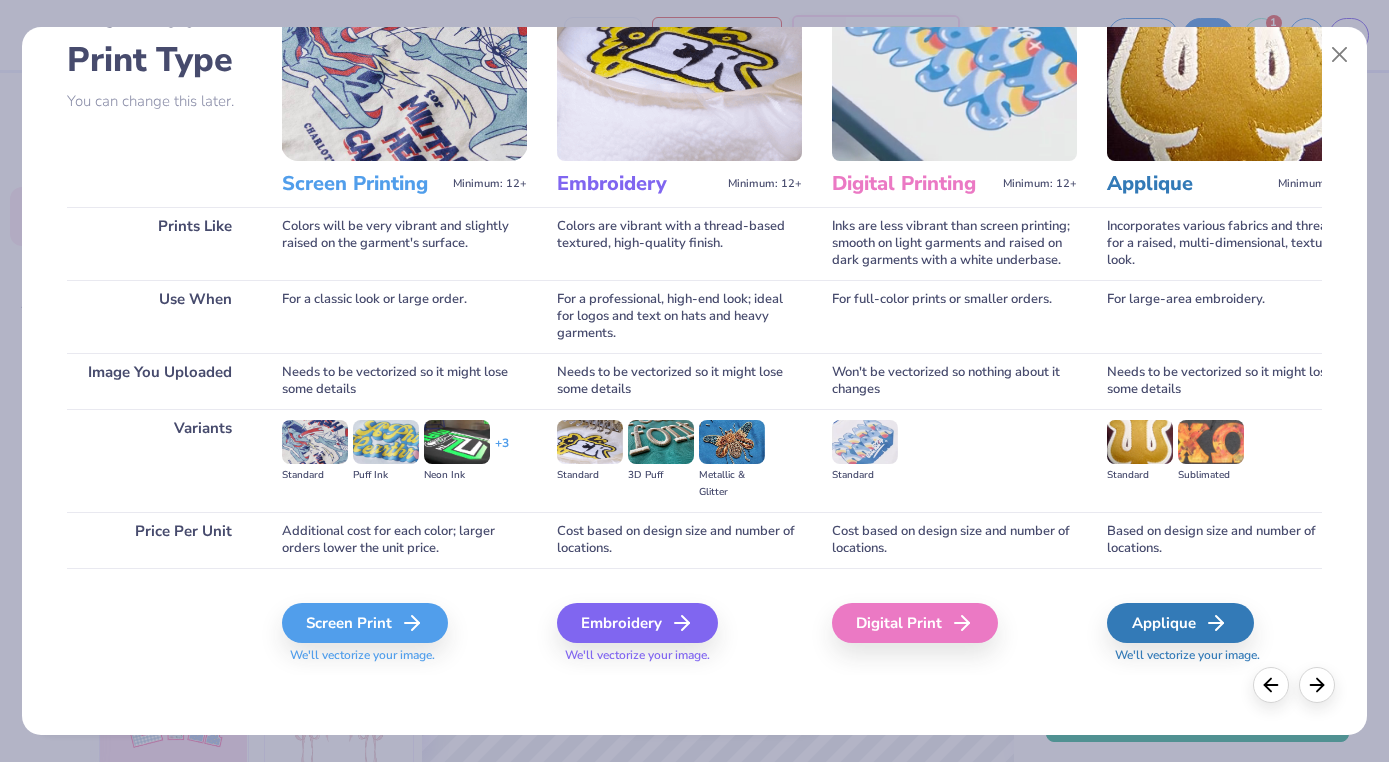 scroll, scrollTop: 135, scrollLeft: 0, axis: vertical 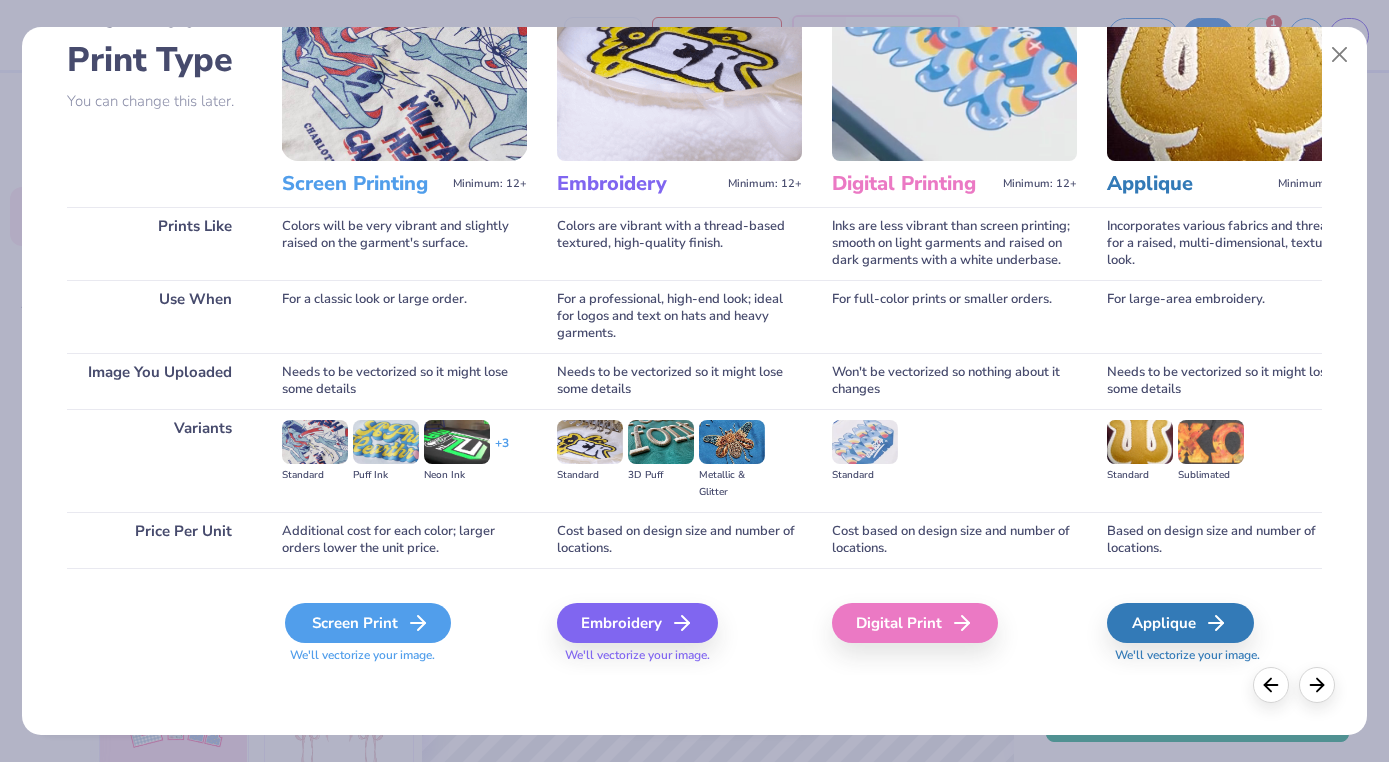 click on "Screen Print" at bounding box center [368, 623] 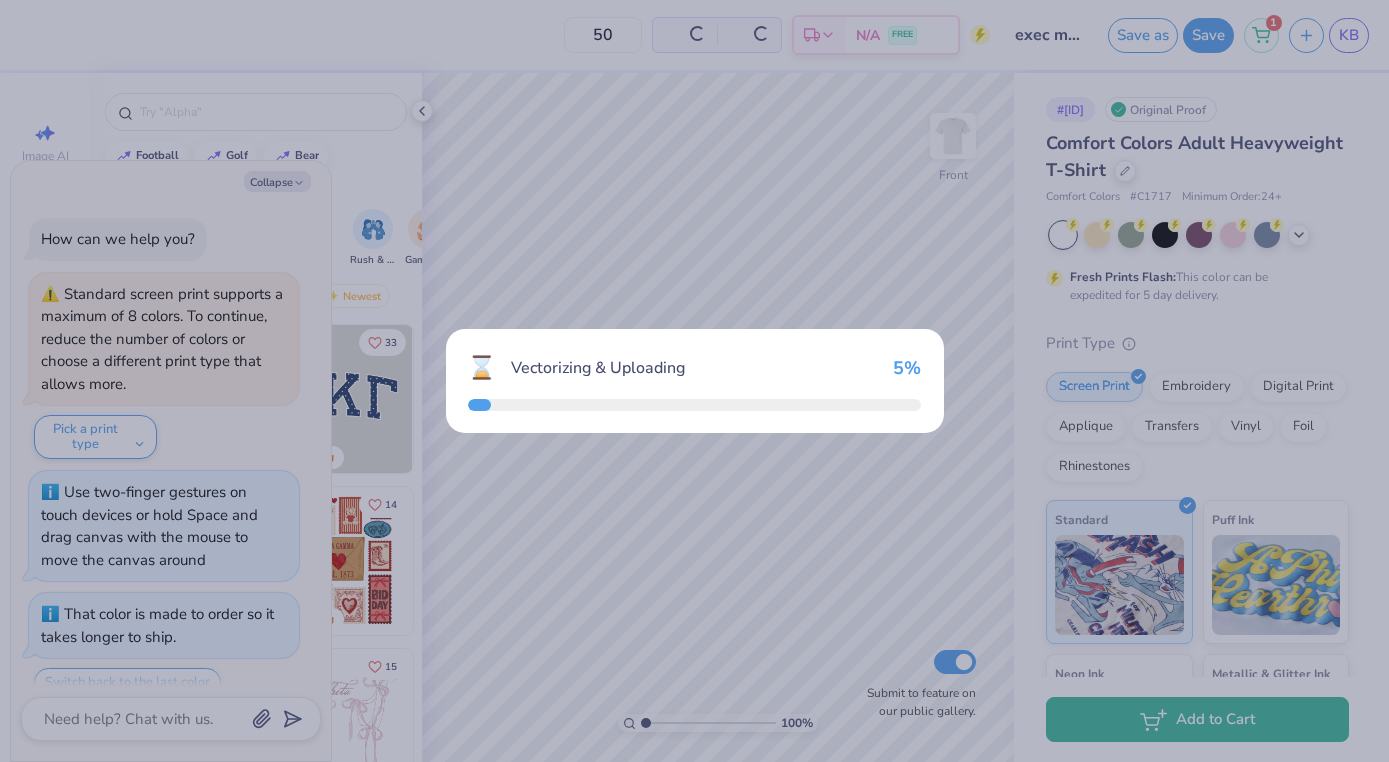 scroll, scrollTop: 757, scrollLeft: 0, axis: vertical 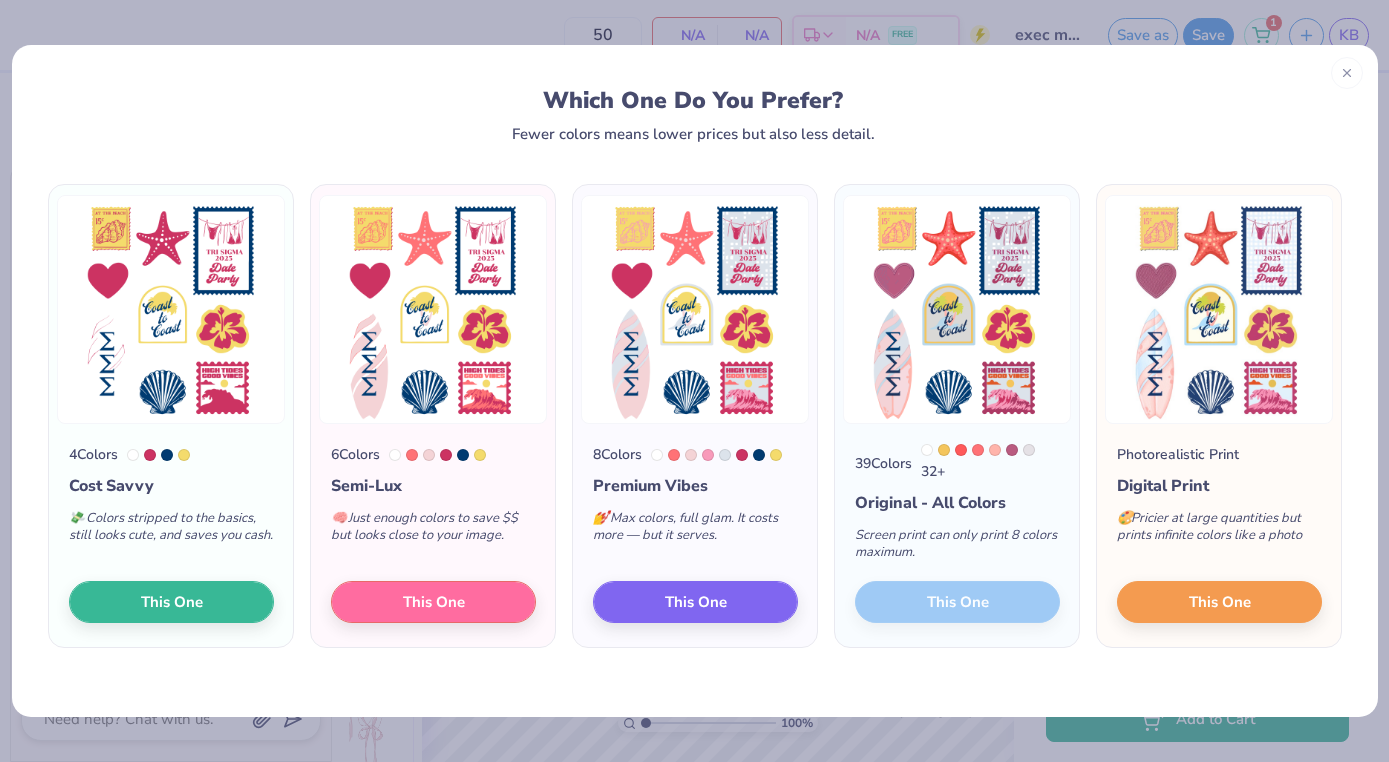 click on "[NUMBER] [NUMBER] + [ORIGINAL] - [ALL] [COLORS] [SCREEN] [PRINT] [CAN] [ONLY] [PRINT] [NUMBER] [COLORS] [MAXIMUM]. [THIS] [ONE]" at bounding box center (957, 535) 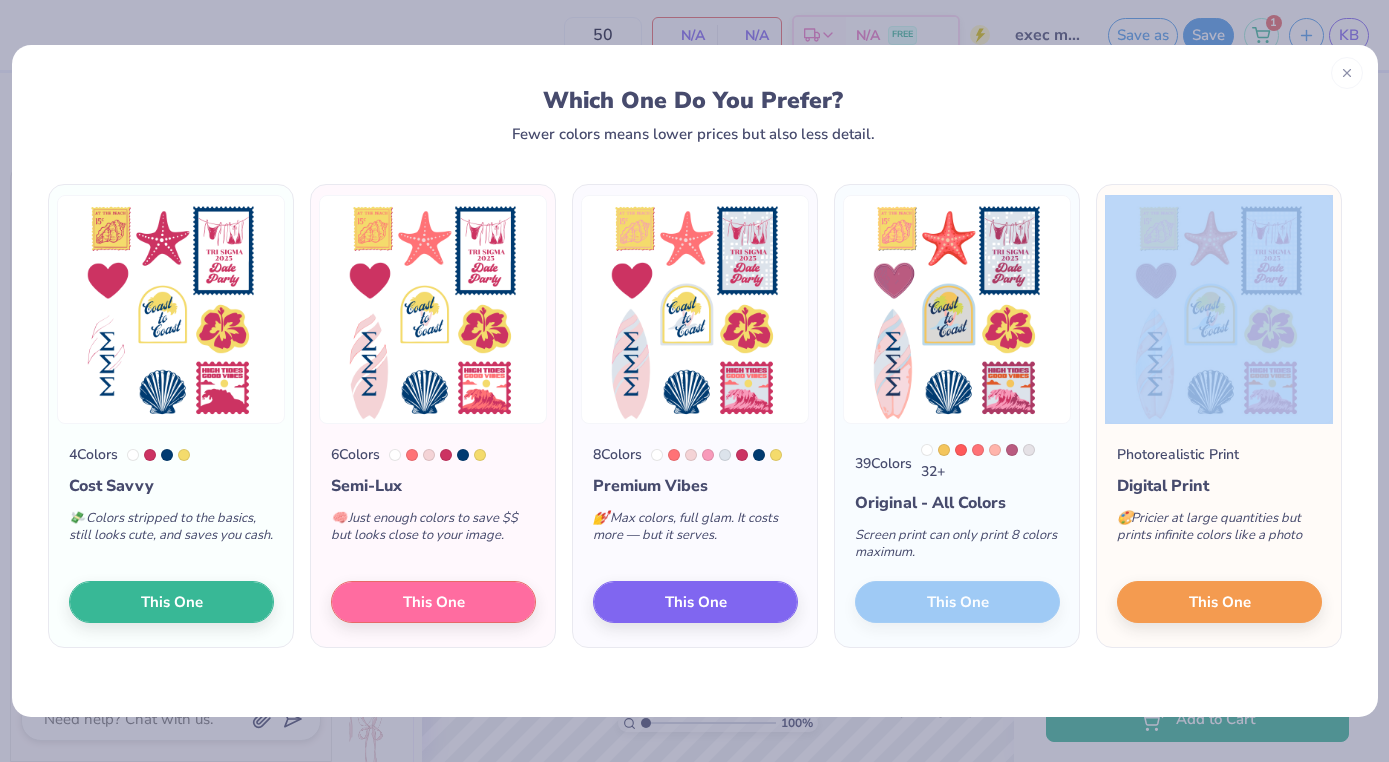 click on "[NUMBER] [NUMBER] + [ORIGINAL] - [ALL] [COLORS] [SCREEN] [PRINT] [CAN] [ONLY] [PRINT] [NUMBER] [COLORS] [MAXIMUM]. [THIS] [ONE]" at bounding box center (957, 535) 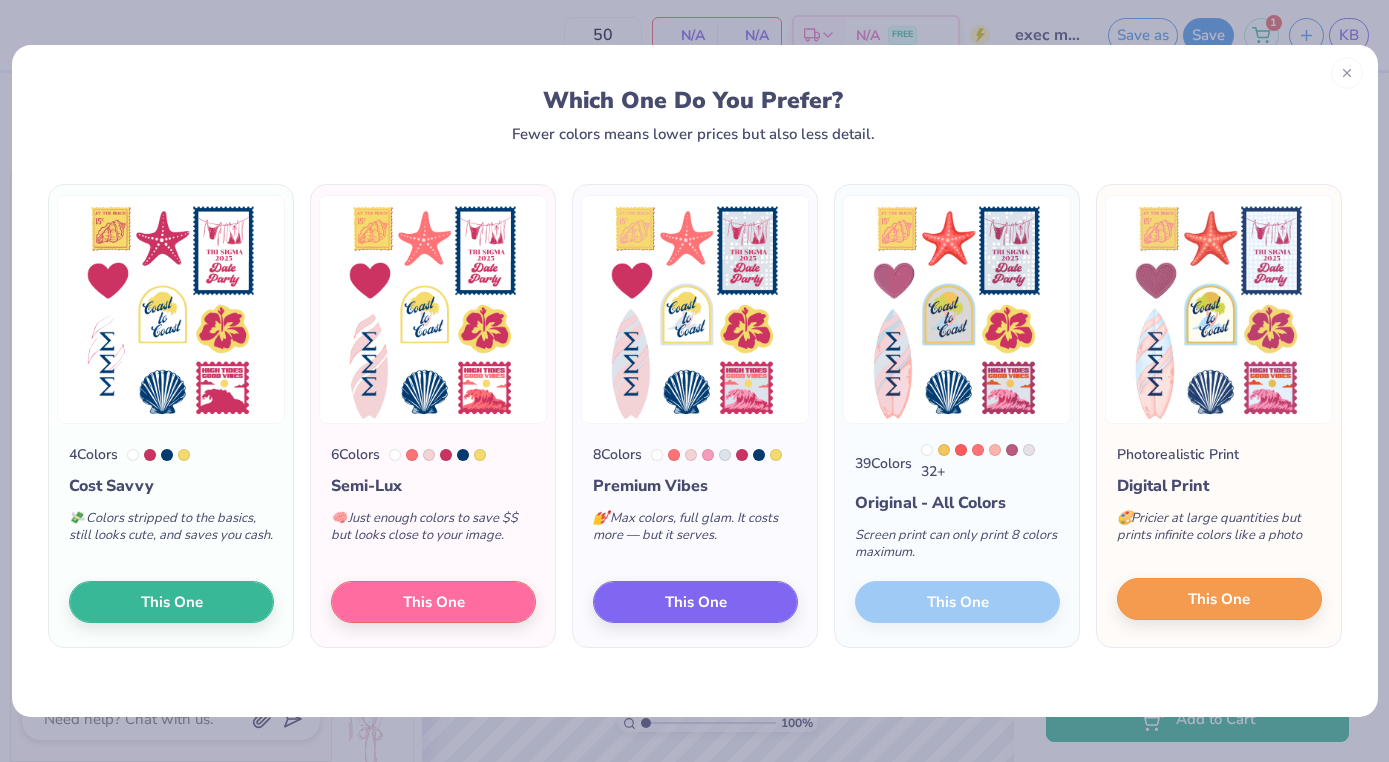 click on "Photorealistic Print Digital Print 🎨  Pricier at large quantities but prints infinite colors like a photo This One" at bounding box center [1219, 535] 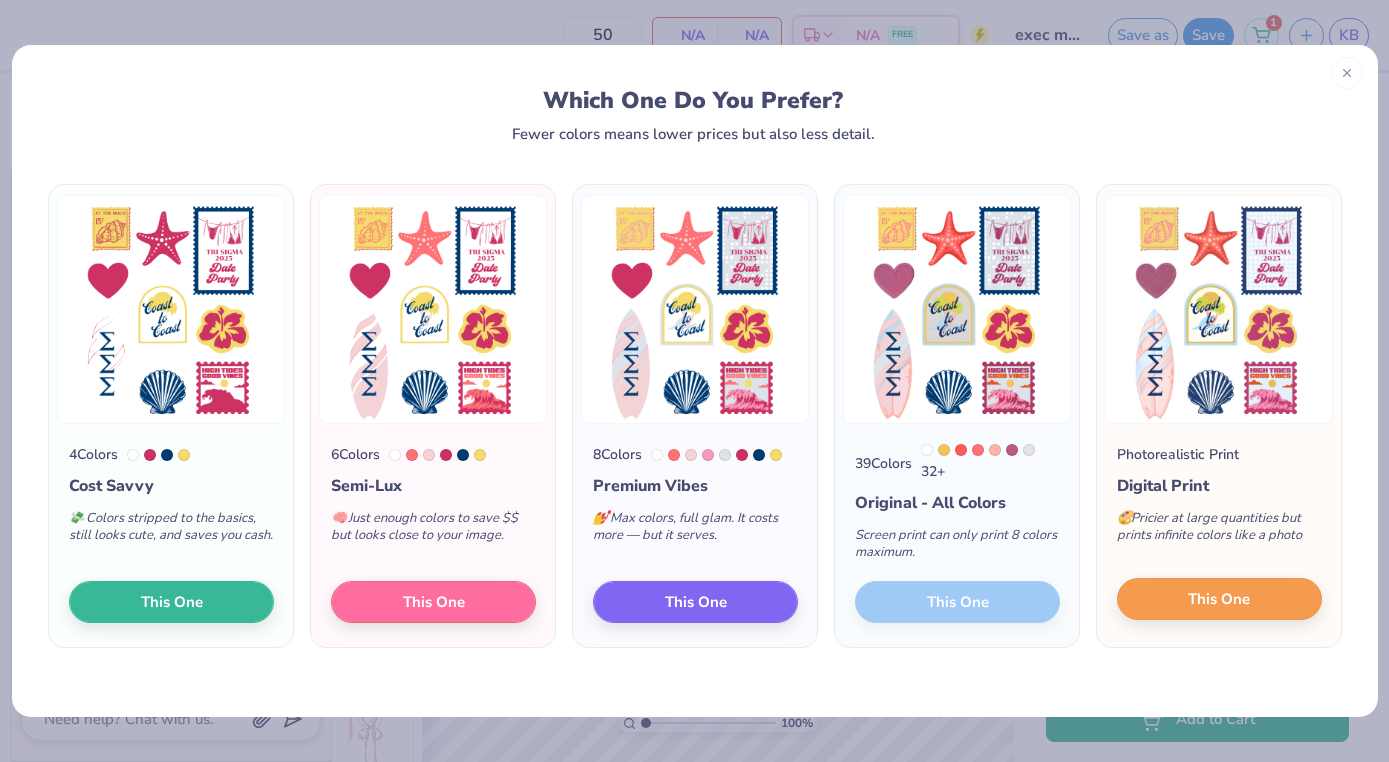 click on "This One" at bounding box center (1219, 599) 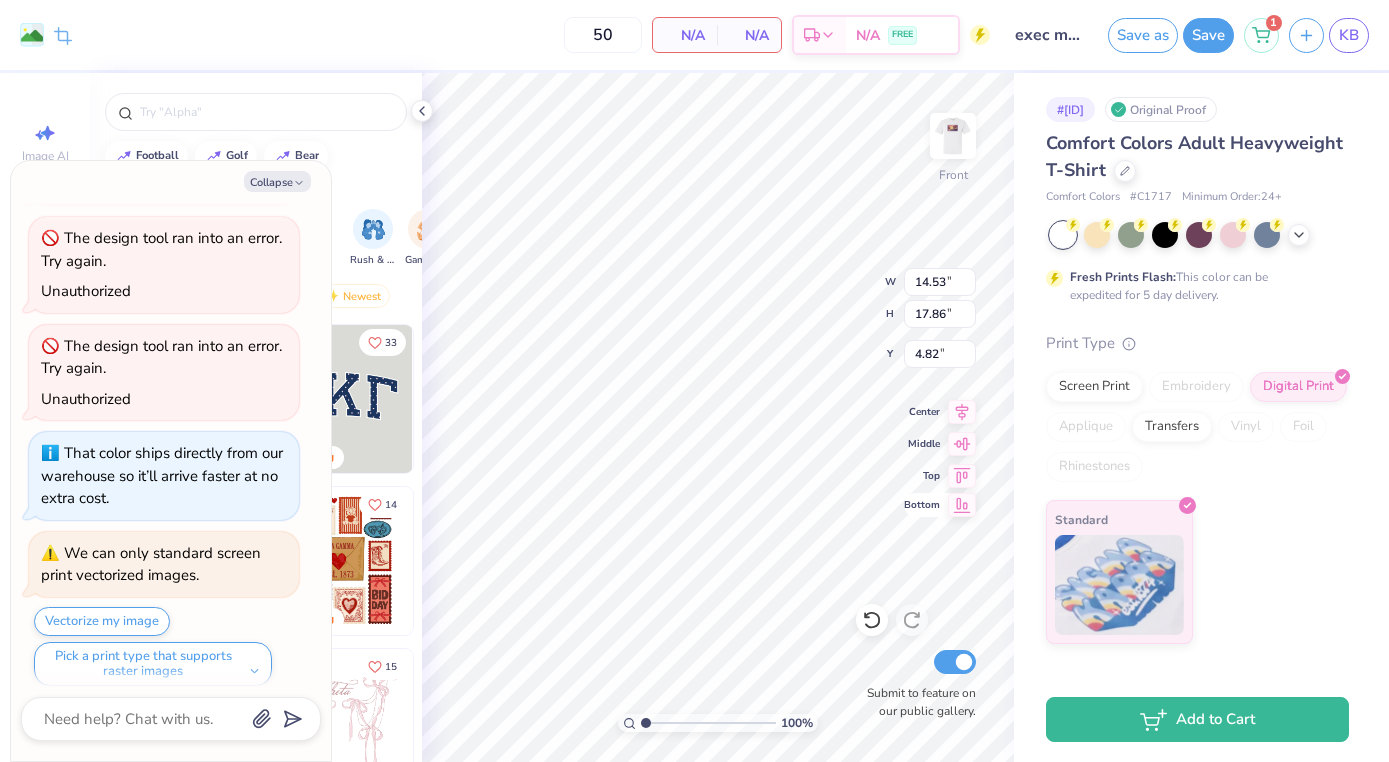 type on "x" 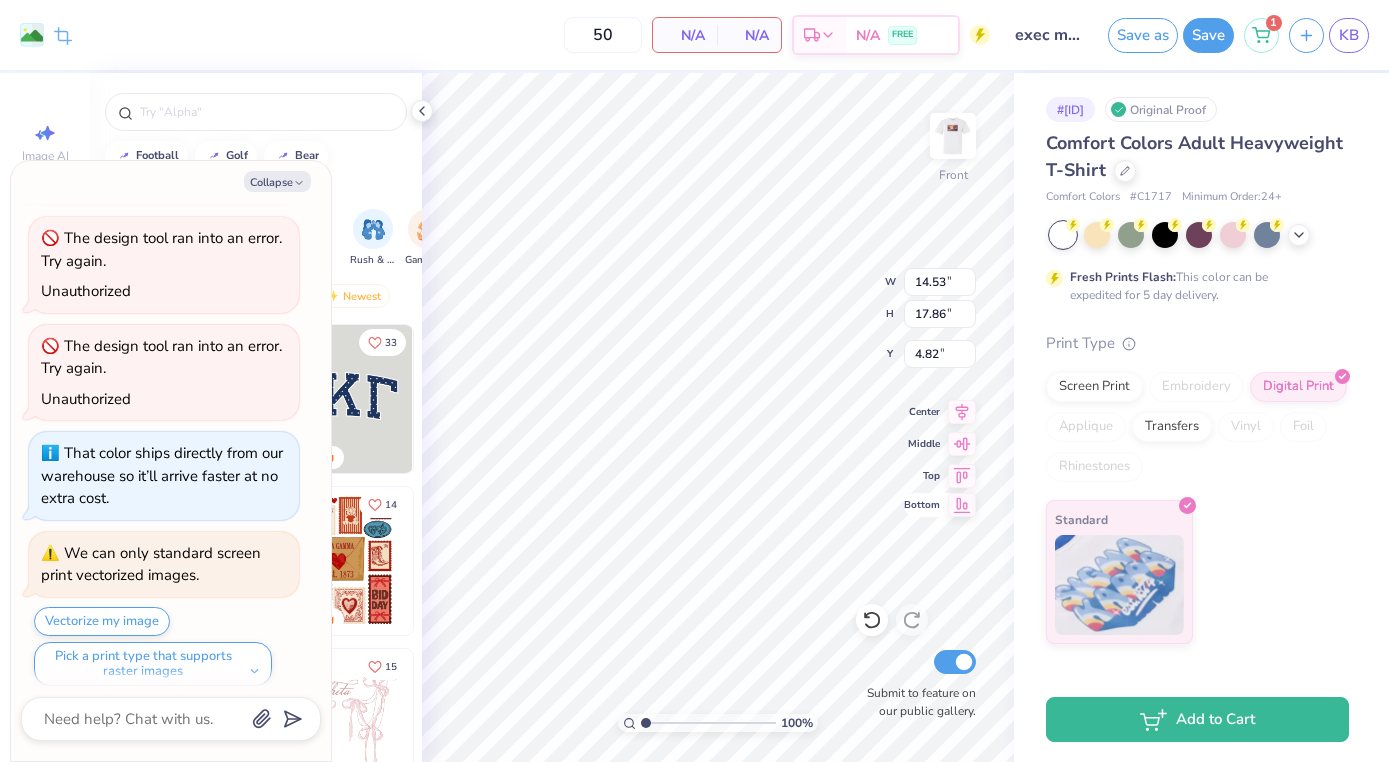 type on "11.86" 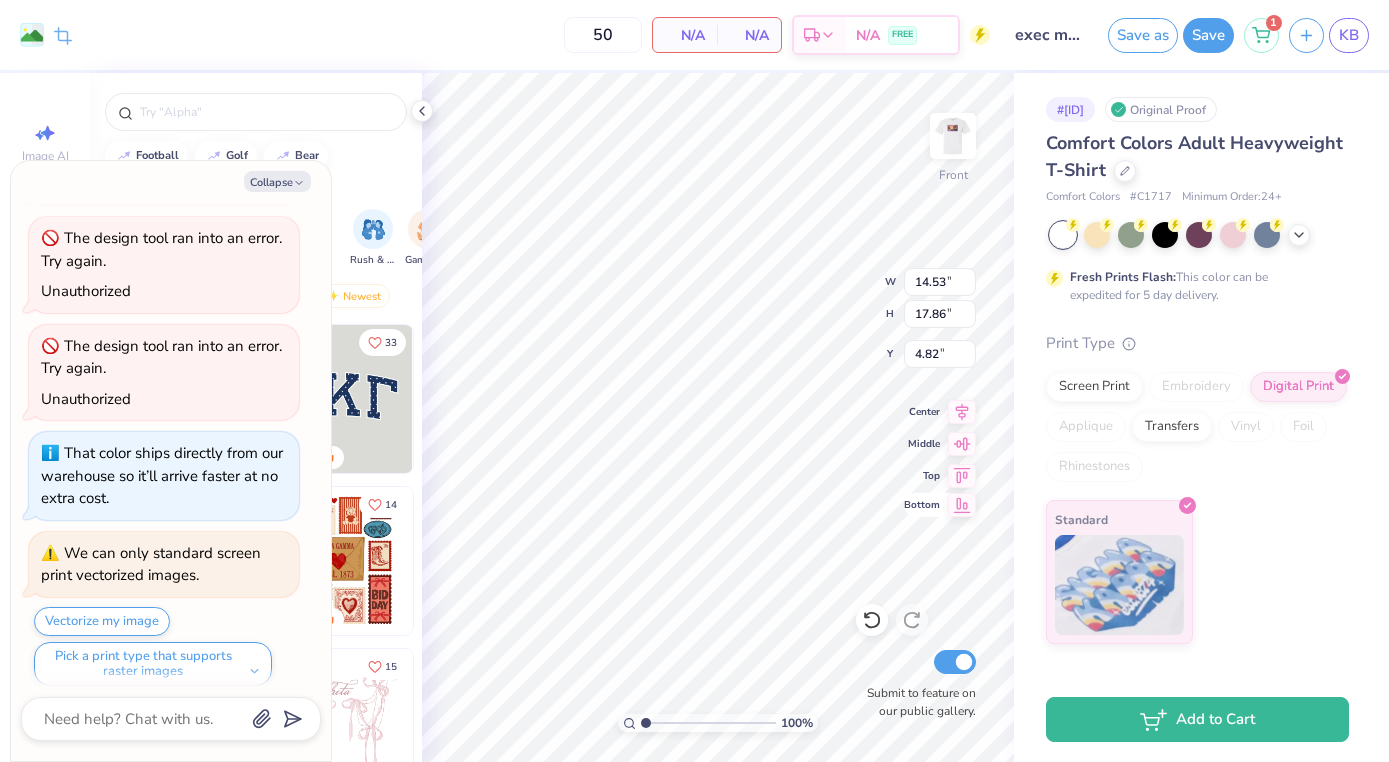 type on "14.58" 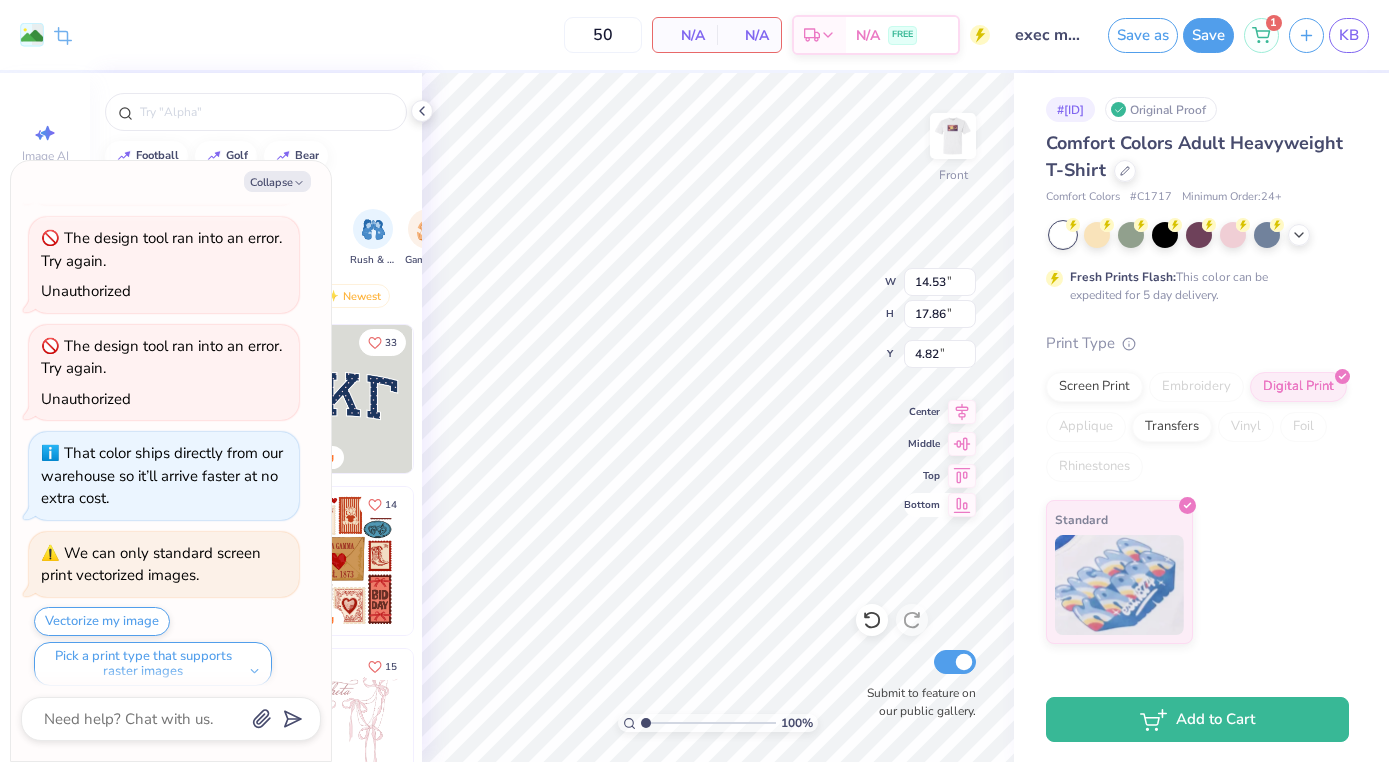 type on "8.10" 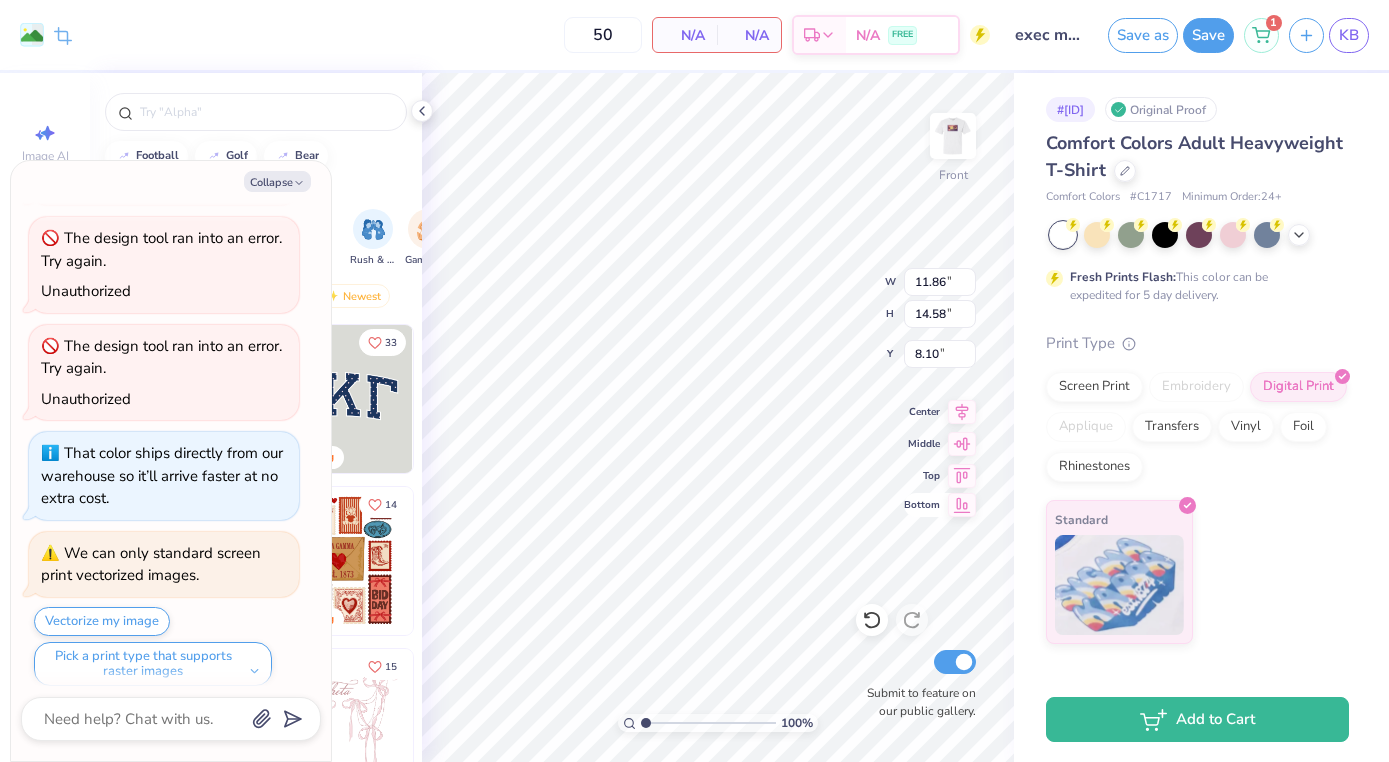 type on "x" 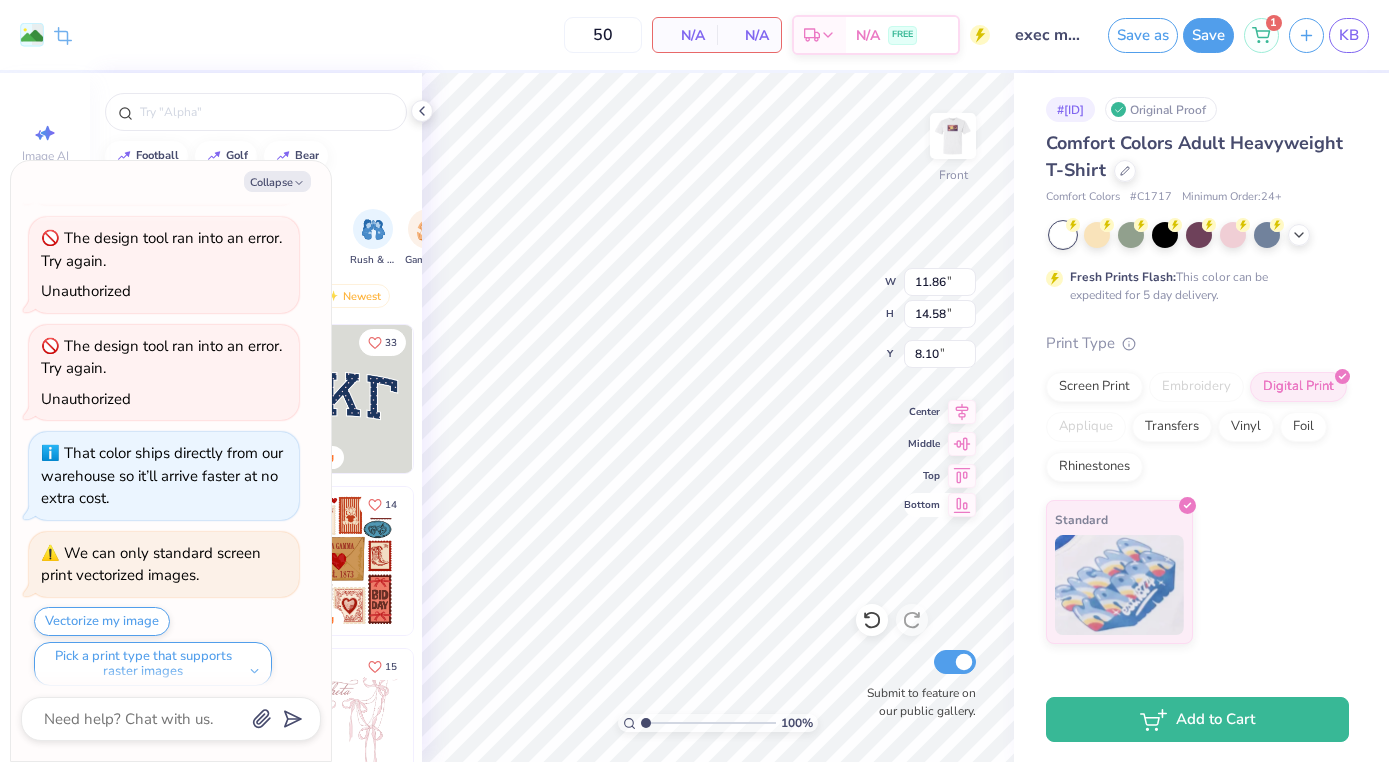 type on "6.46" 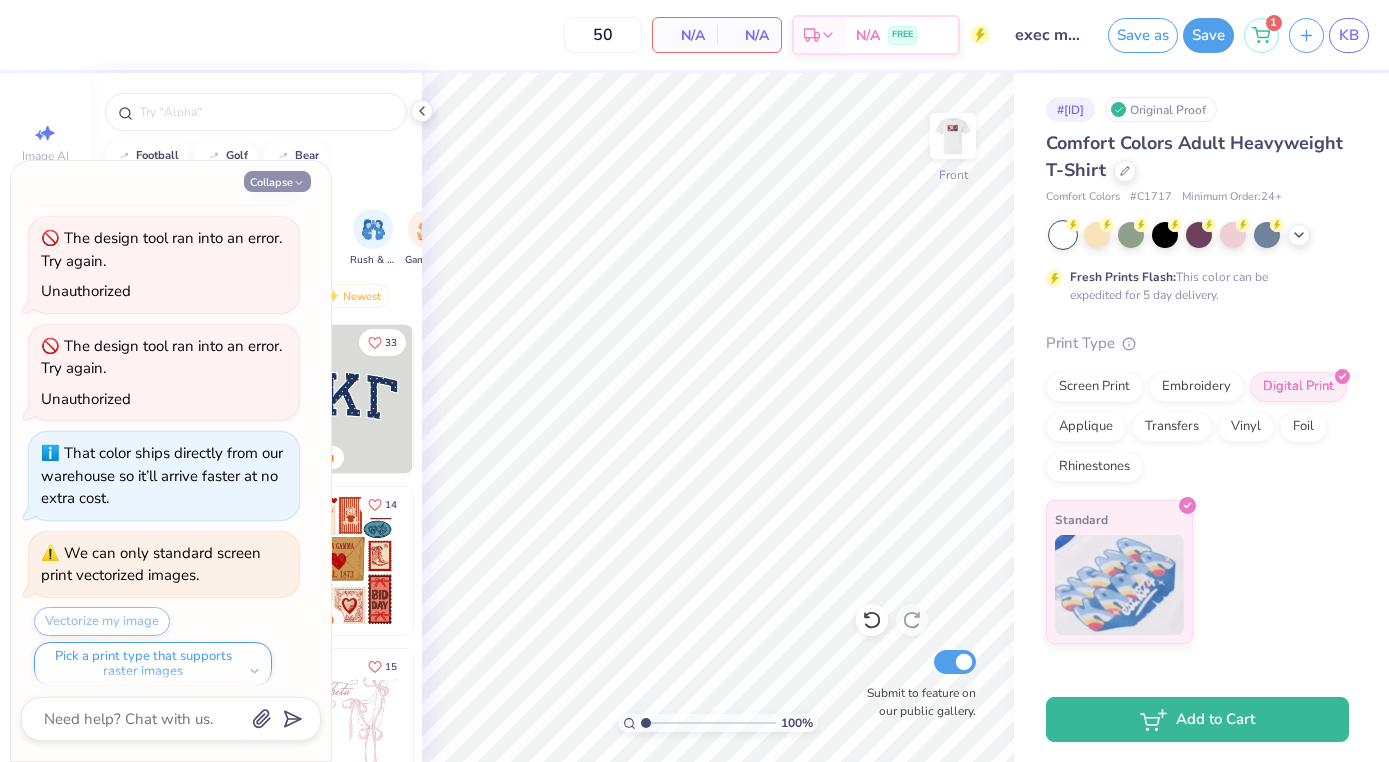click on "Collapse" at bounding box center [277, 181] 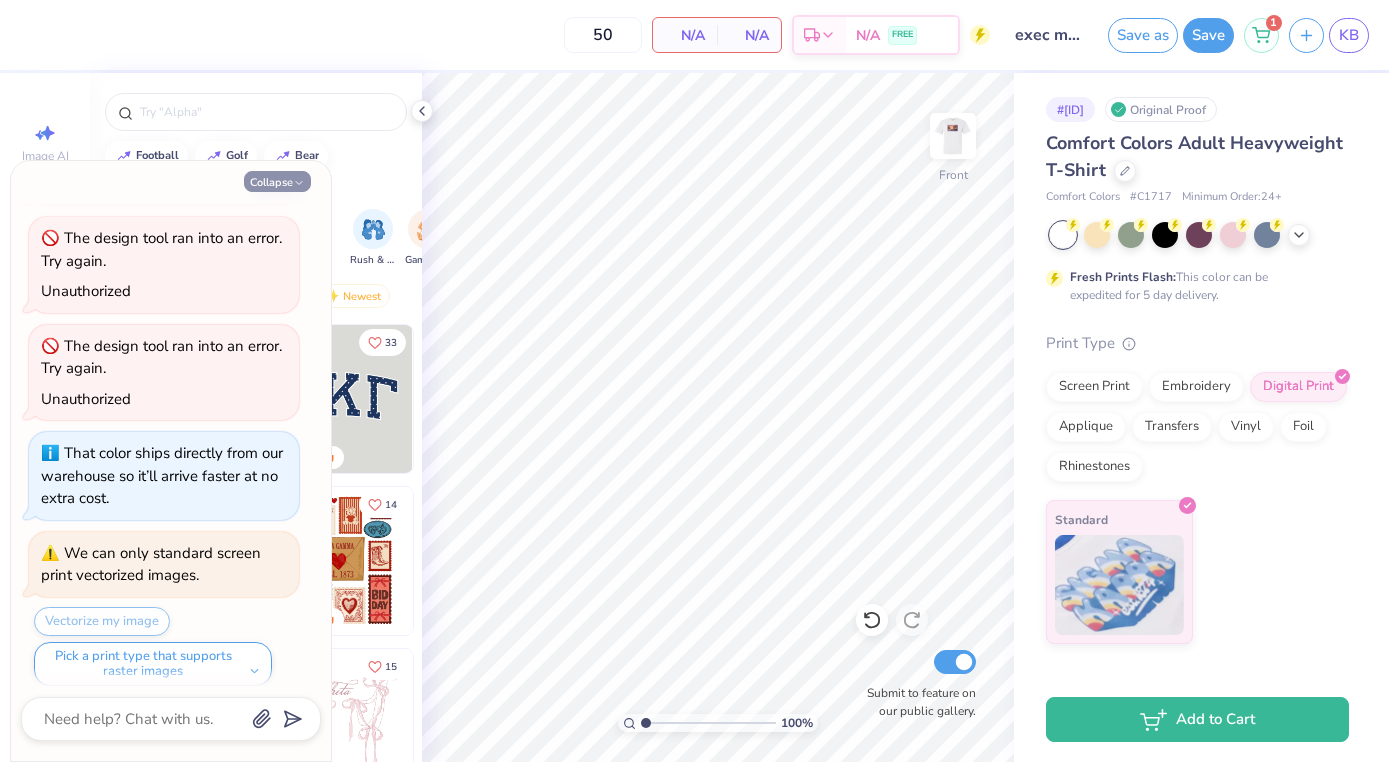 type on "x" 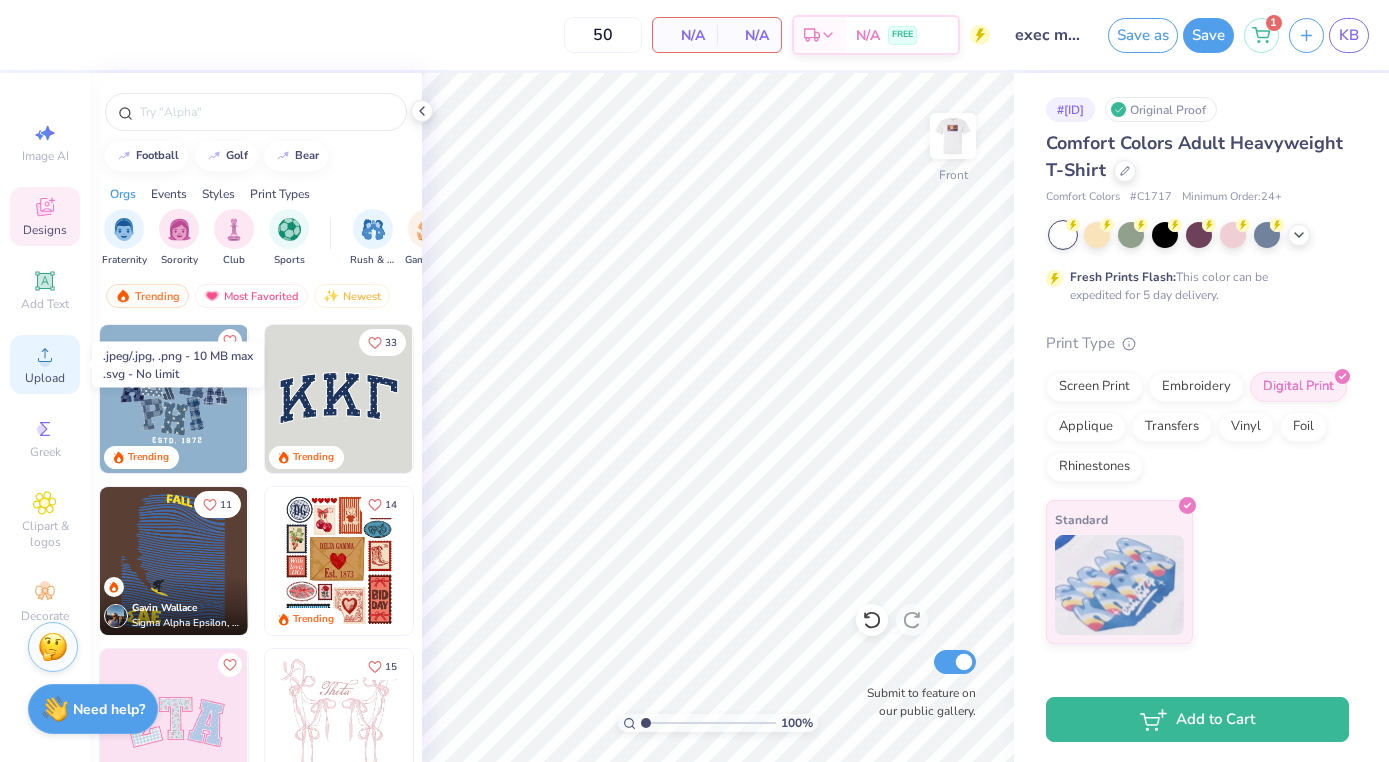 click on "Upload" at bounding box center [45, 378] 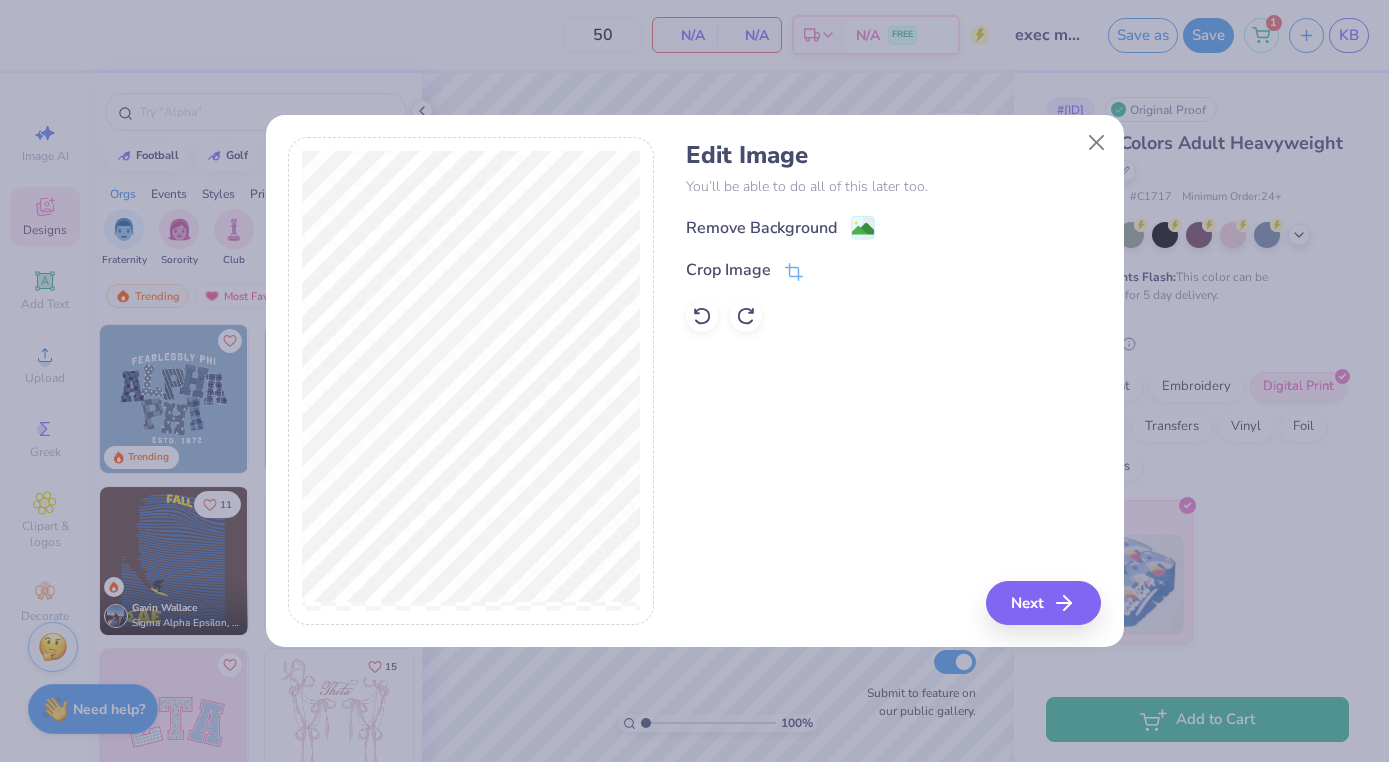click on "Edit Image You’ll be able to do all of this later too. Remove Background Crop Image Next" at bounding box center (695, 392) 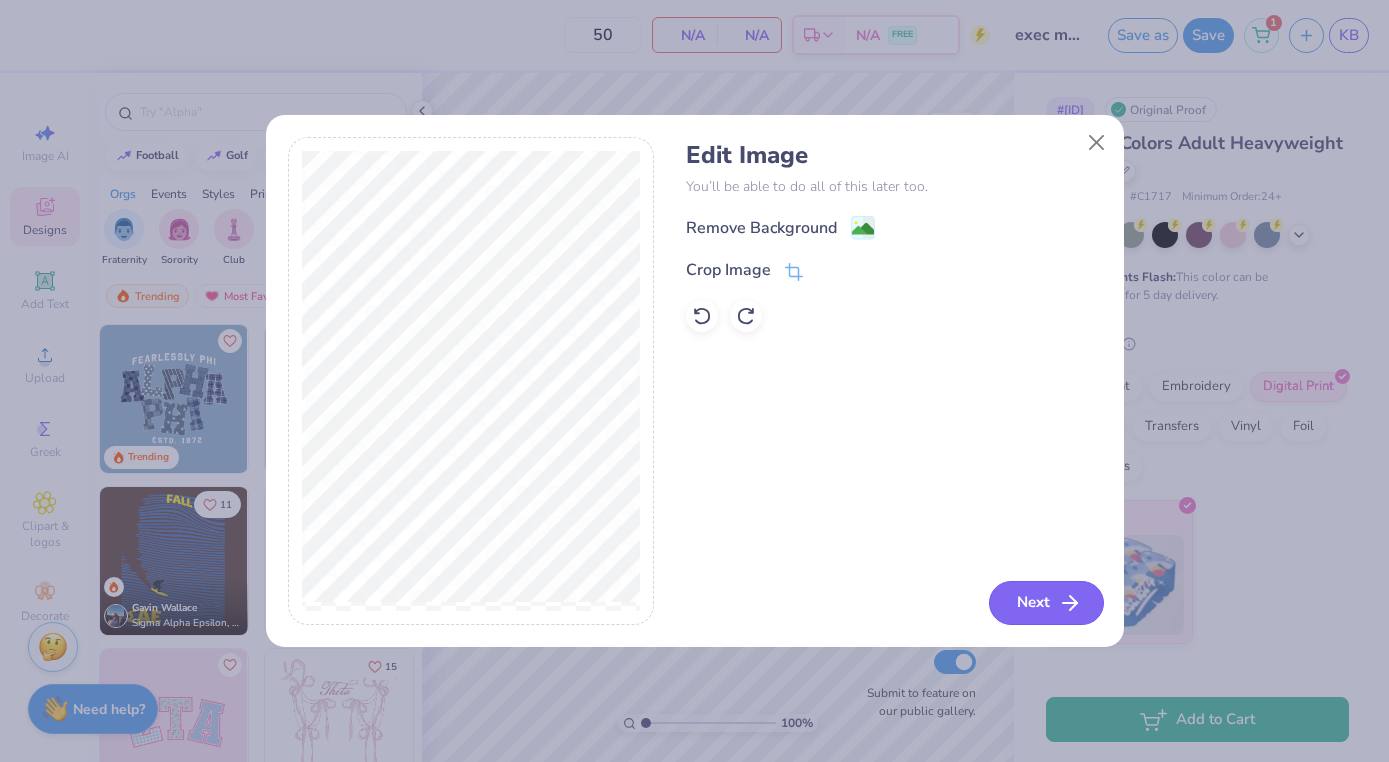 click on "Next" at bounding box center [1046, 603] 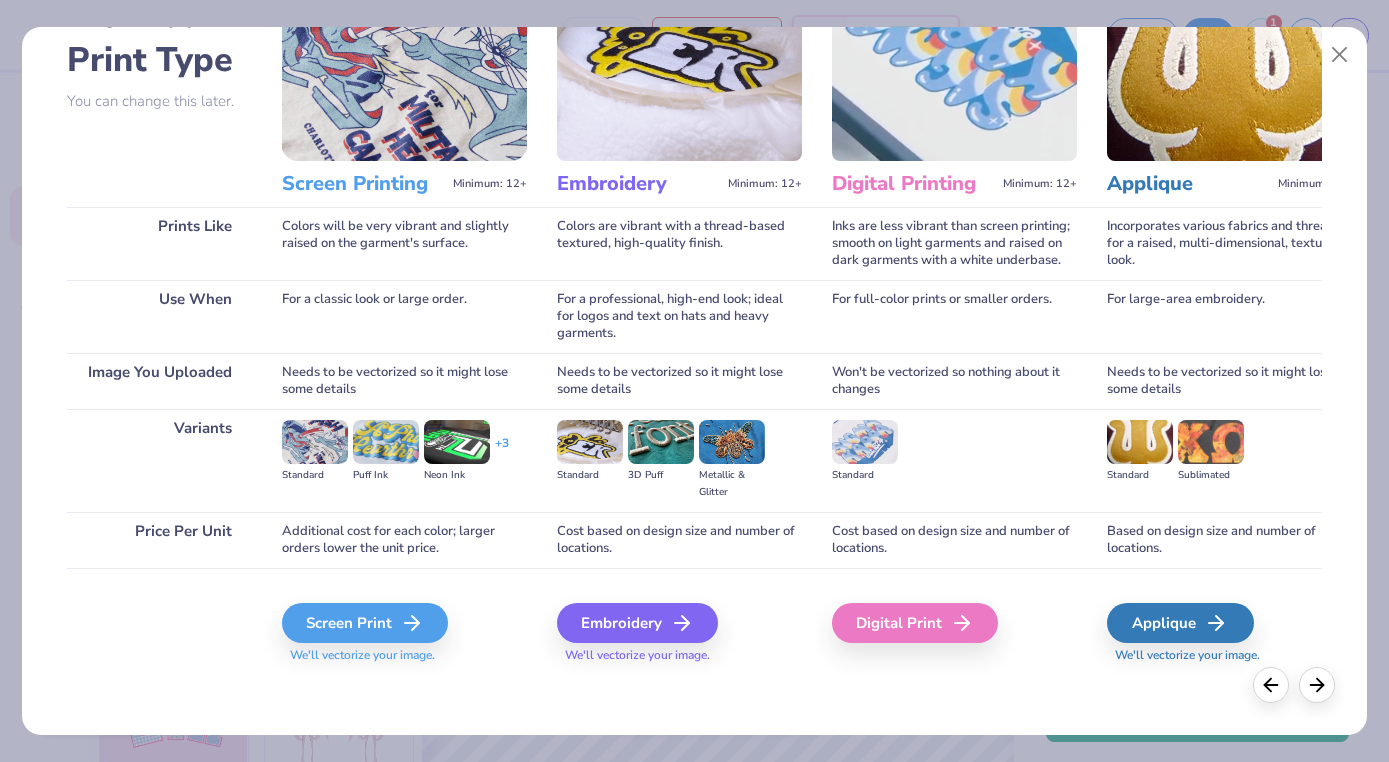 scroll, scrollTop: 135, scrollLeft: 0, axis: vertical 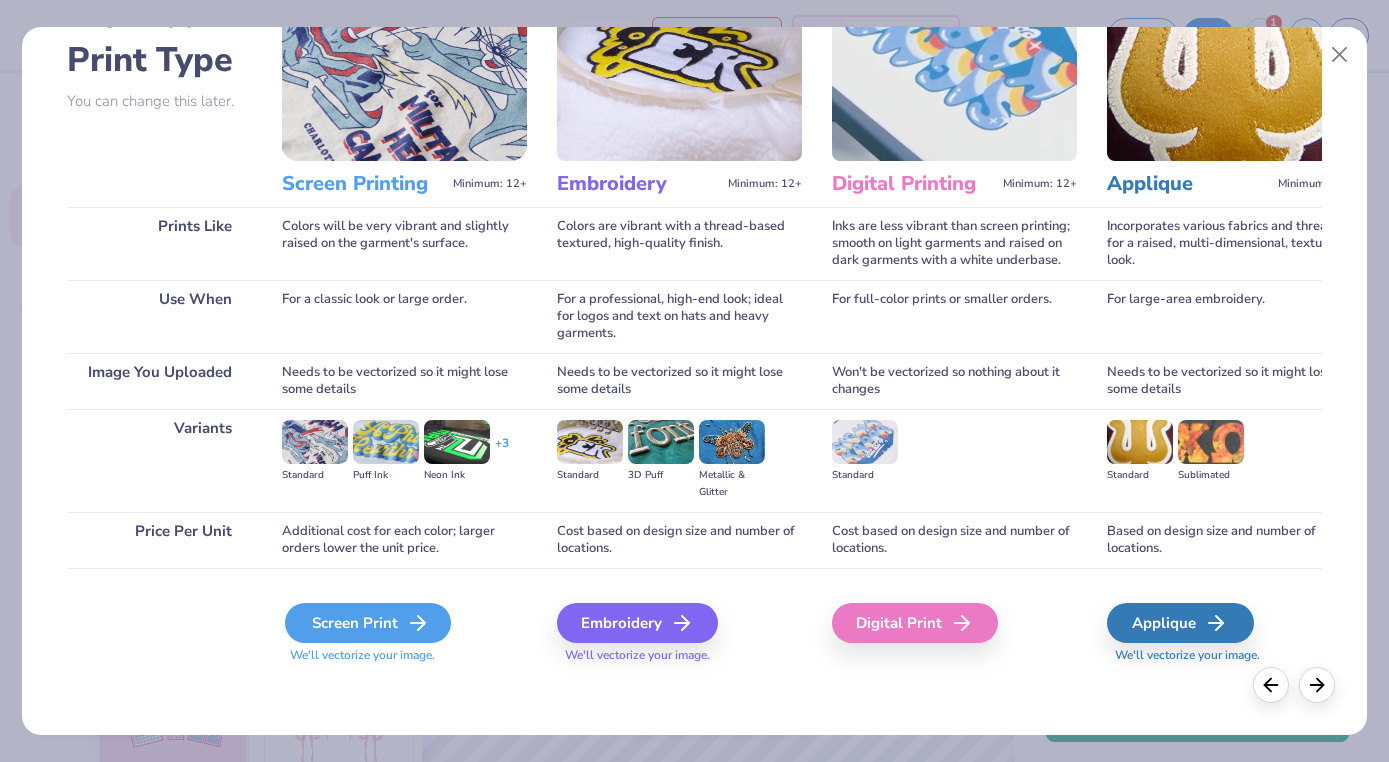 click on "Screen Print" at bounding box center (368, 623) 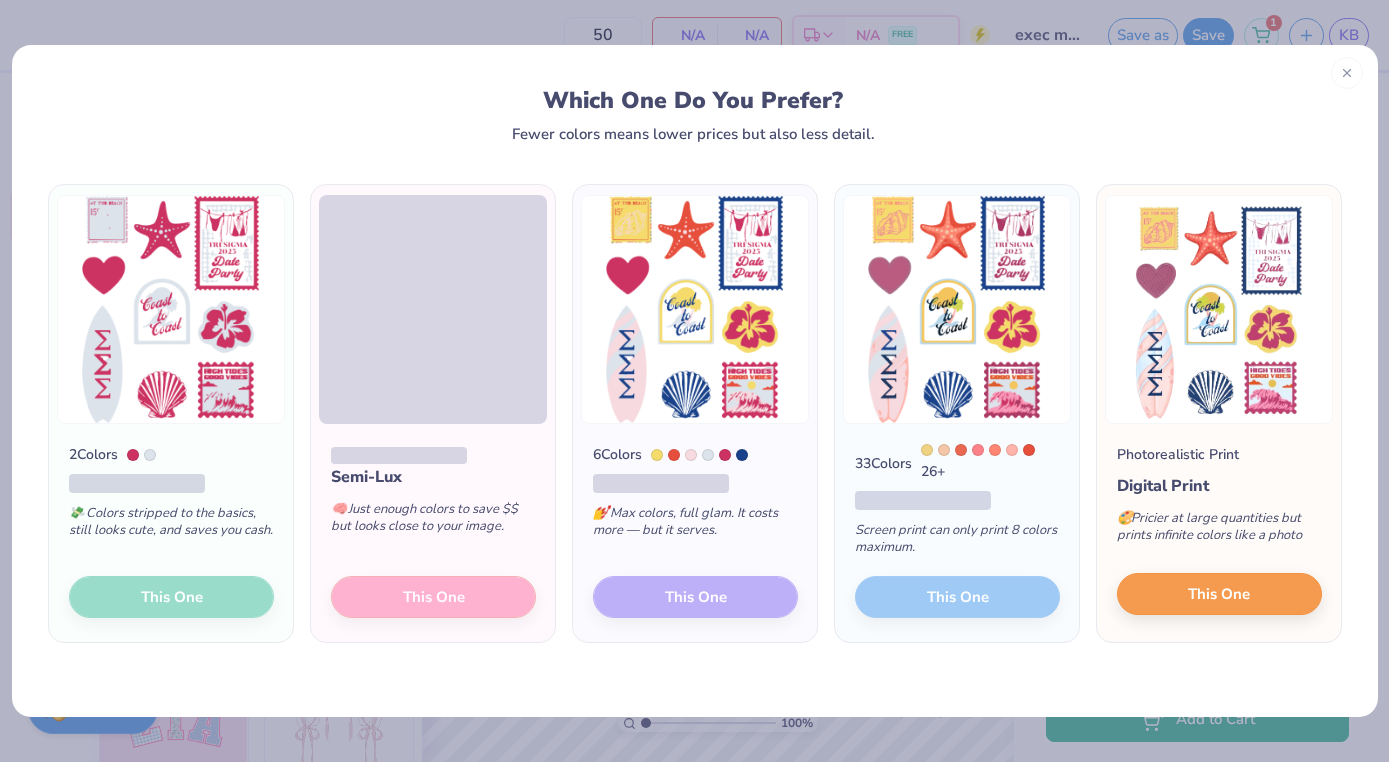click on "Photorealistic Print Digital Print 🎨  Pricier at large quantities but prints infinite colors like a photo This One" at bounding box center (1219, 533) 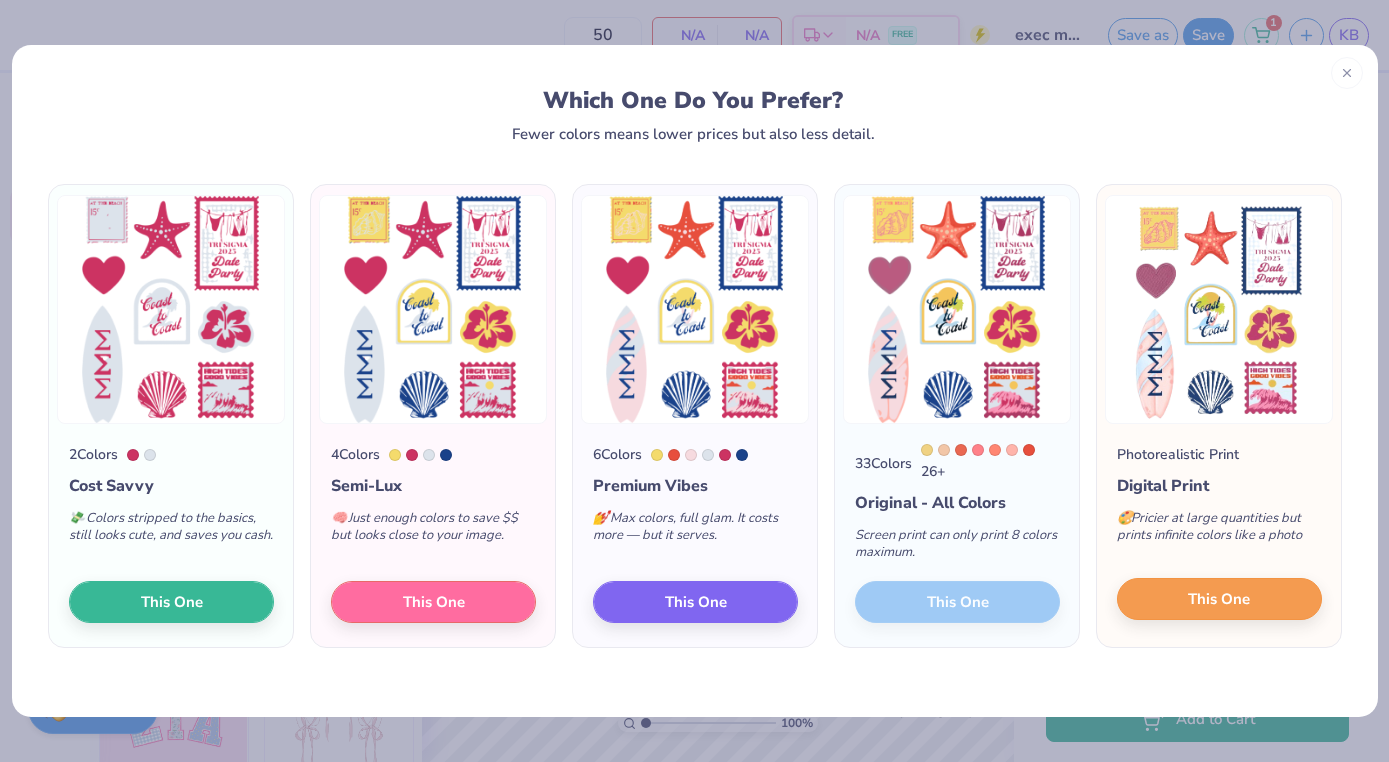 click on "This One" at bounding box center [1219, 599] 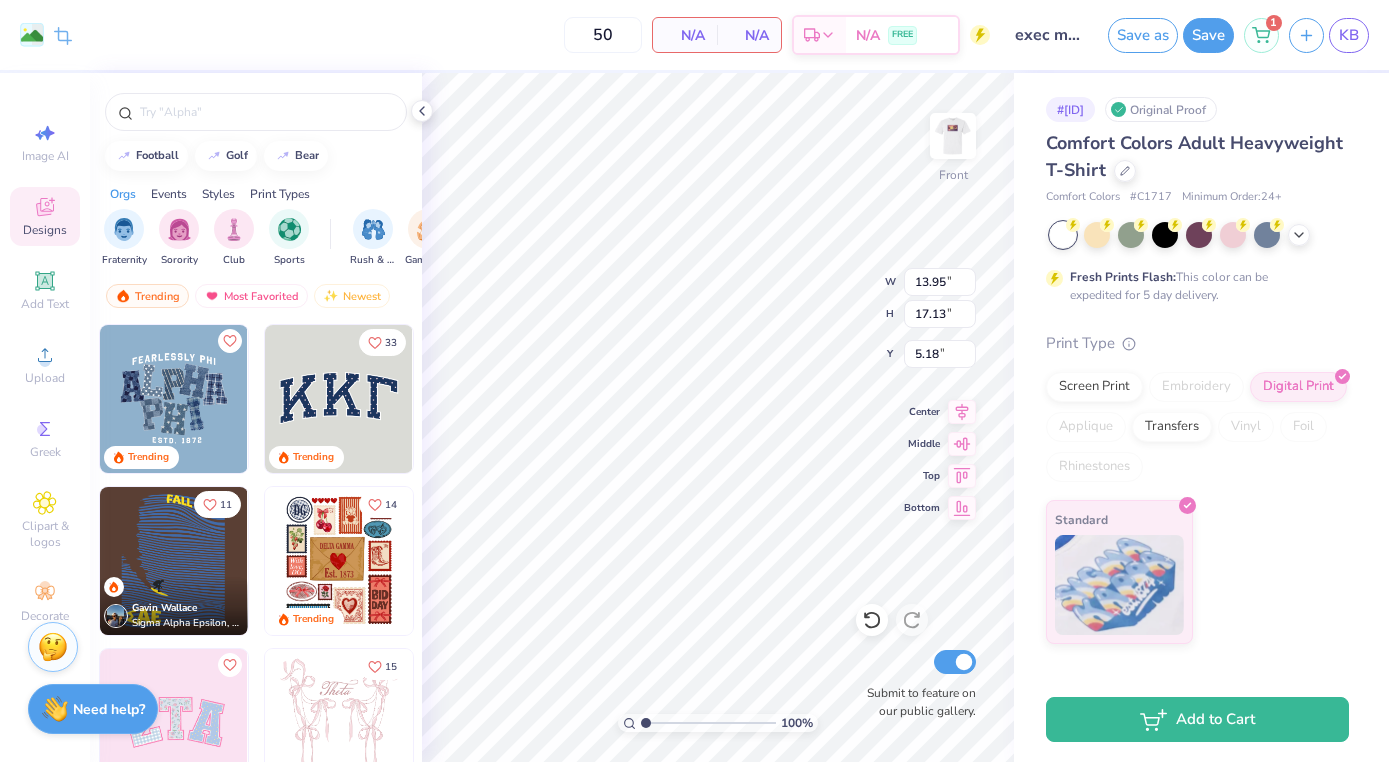type on "12.74" 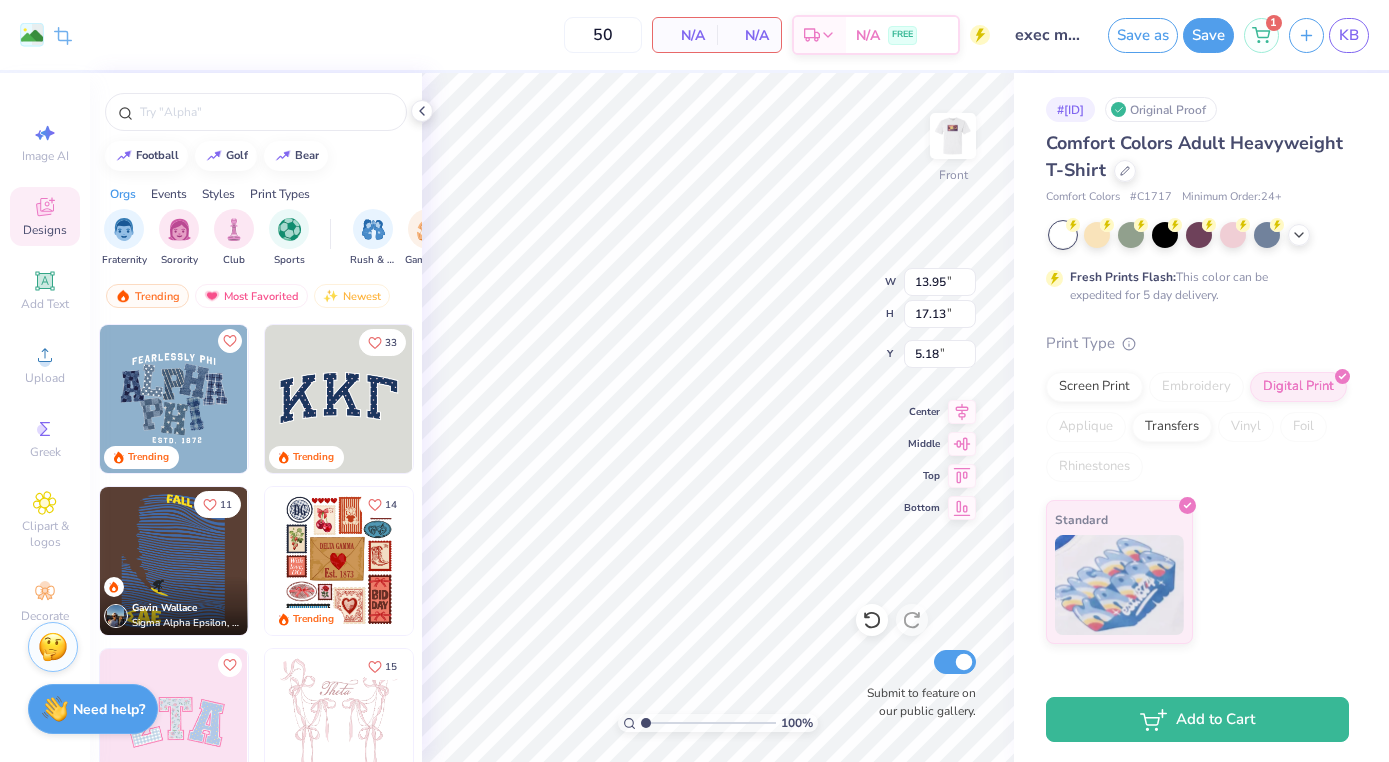 type on "15.65" 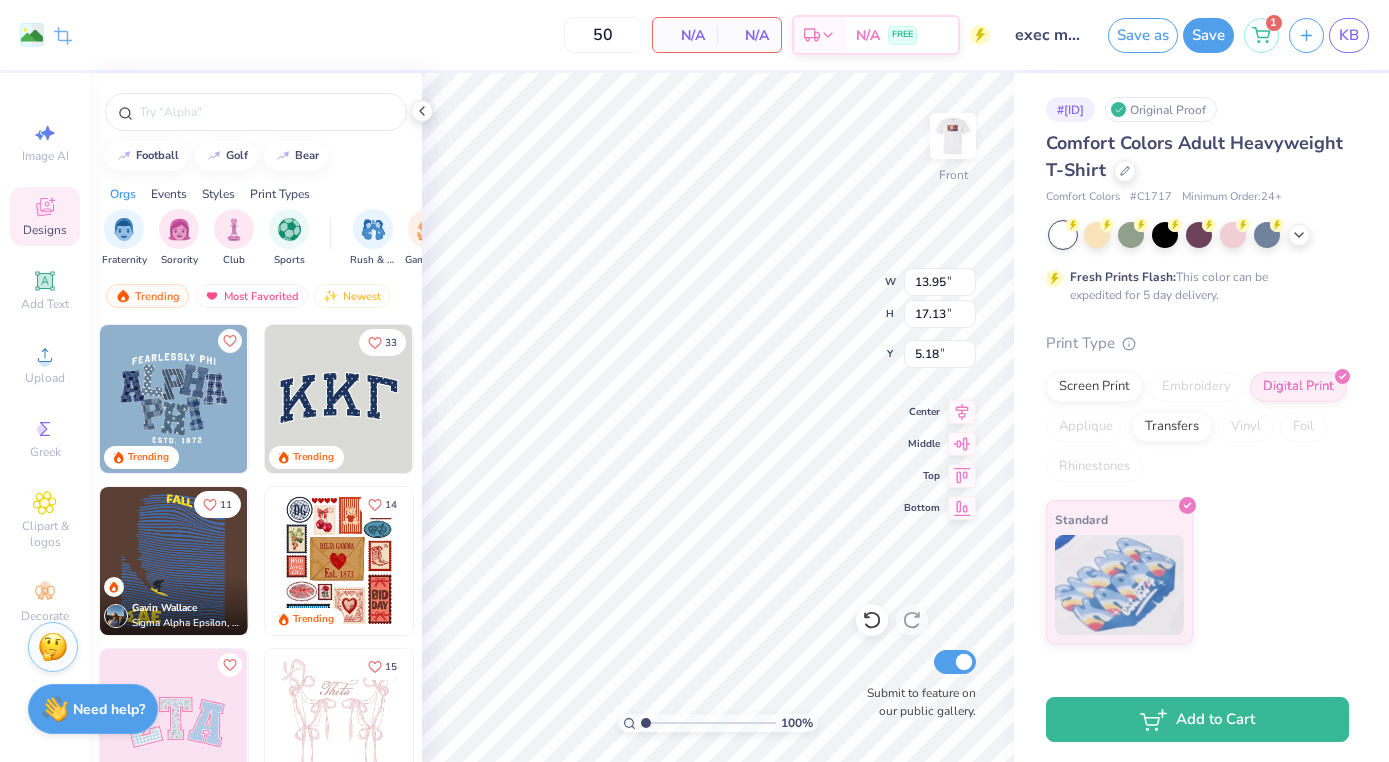 type on "6.67" 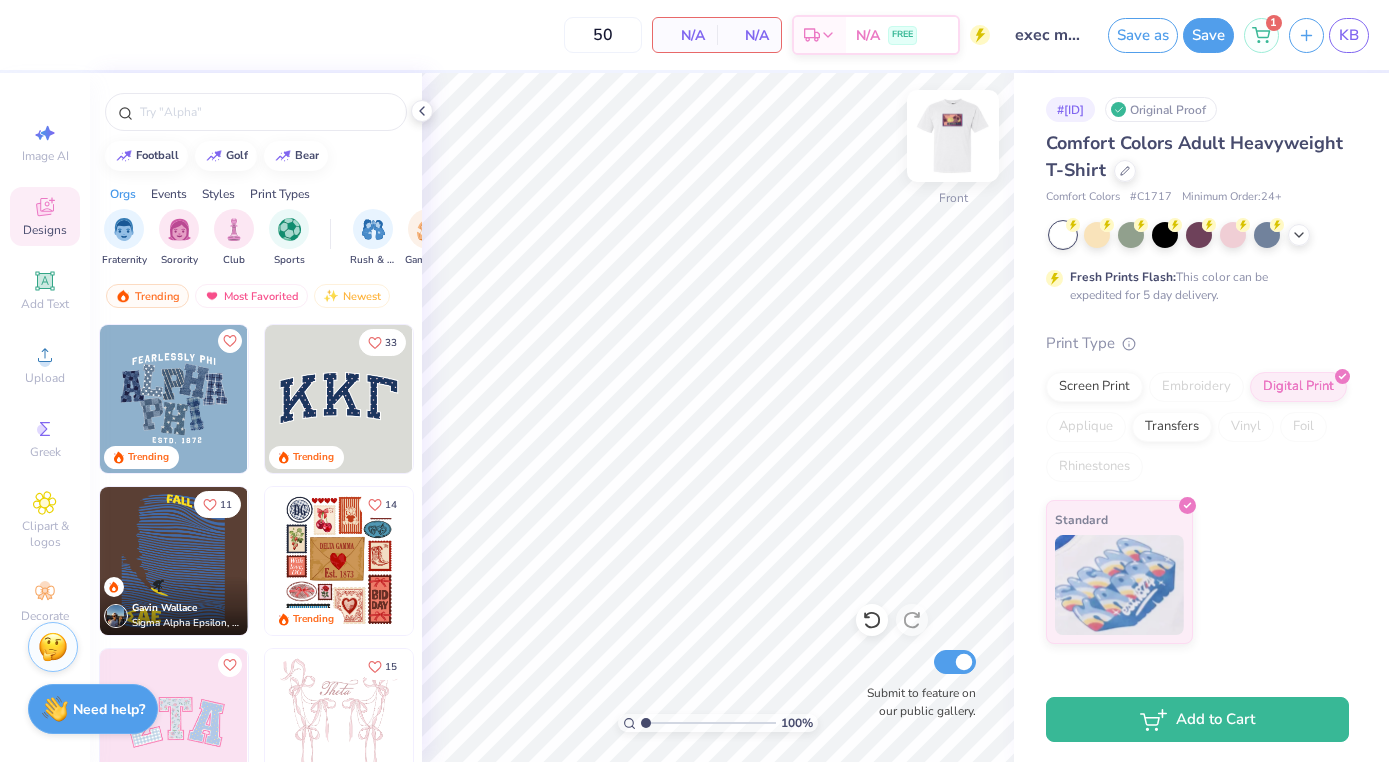 click at bounding box center [953, 136] 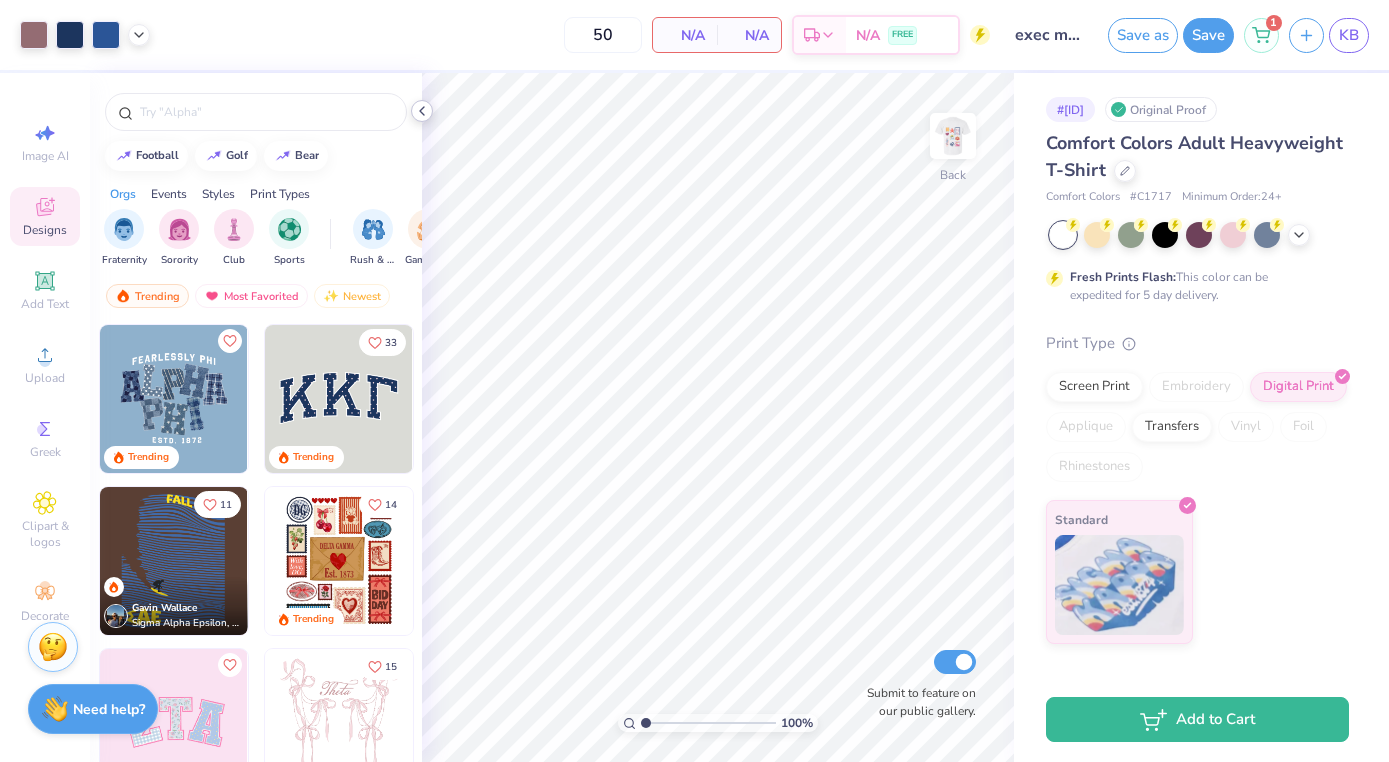 click 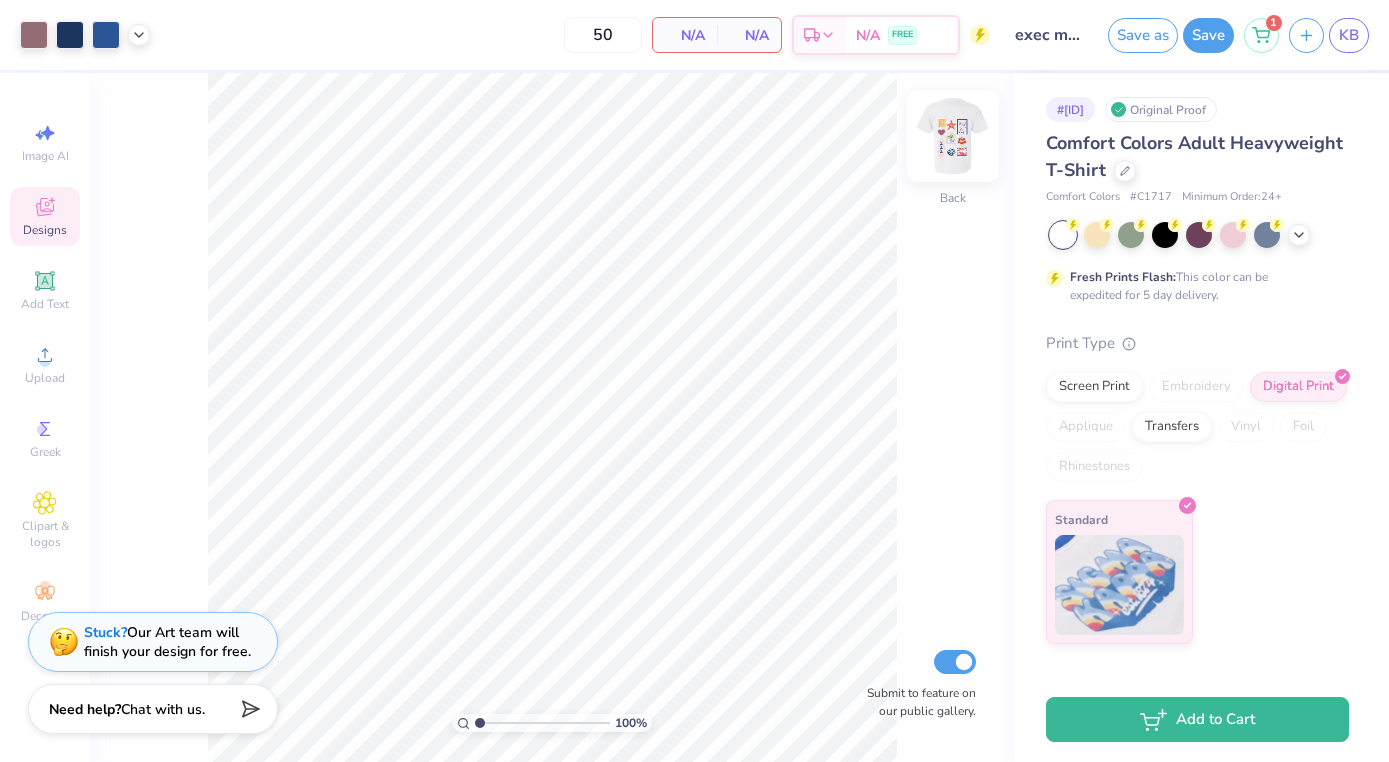 click at bounding box center (953, 136) 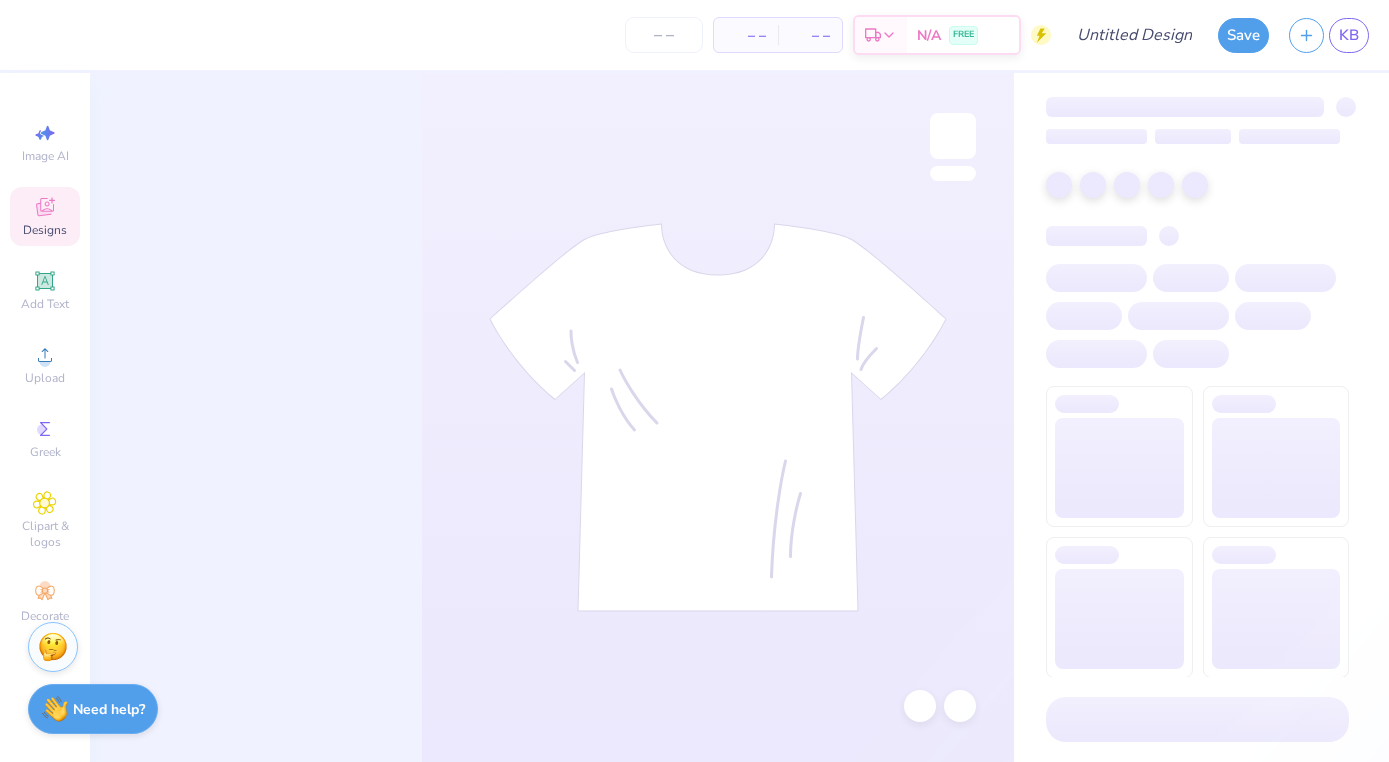 scroll, scrollTop: 0, scrollLeft: 0, axis: both 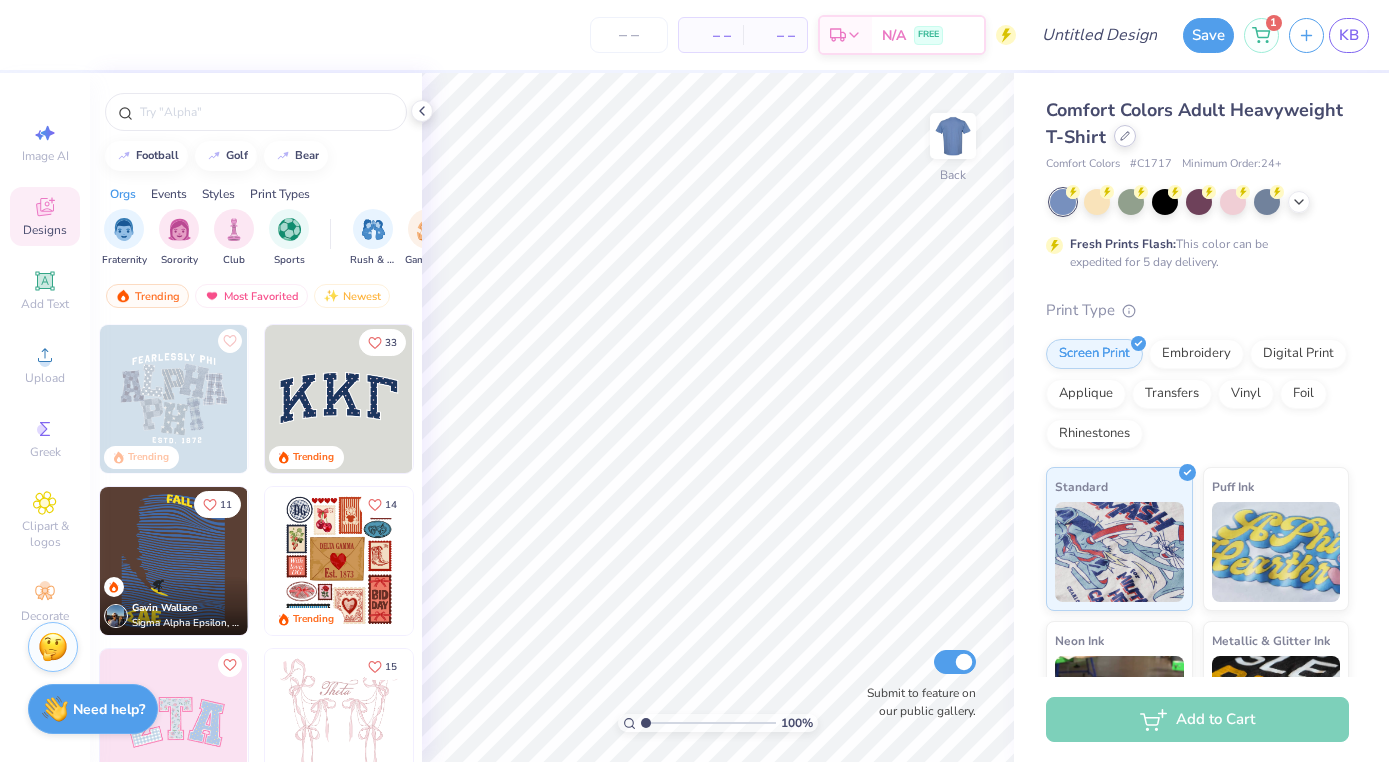 click at bounding box center (1125, 136) 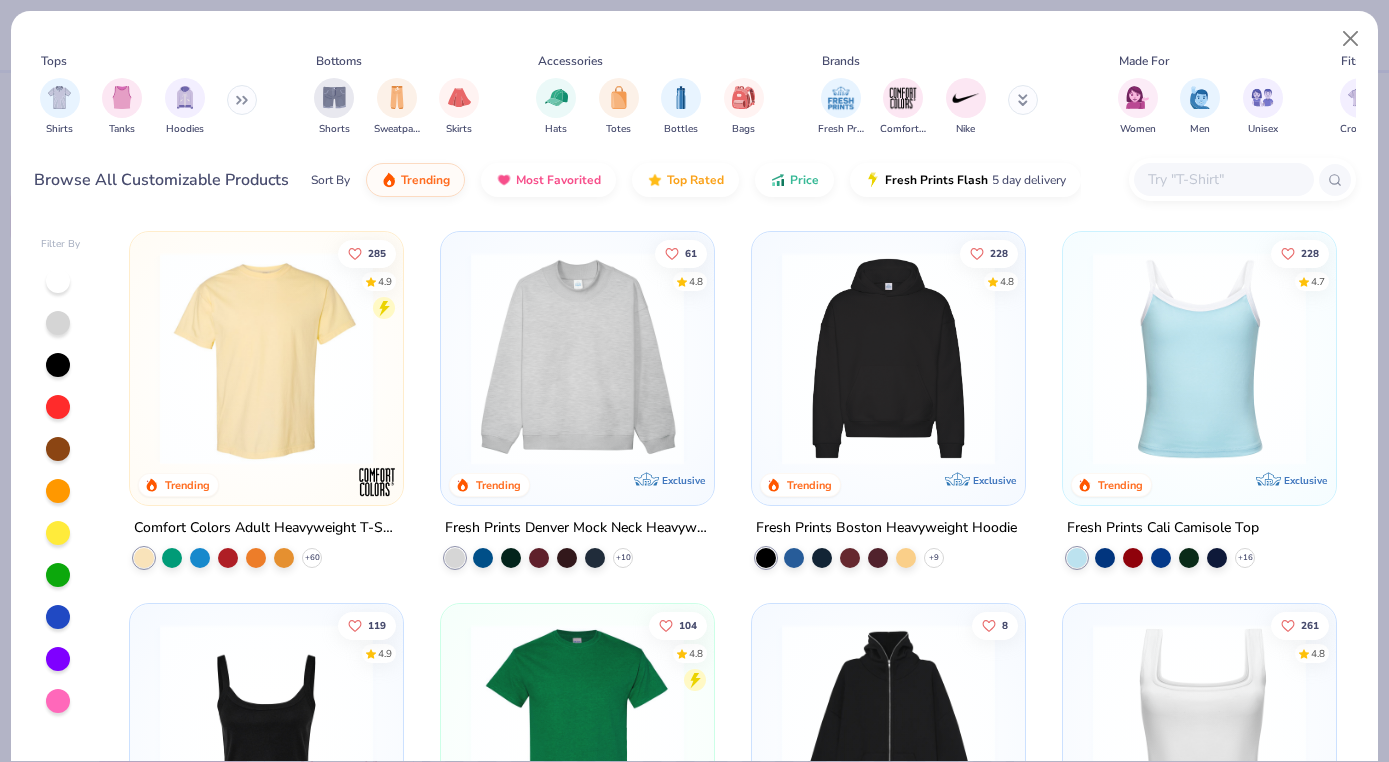 click at bounding box center [1223, 179] 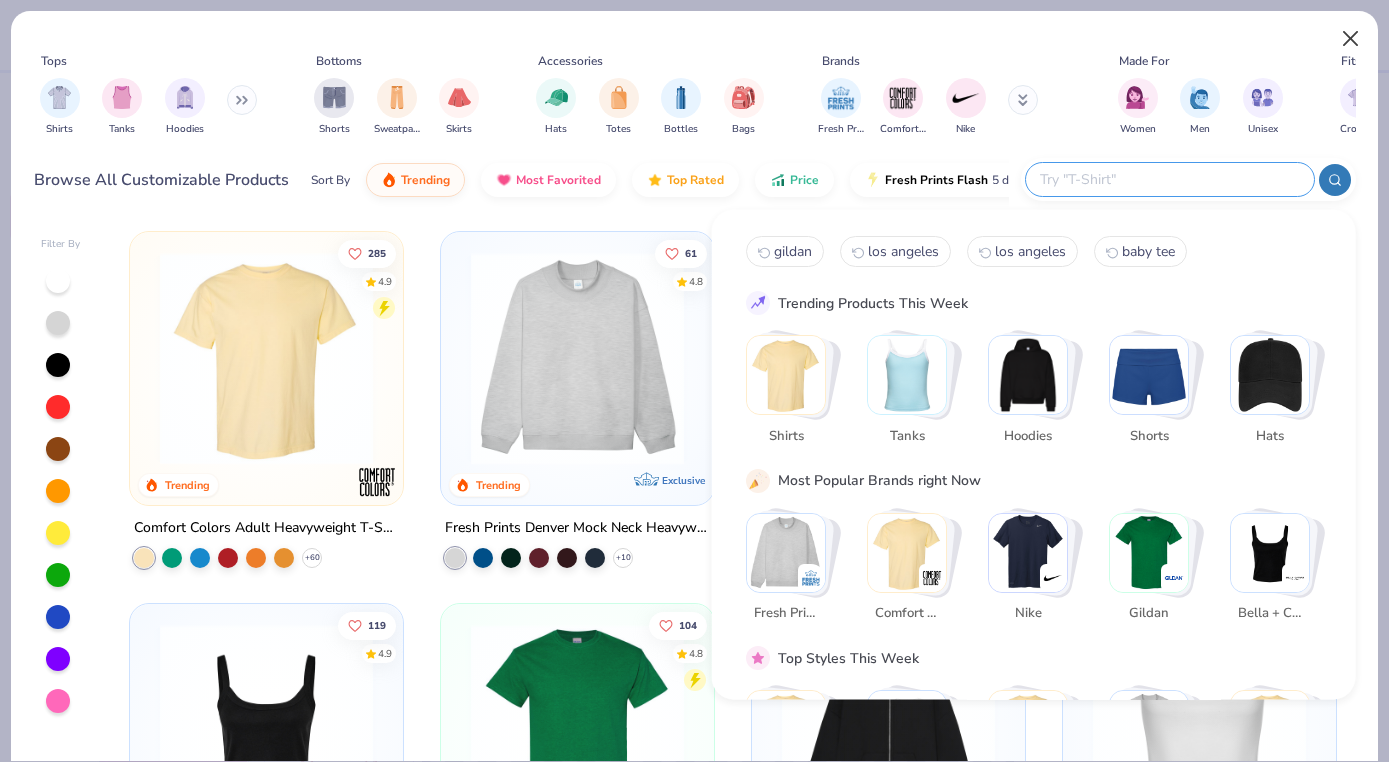 click at bounding box center (1351, 39) 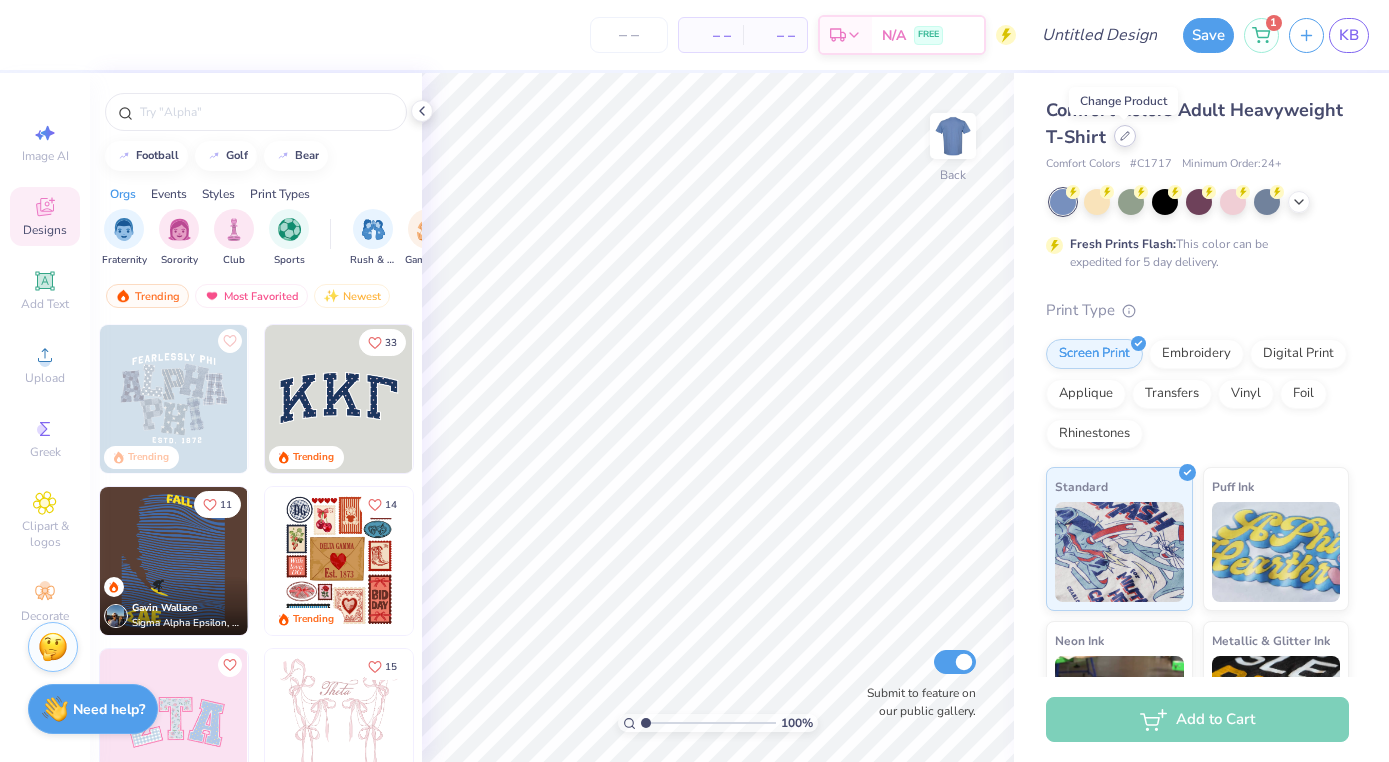 click at bounding box center (1125, 136) 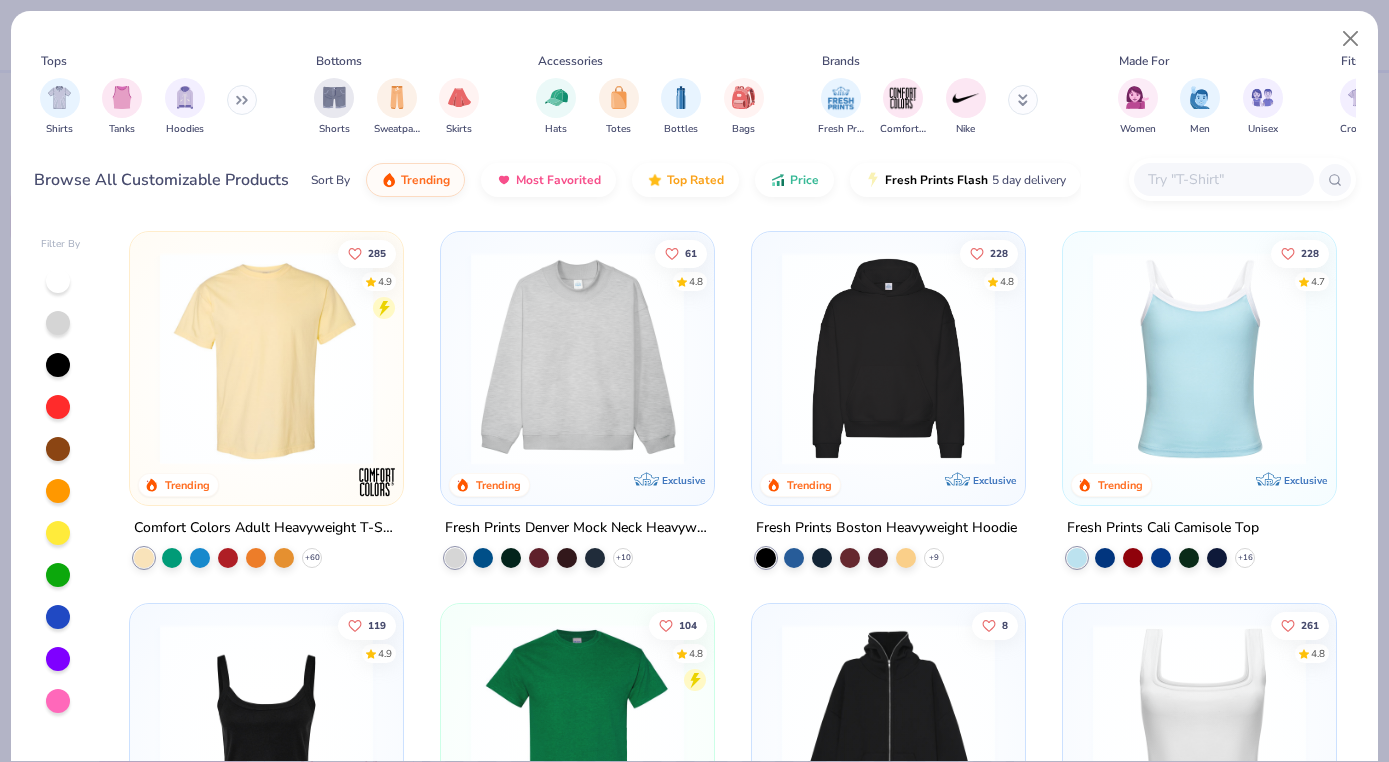 click at bounding box center [1223, 179] 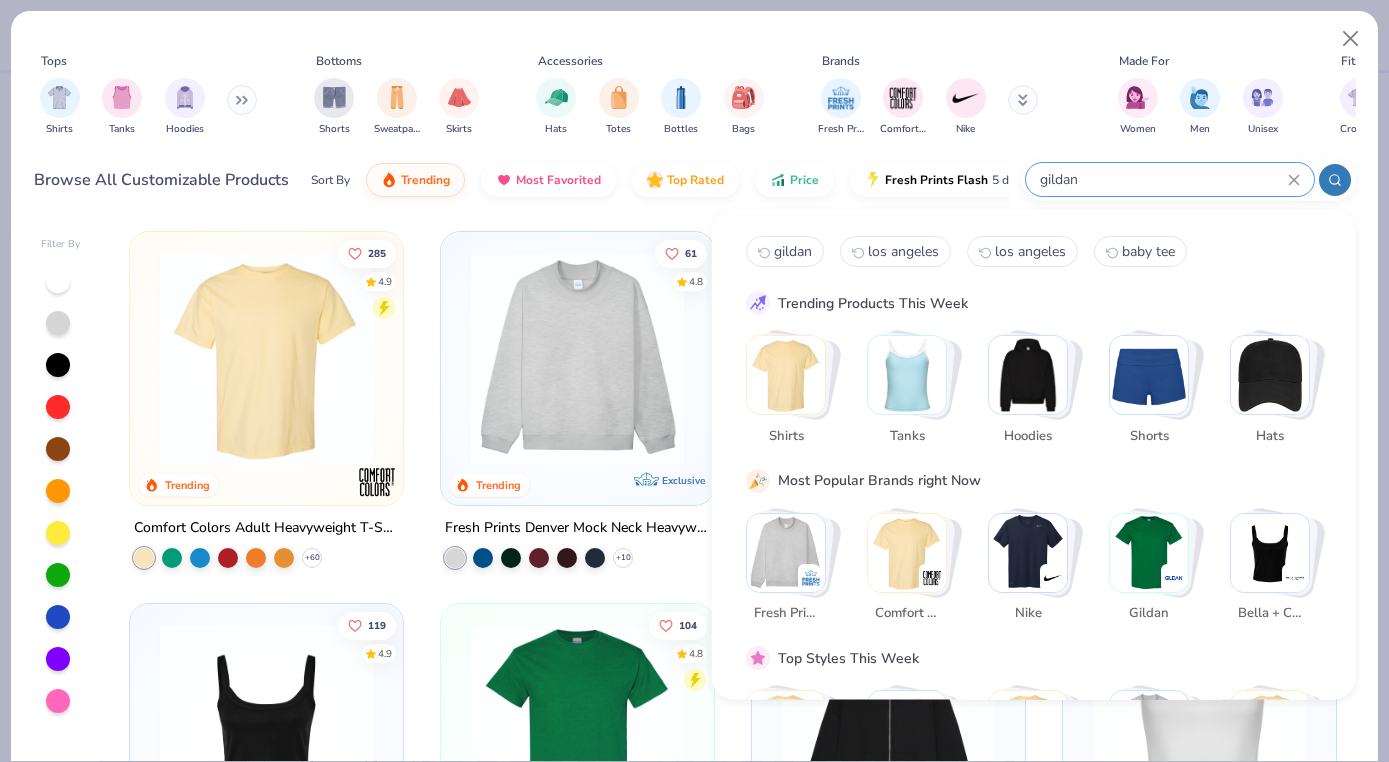 type on "gildan" 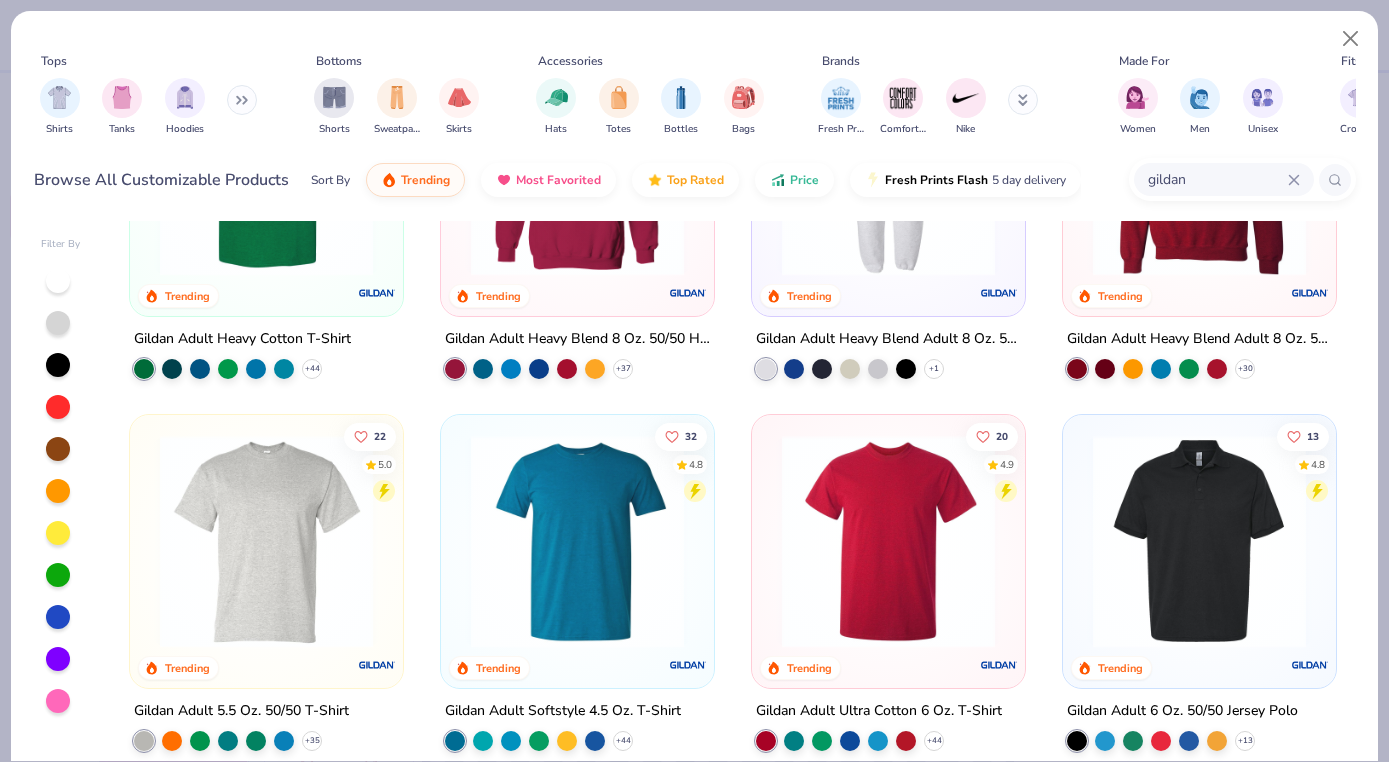 scroll, scrollTop: 189, scrollLeft: 0, axis: vertical 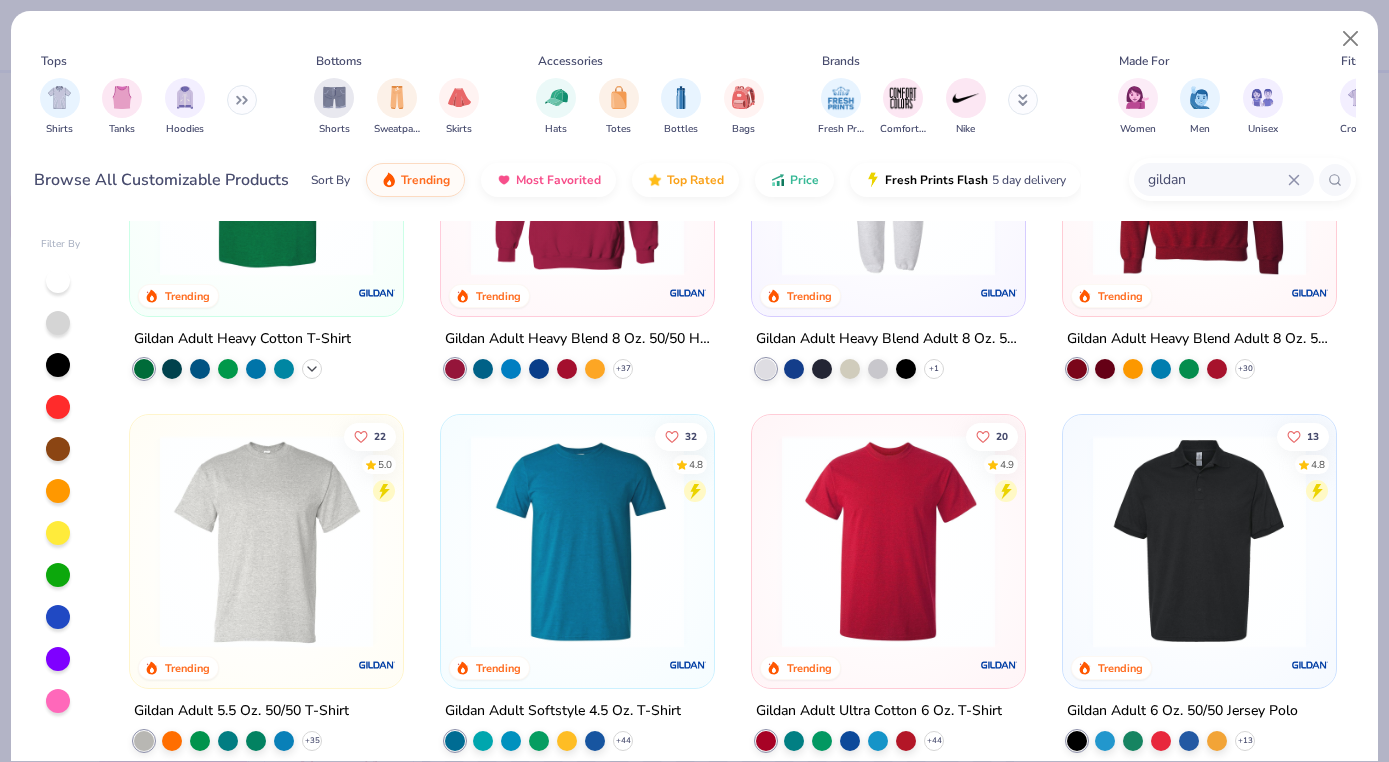 click 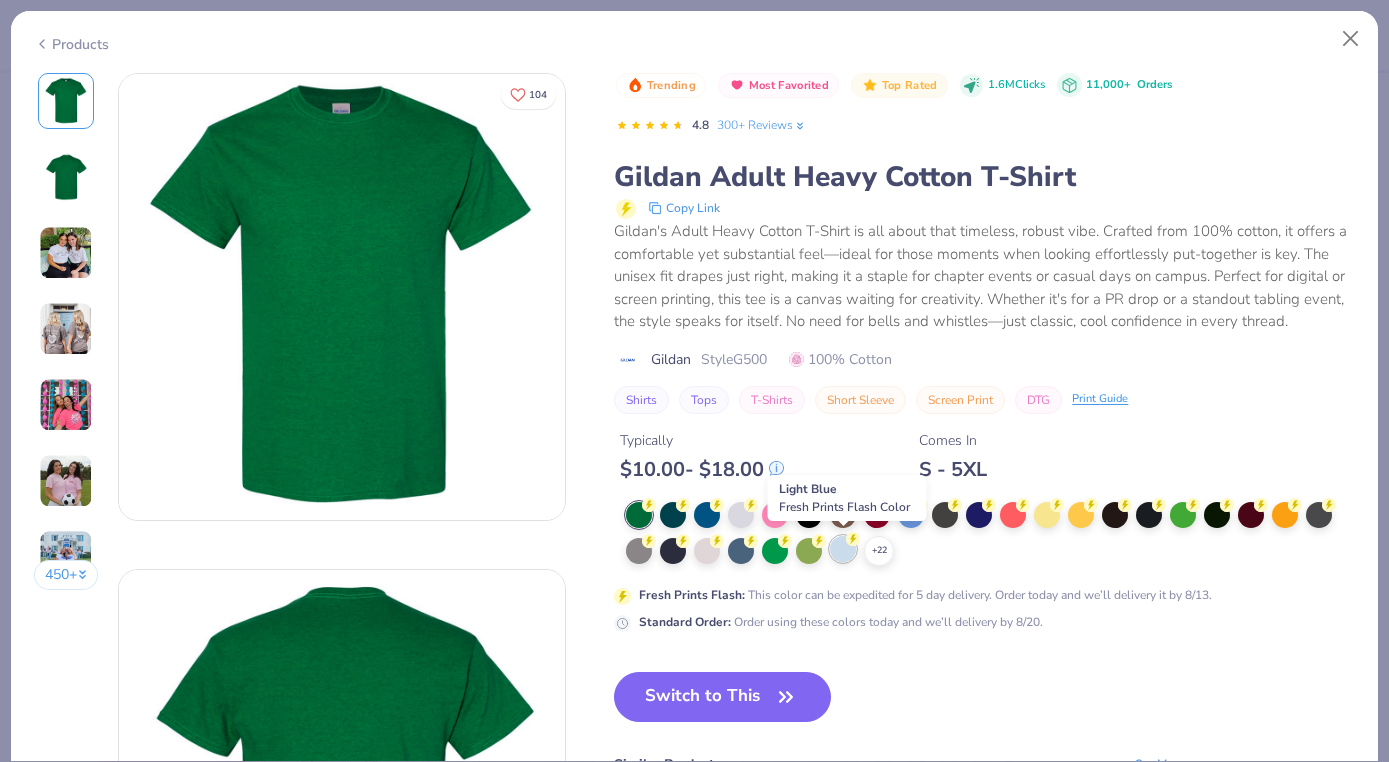 click at bounding box center [843, 549] 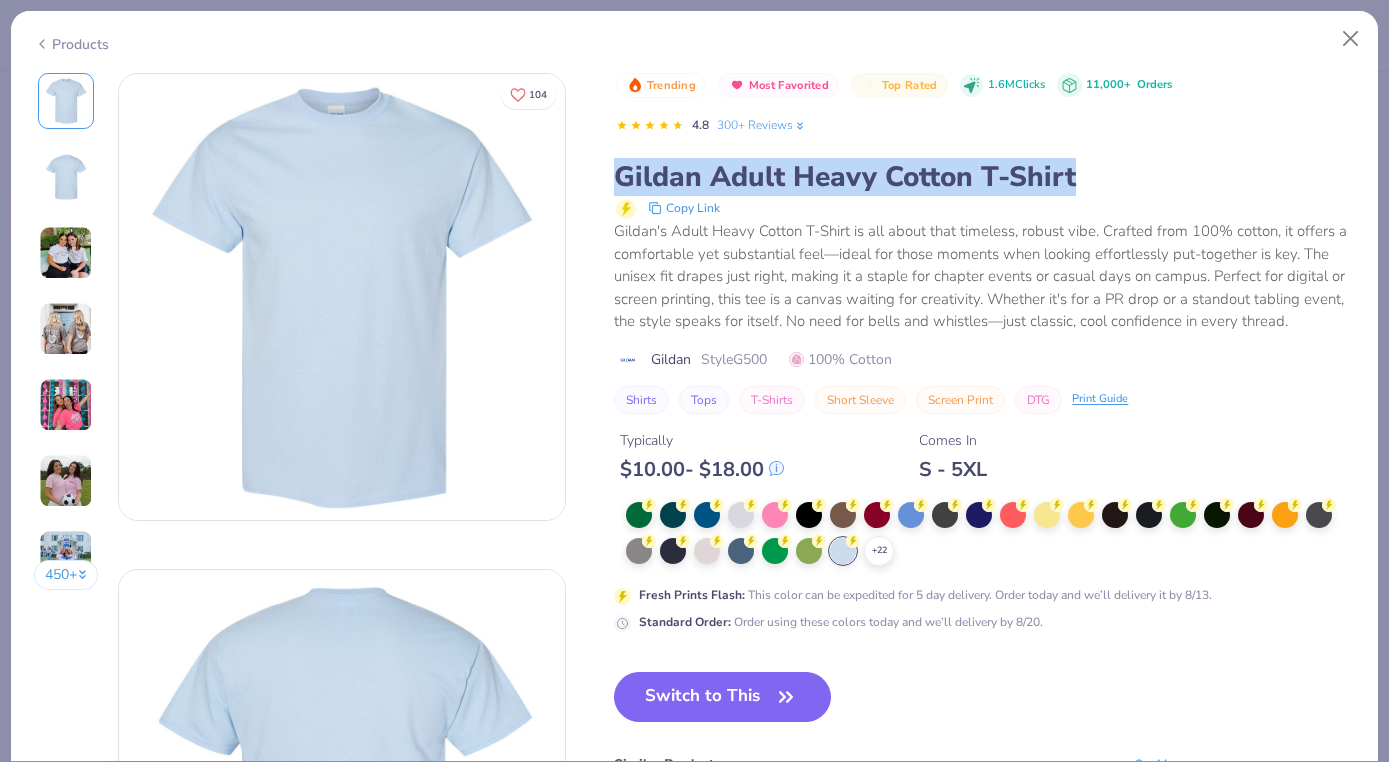 drag, startPoint x: 611, startPoint y: 168, endPoint x: 1163, endPoint y: 179, distance: 552.1096 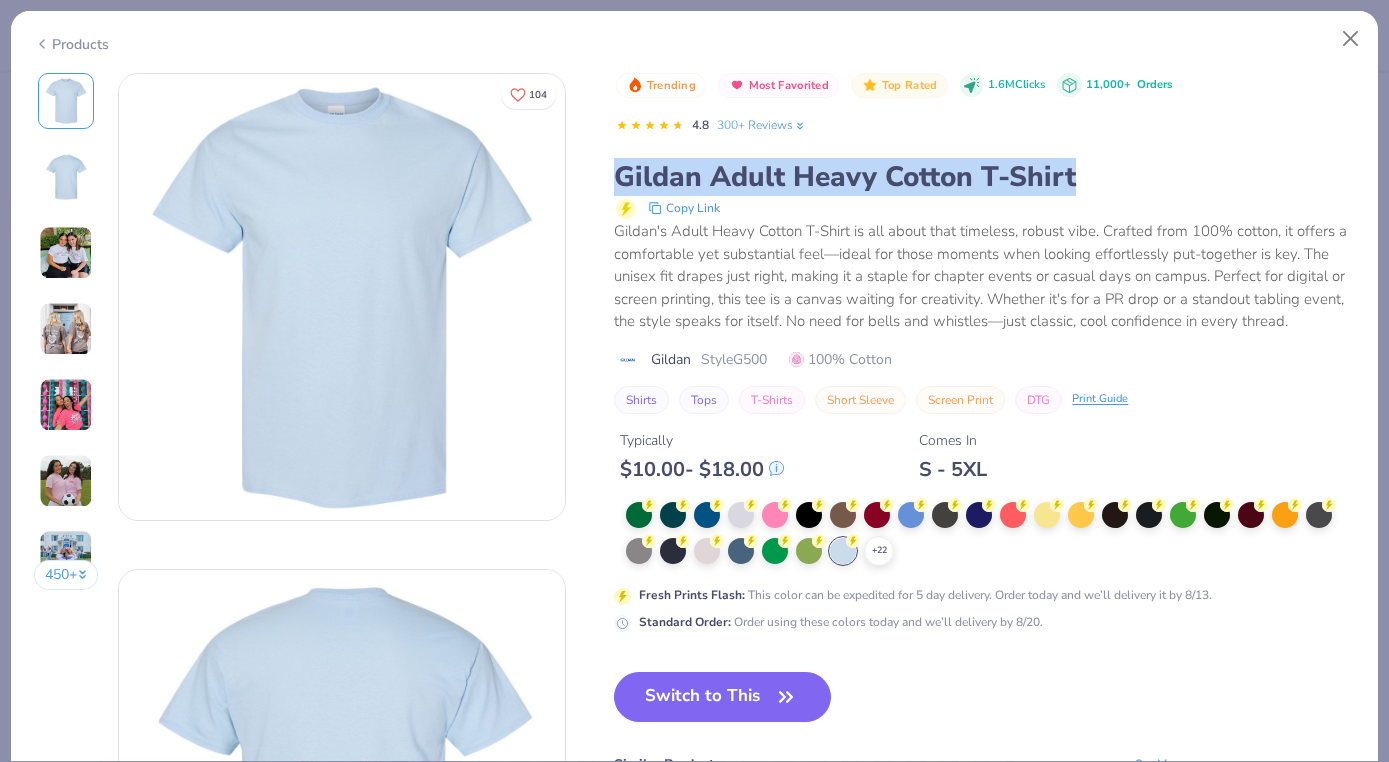 click on "450 + 104 DL Delta Zeta, University of Louisville KU Kappa Kappa Gamma, West Virginia University AC Alpha Gamma Delta, University of South Carolina Isabelle DeRienzo Alpha Phi, University of North Florida DI Delta Delta Delta, University of Idaho Trending Most Favorited Top Rated 1.6M  Clicks 11,000+    Orders 4.8 300+ Reviews Gildan Adult Heavy Cotton T-Shirt Copy Link Gildan's Adult Heavy Cotton T-Shirt is all about that timeless, robust vibe. Crafted from 100% cotton, it offers a comfortable yet substantial feel—ideal for those moments when looking effortlessly put-together is key. The unisex fit drapes just right, making it a staple for chapter events or casual days on campus. Perfect for digital or screen printing, this tee is a canvas waiting for creativity. Whether it's for a PR drop or a standout tabling event, the style speaks for itself. No need for bells and whistles—just classic, cool confidence in every thread. Gildan Style  G500   100% Cotton Shirts Tops T-Shirts Short Sleeve Screen Print" at bounding box center (695, 1785) 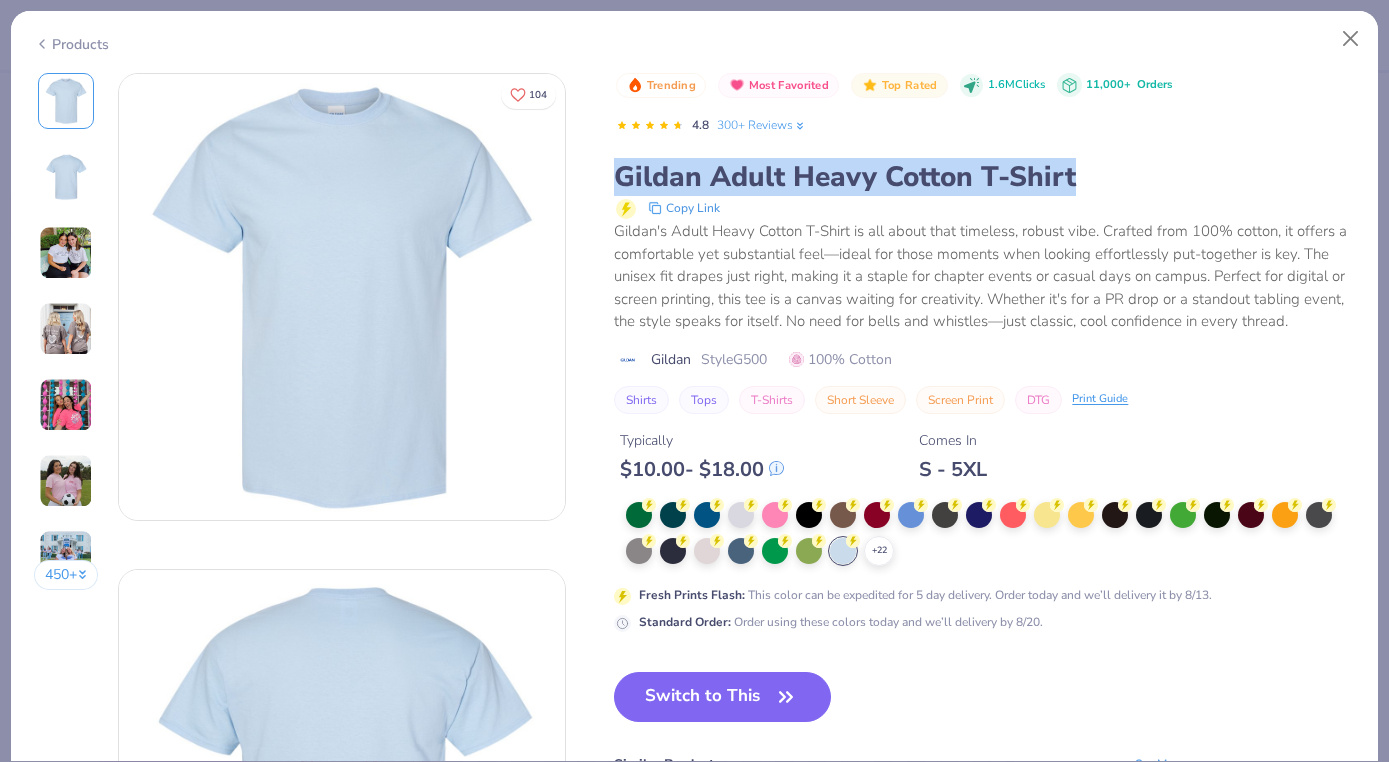 copy on "Gildan Adult Heavy Cotton T-Shirt" 